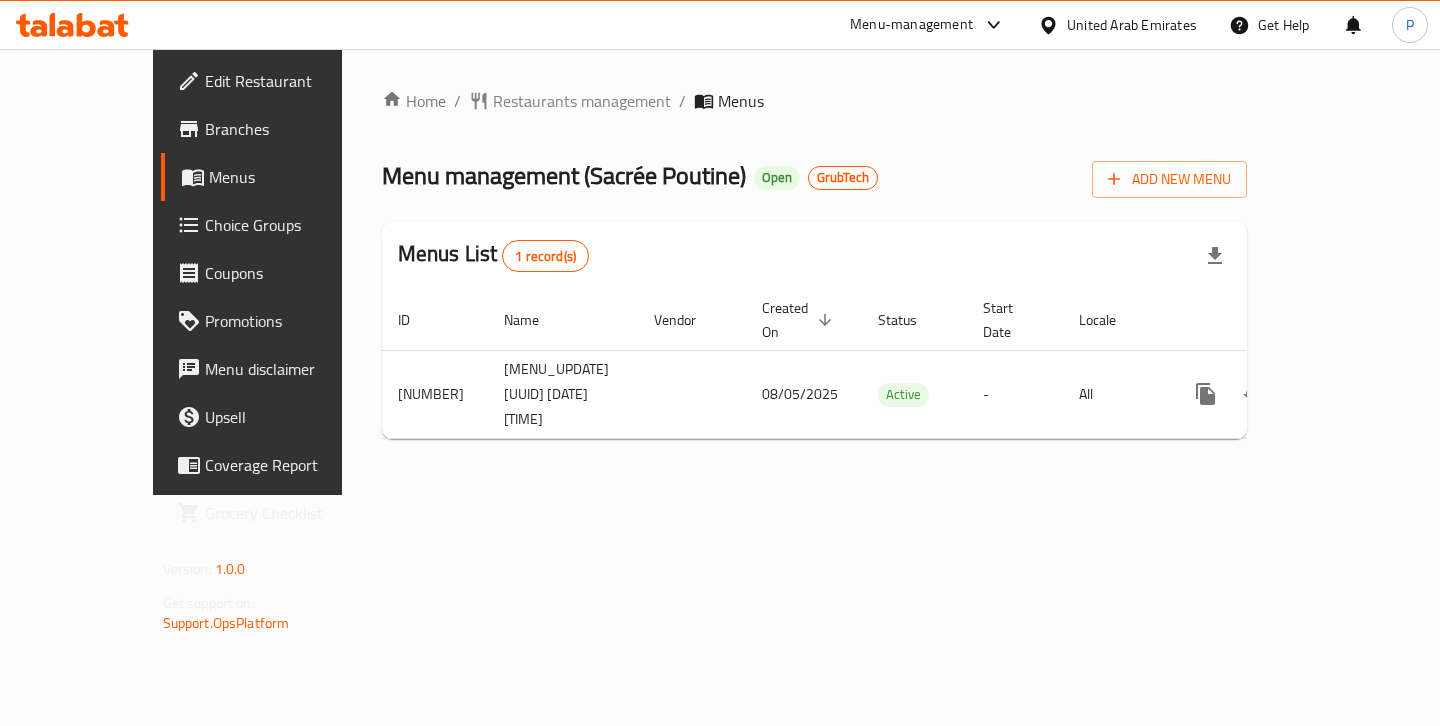 scroll, scrollTop: 0, scrollLeft: 0, axis: both 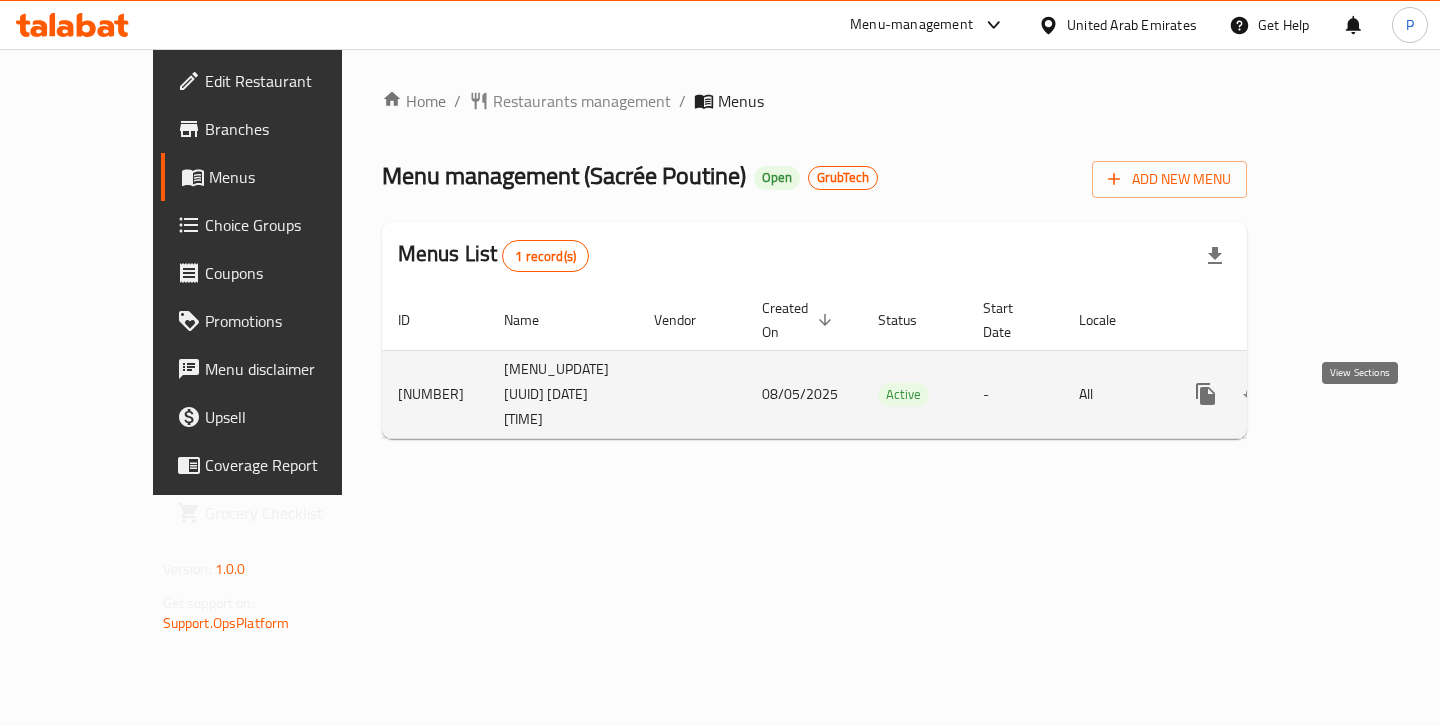 click 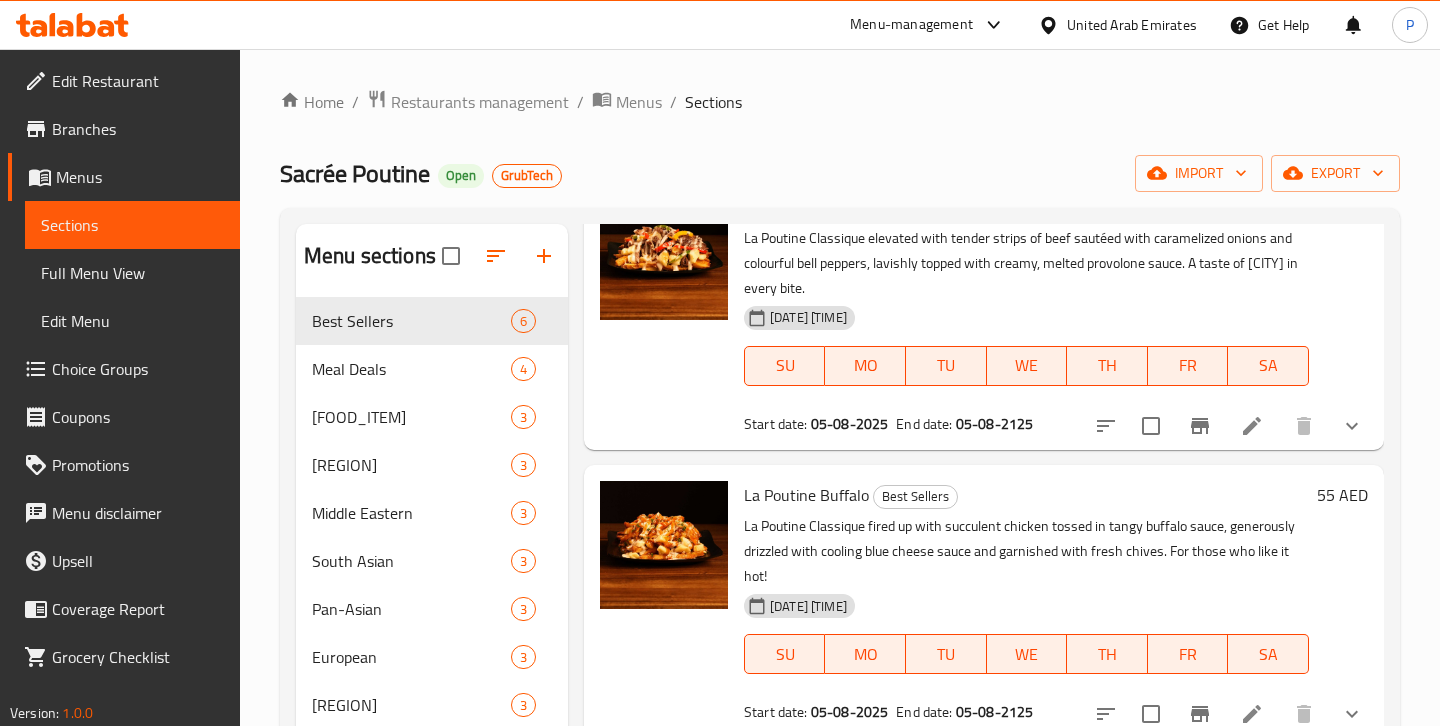 scroll, scrollTop: 979, scrollLeft: 0, axis: vertical 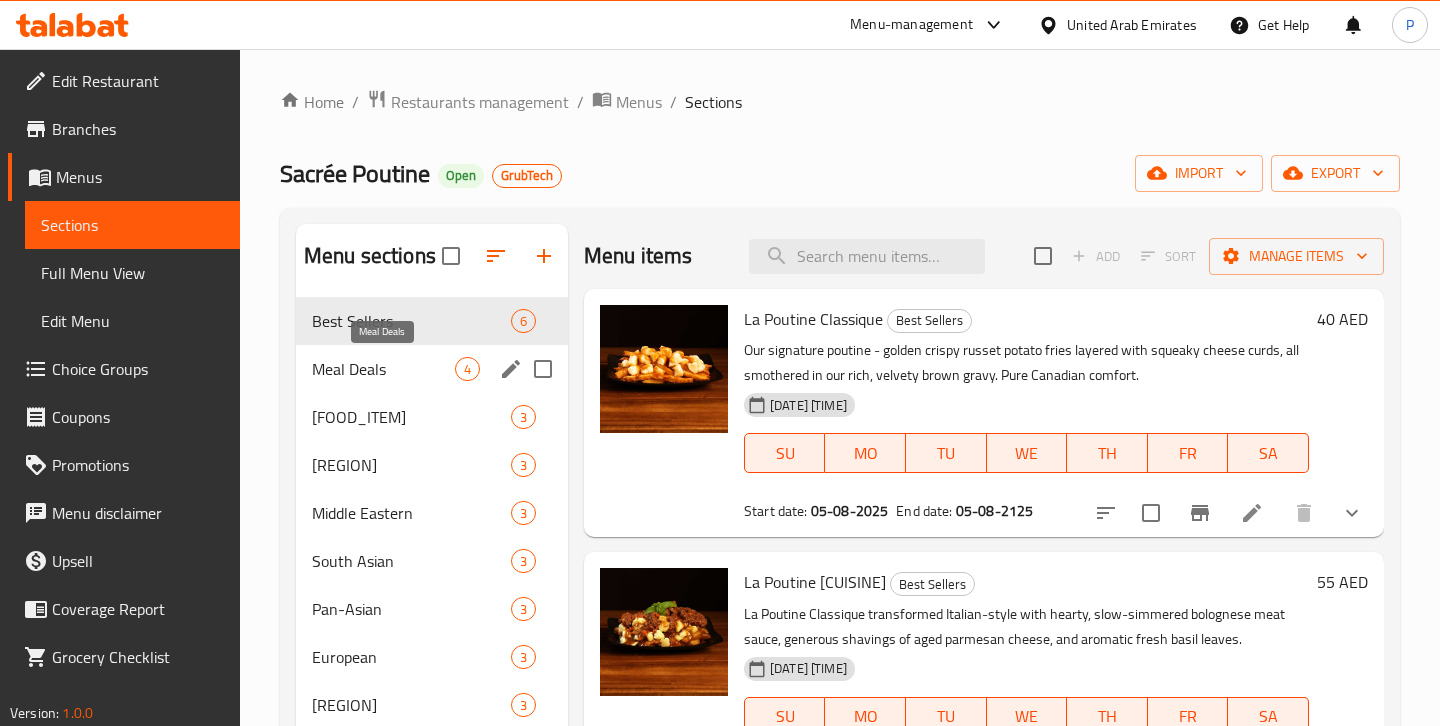 click on "Meal Deals" at bounding box center [383, 369] 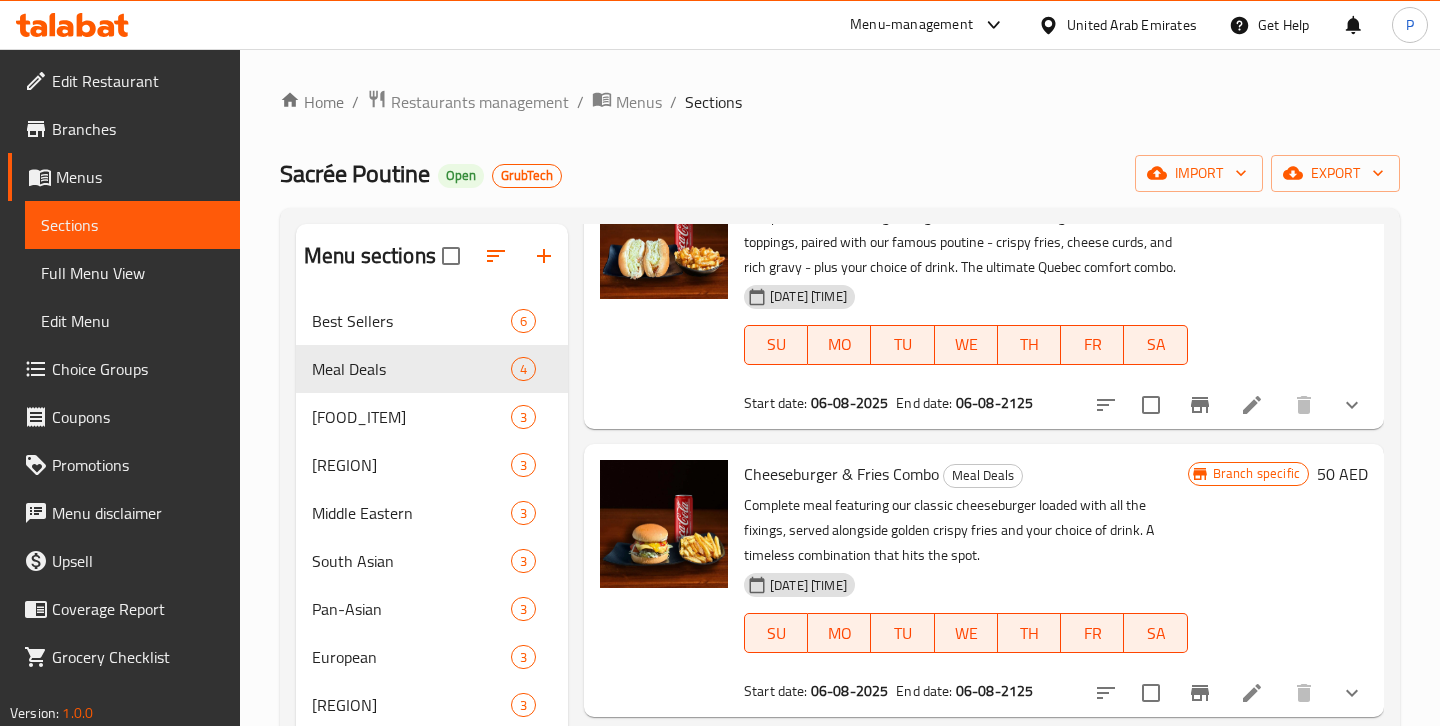 scroll, scrollTop: 477, scrollLeft: 0, axis: vertical 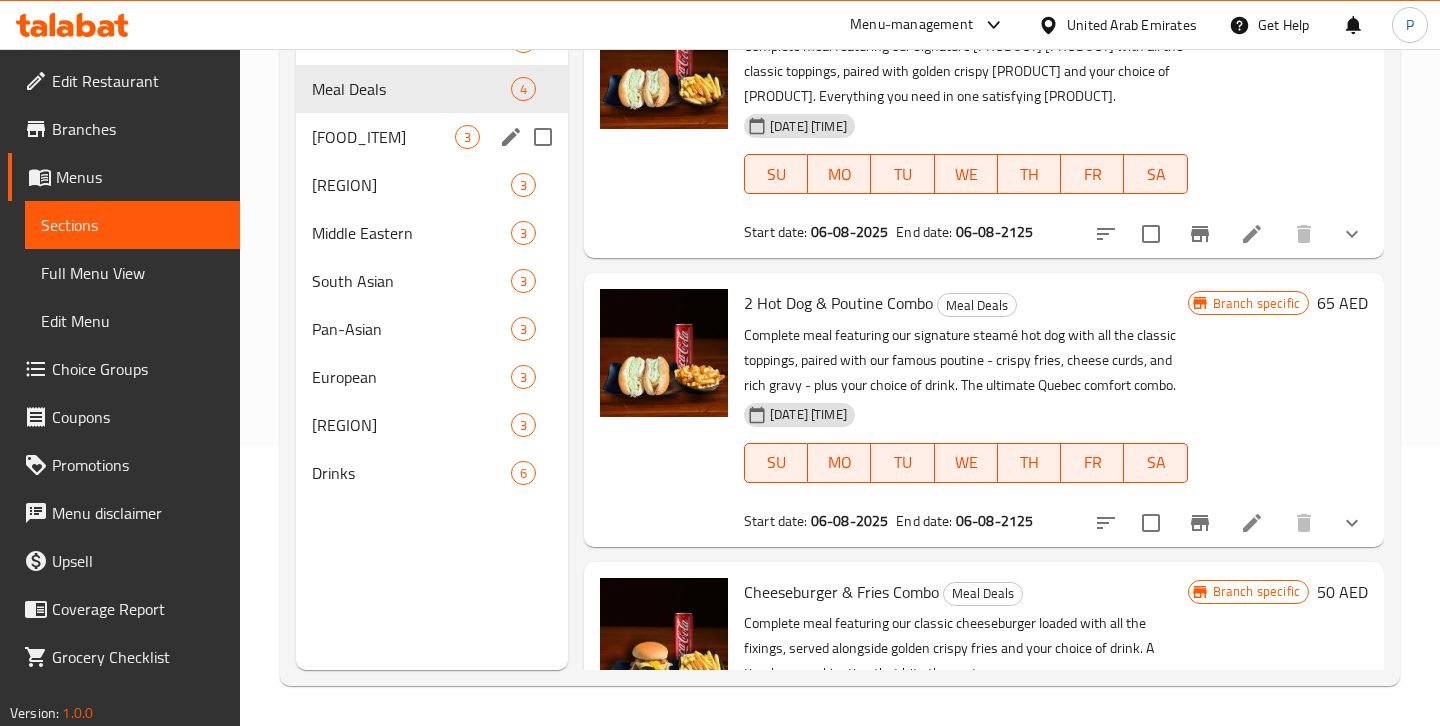 click on "Casse-Croûte 3" at bounding box center [432, 137] 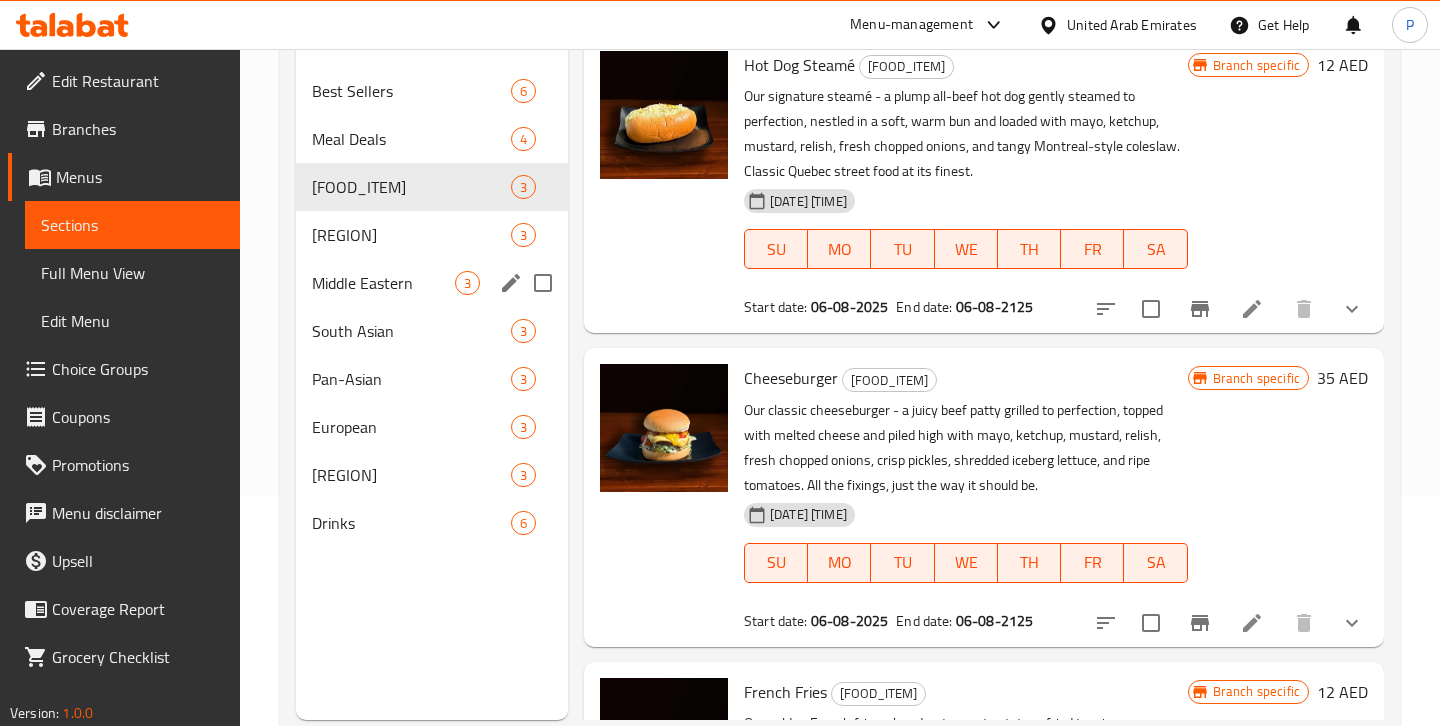 scroll, scrollTop: 280, scrollLeft: 0, axis: vertical 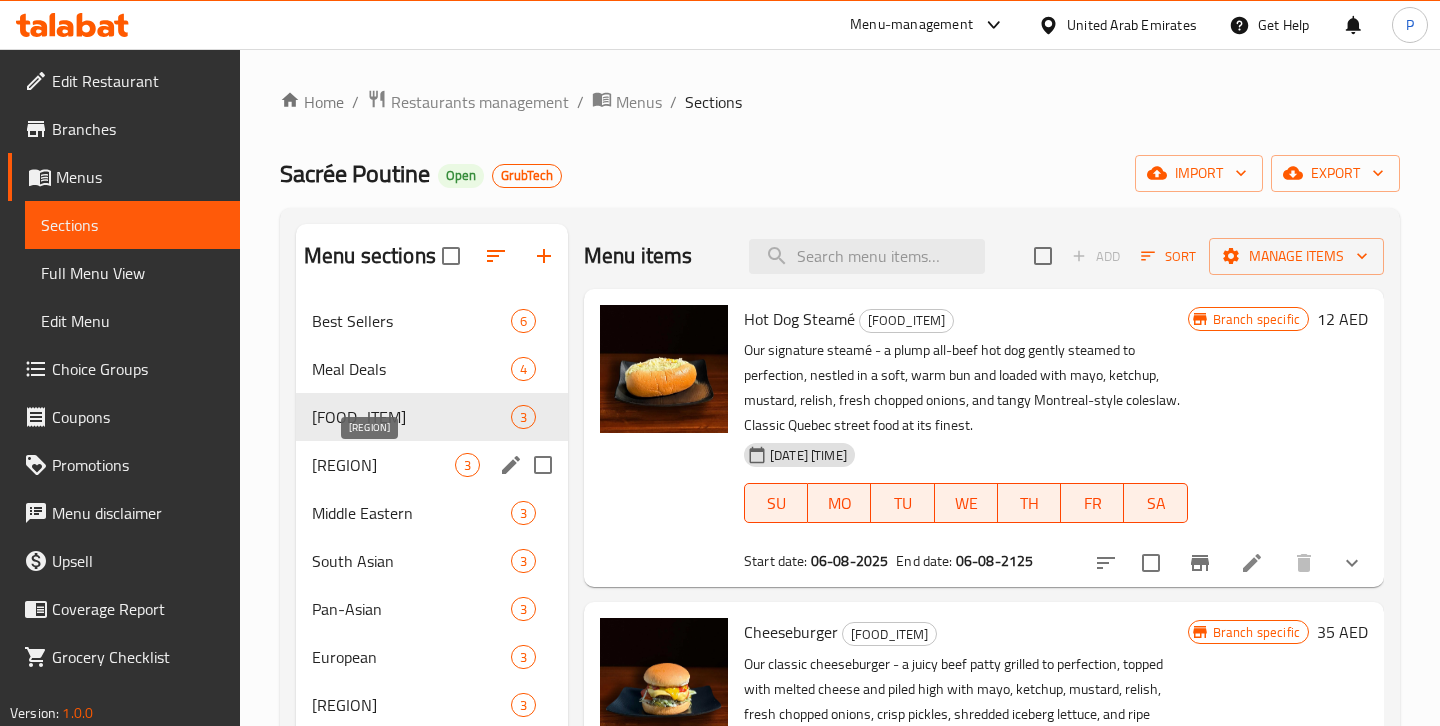 click on "[REGION]" at bounding box center (383, 465) 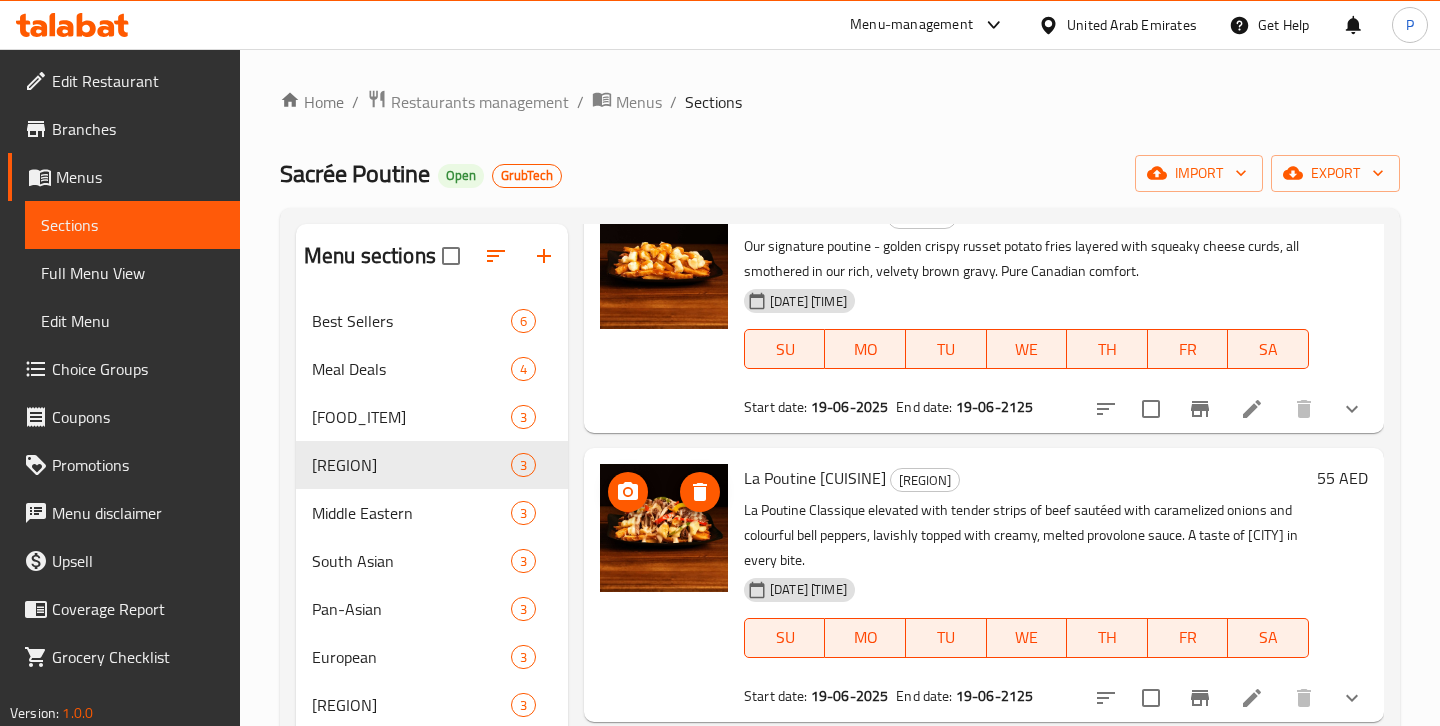 scroll, scrollTop: 164, scrollLeft: 0, axis: vertical 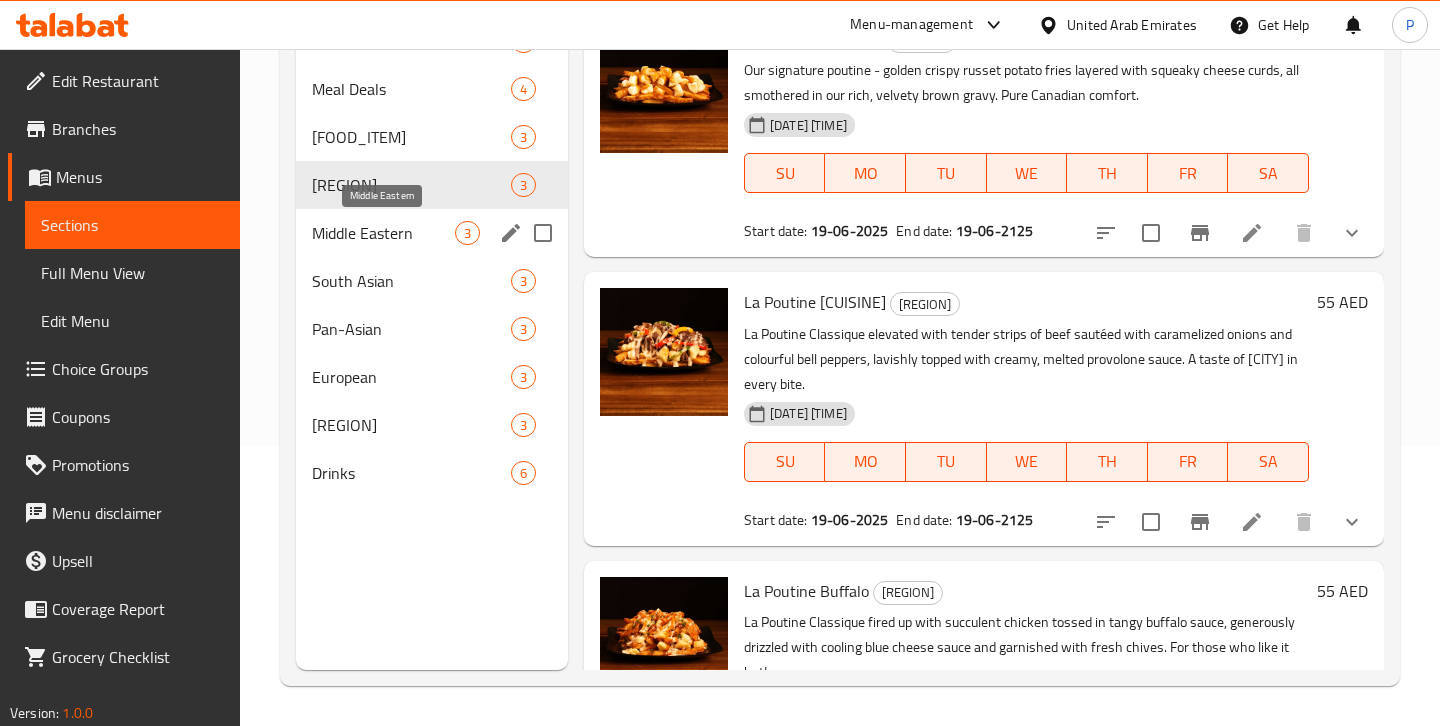 click on "Middle Eastern" at bounding box center [383, 233] 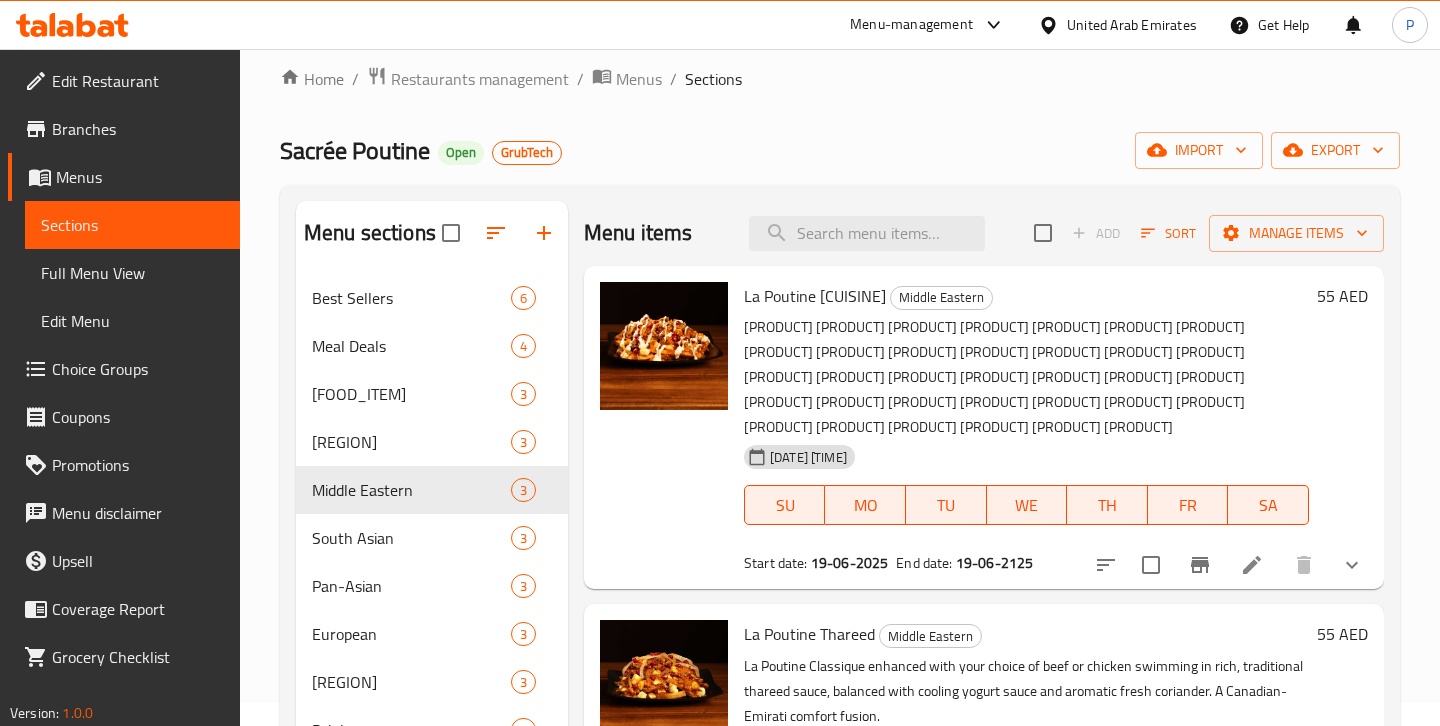 scroll, scrollTop: 22, scrollLeft: 0, axis: vertical 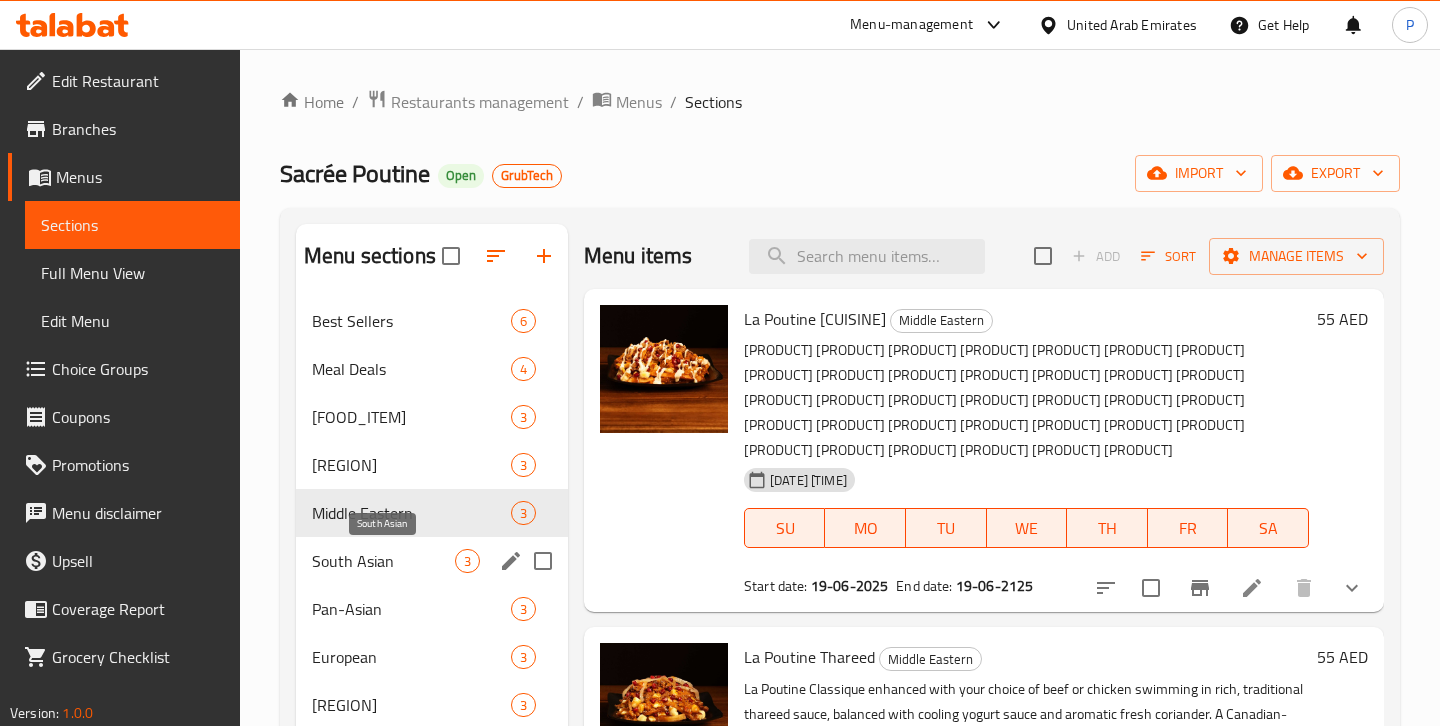 click on "South Asian" at bounding box center (383, 561) 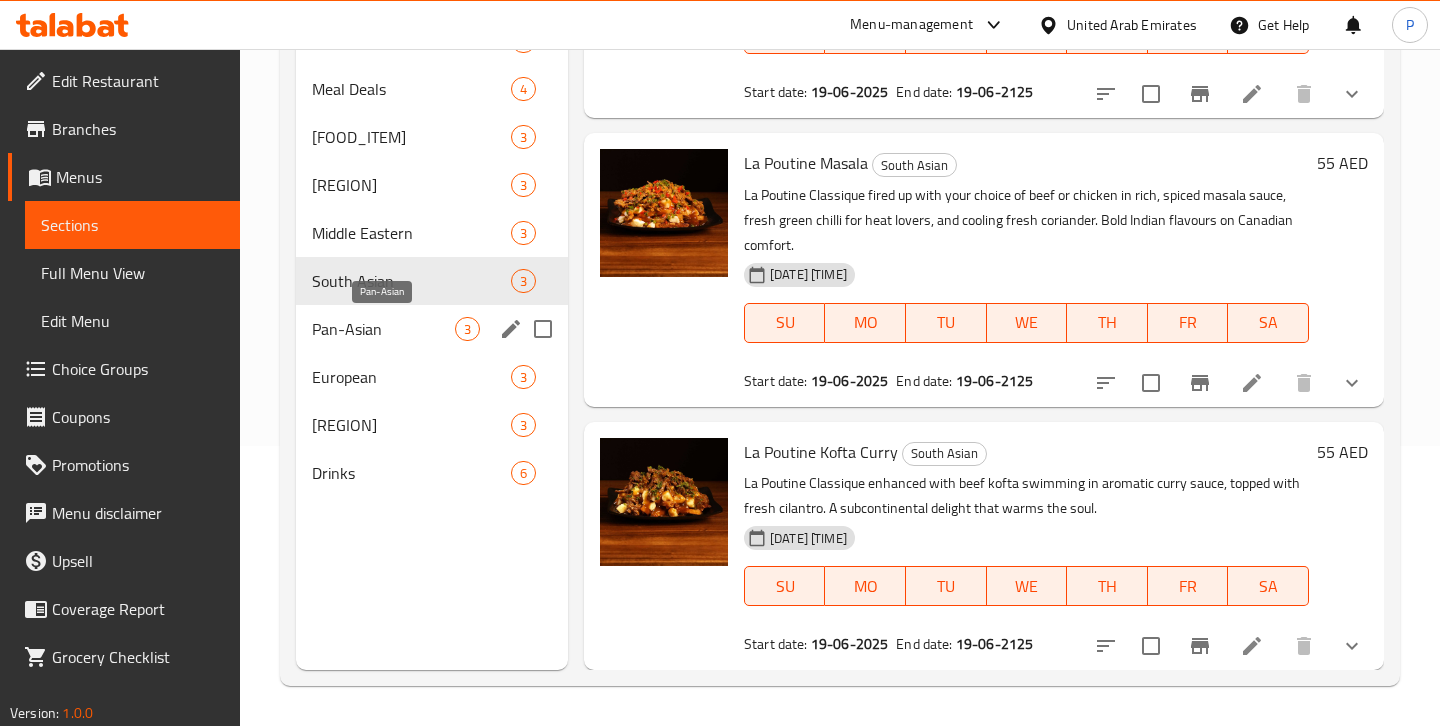 click on "Pan-Asian" at bounding box center [383, 329] 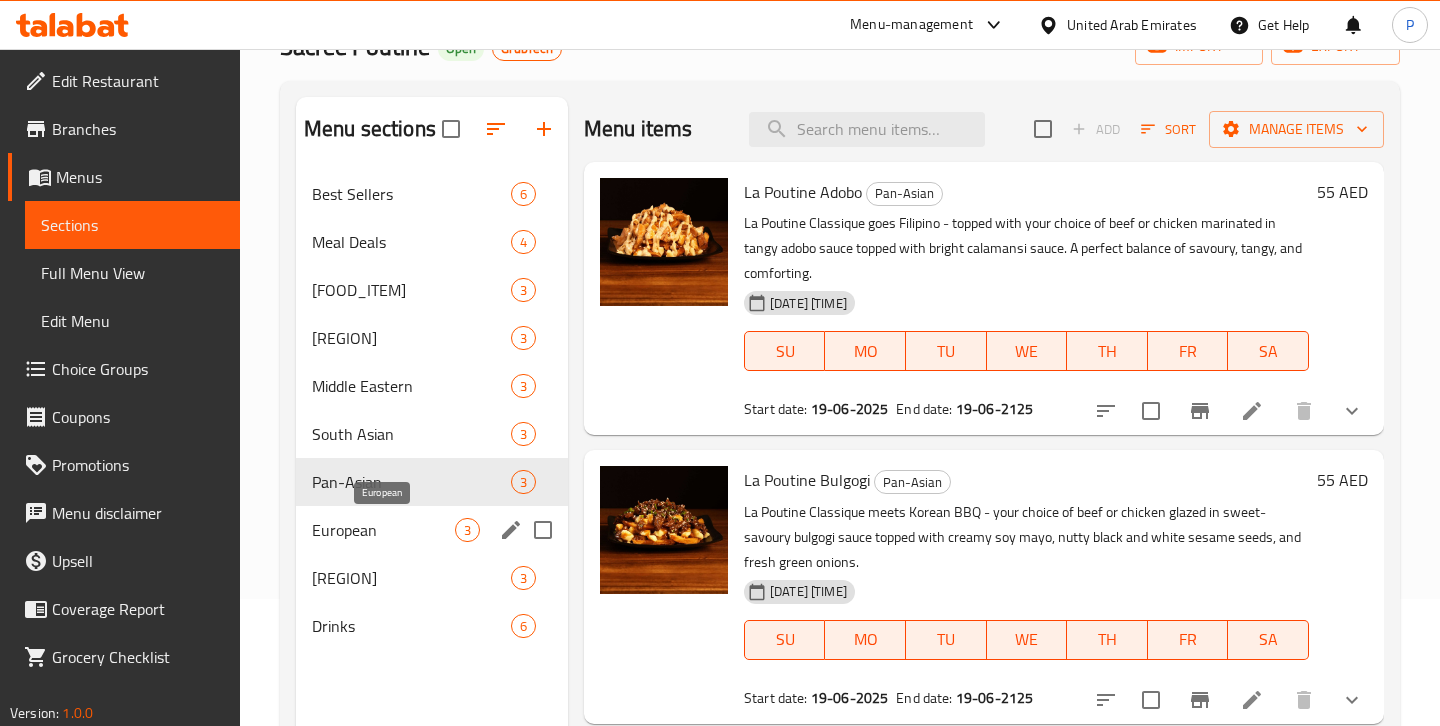 click on "European" at bounding box center [383, 530] 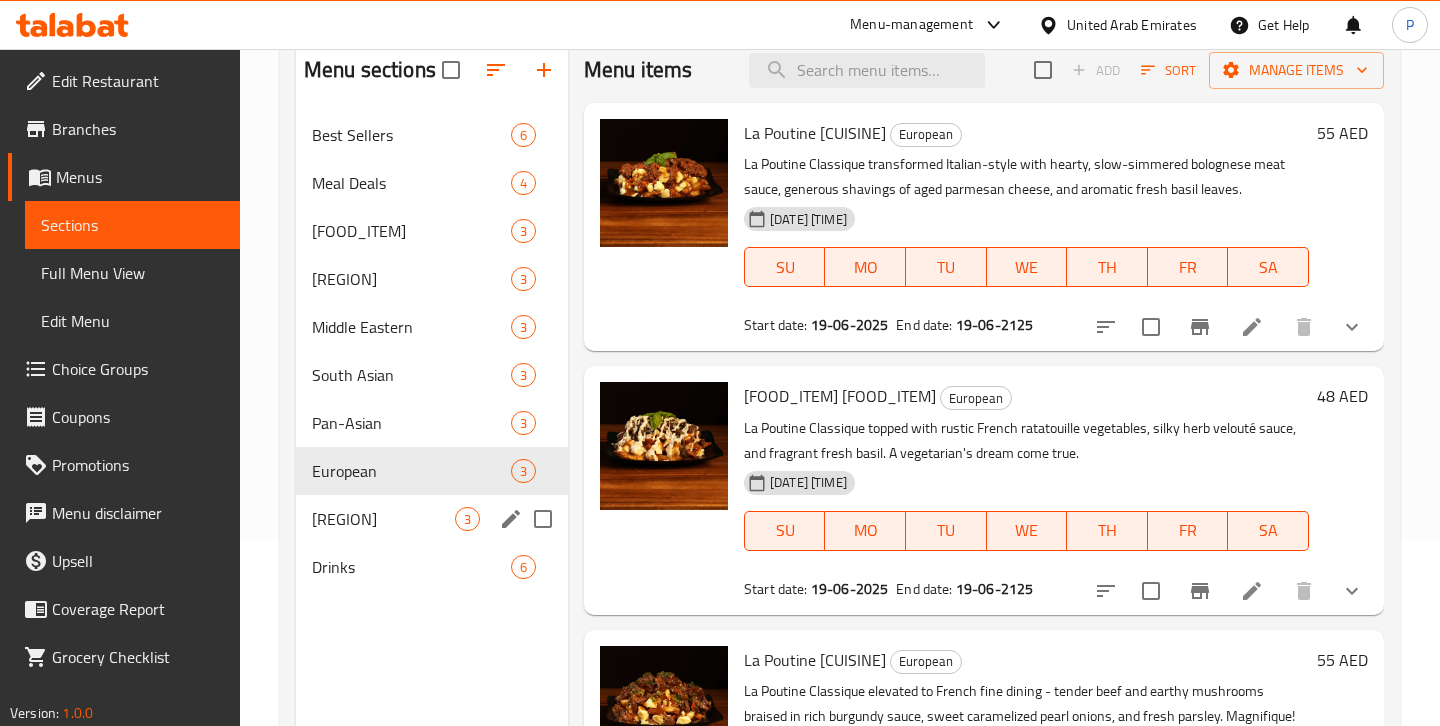 click on "Latin American 3" at bounding box center [432, 519] 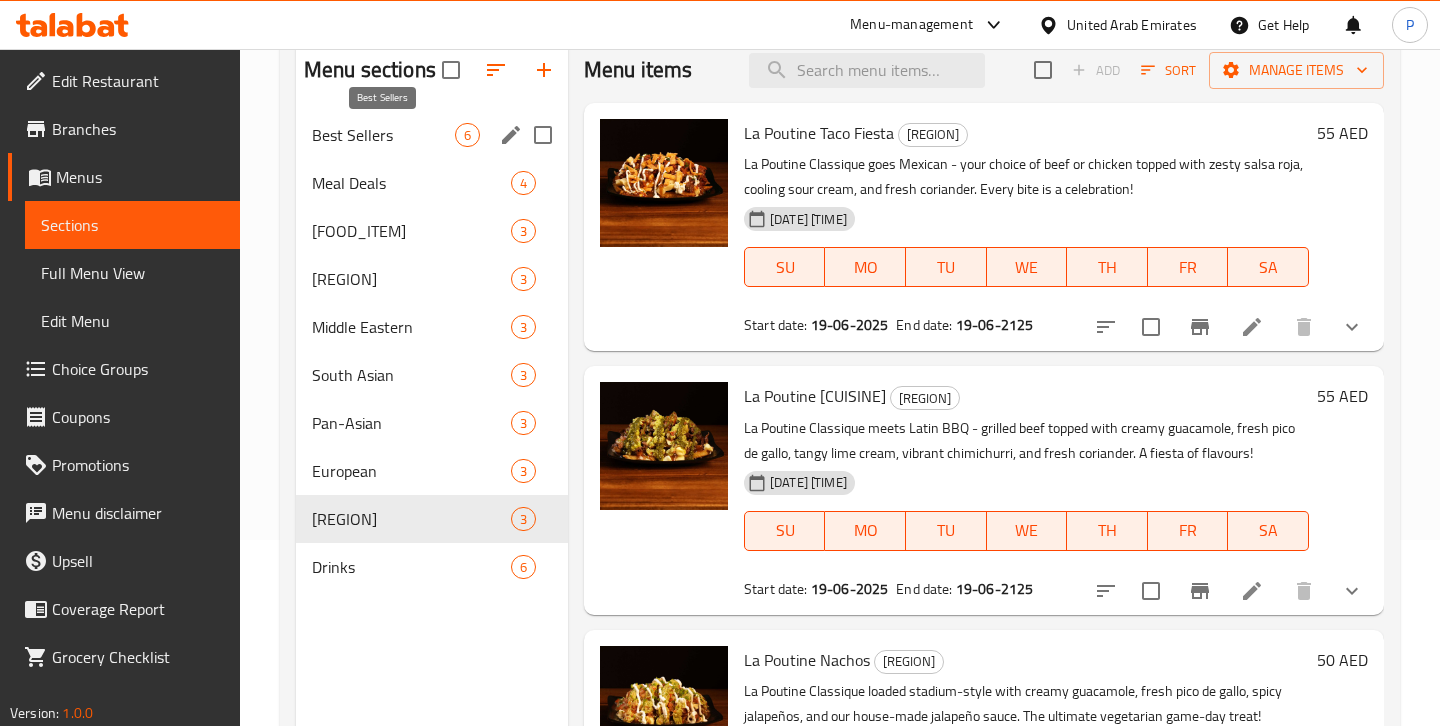 click on "Best Sellers" at bounding box center (383, 135) 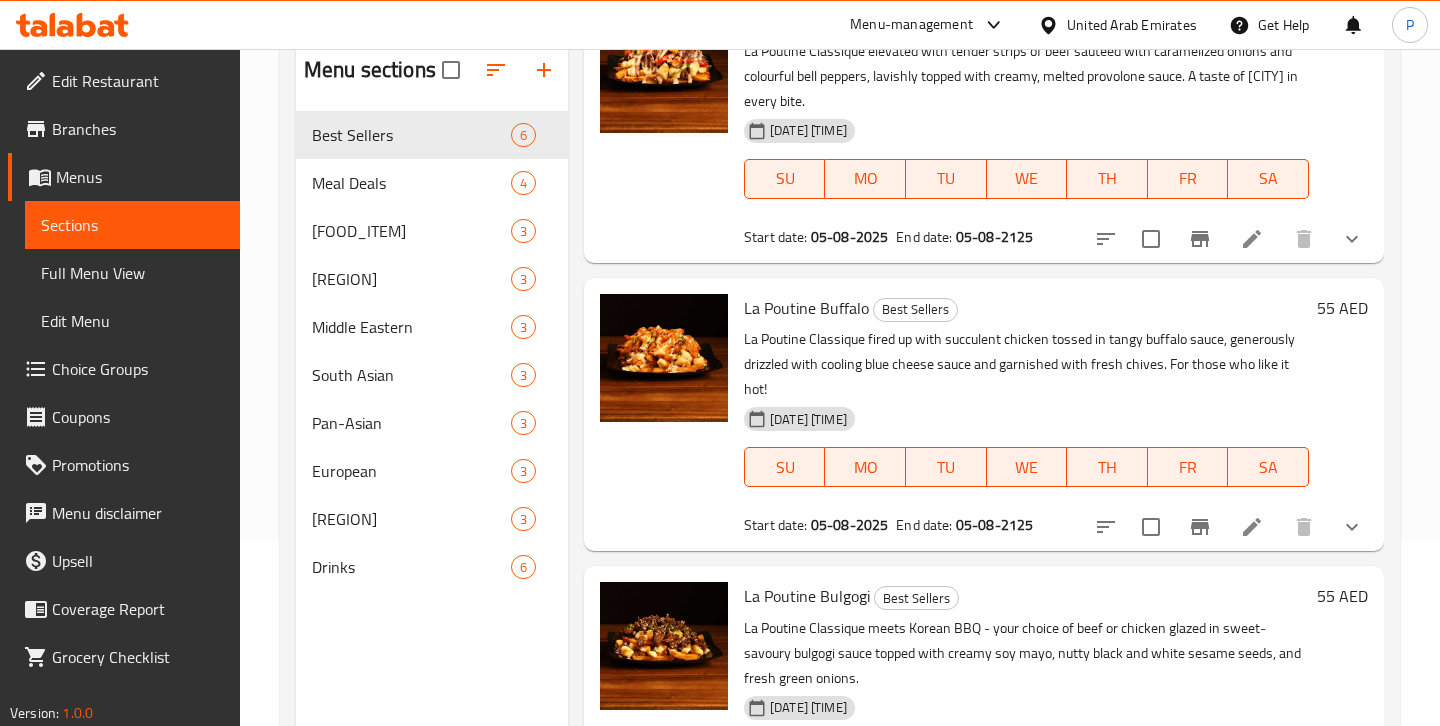 scroll, scrollTop: 979, scrollLeft: 0, axis: vertical 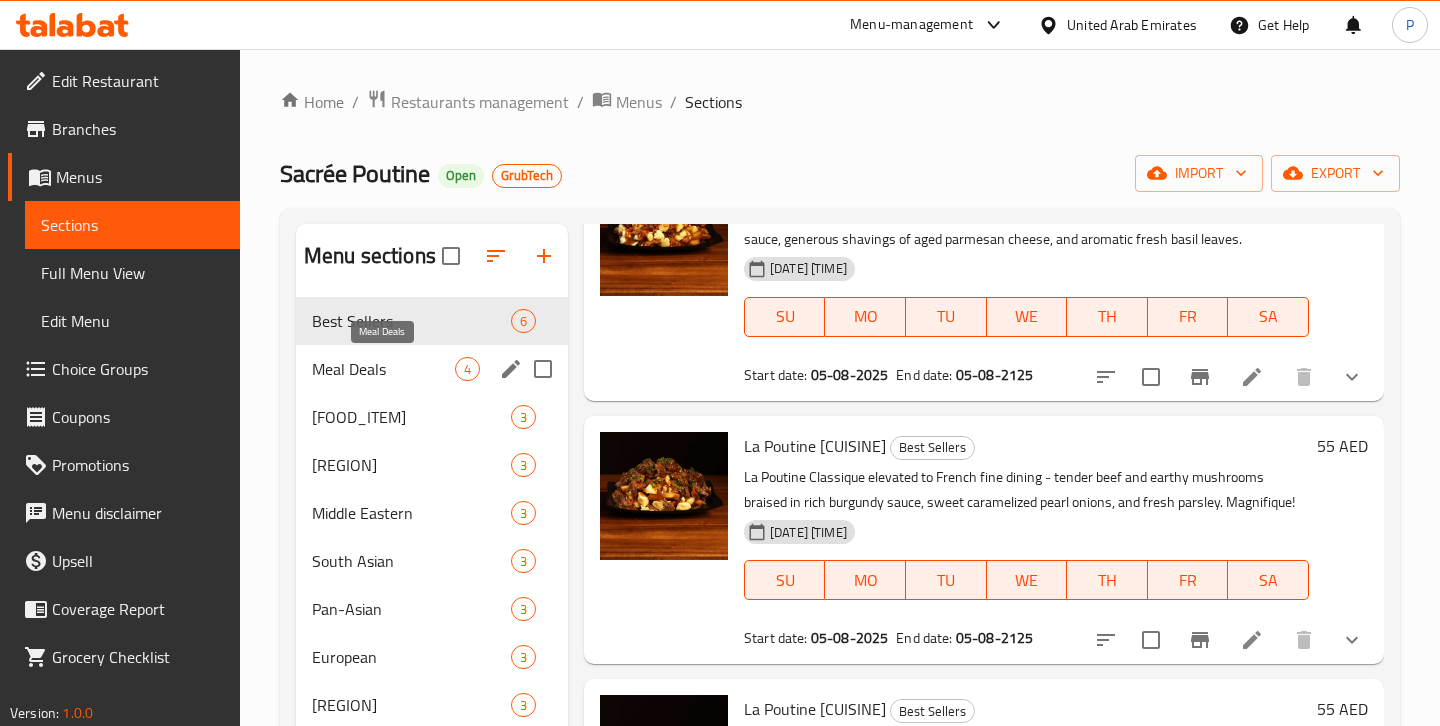 click on "Meal Deals" at bounding box center (383, 369) 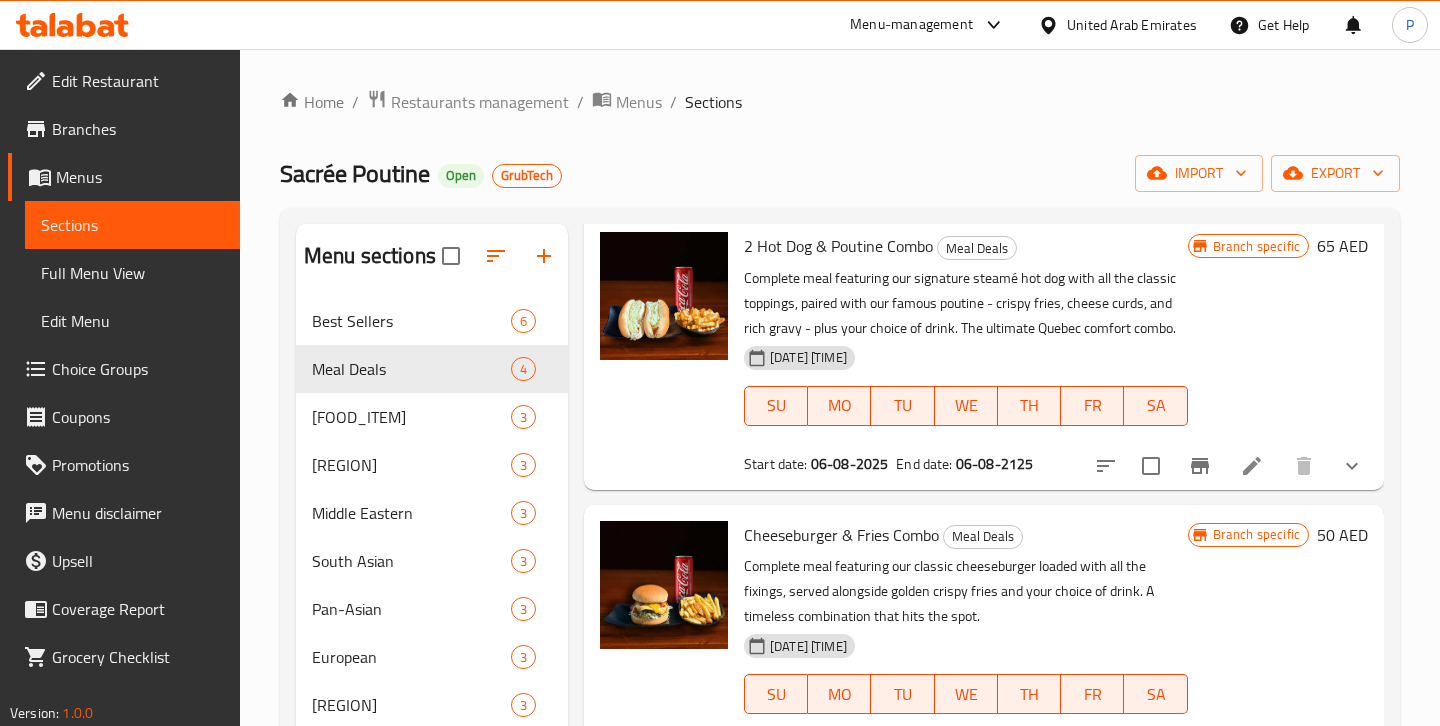 scroll, scrollTop: 477, scrollLeft: 0, axis: vertical 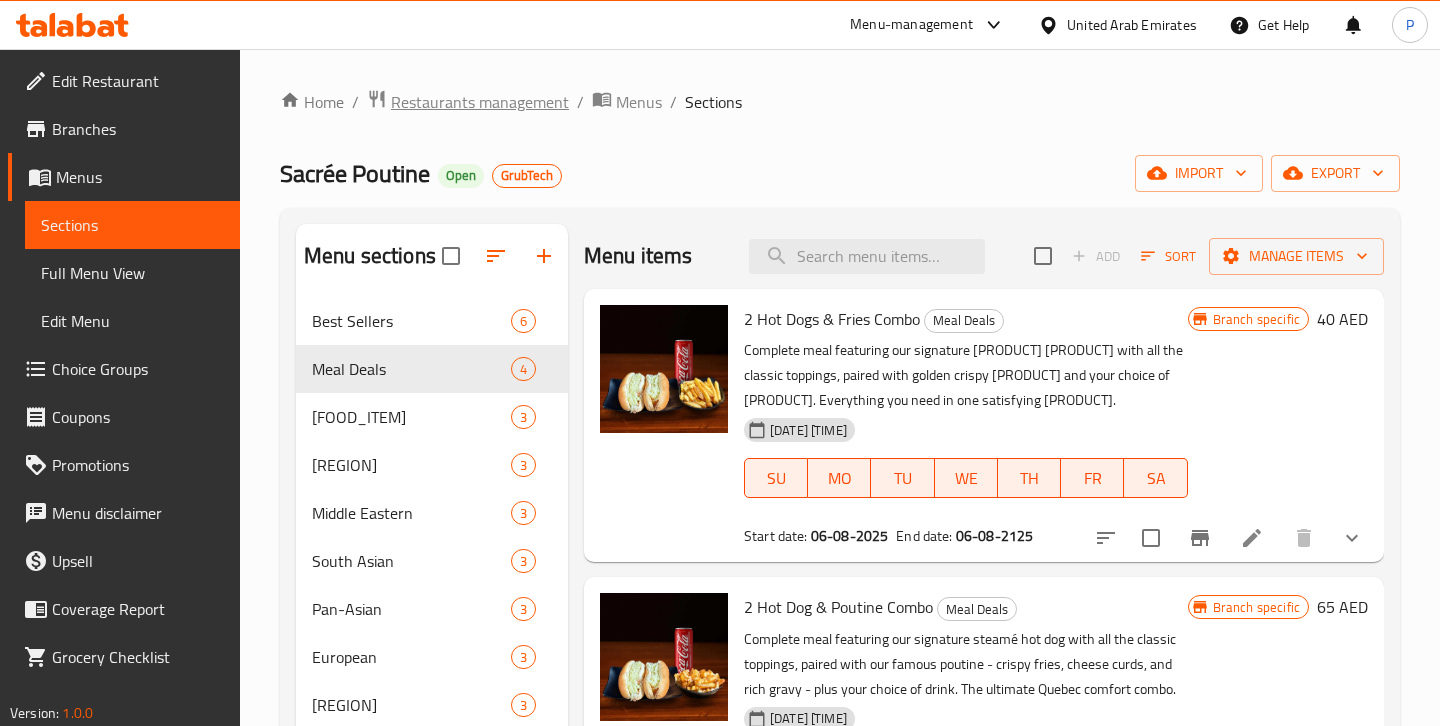 click on "Restaurants management" at bounding box center (480, 102) 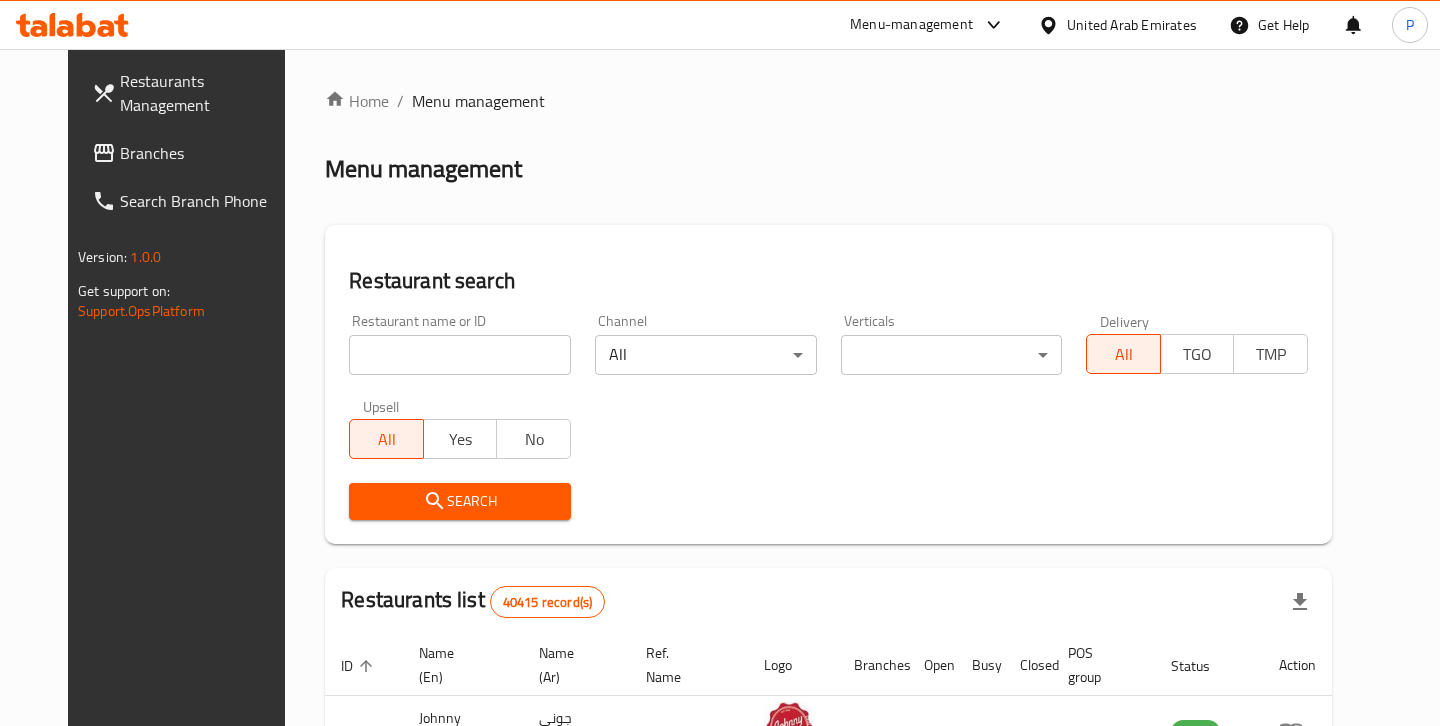 click at bounding box center (460, 355) 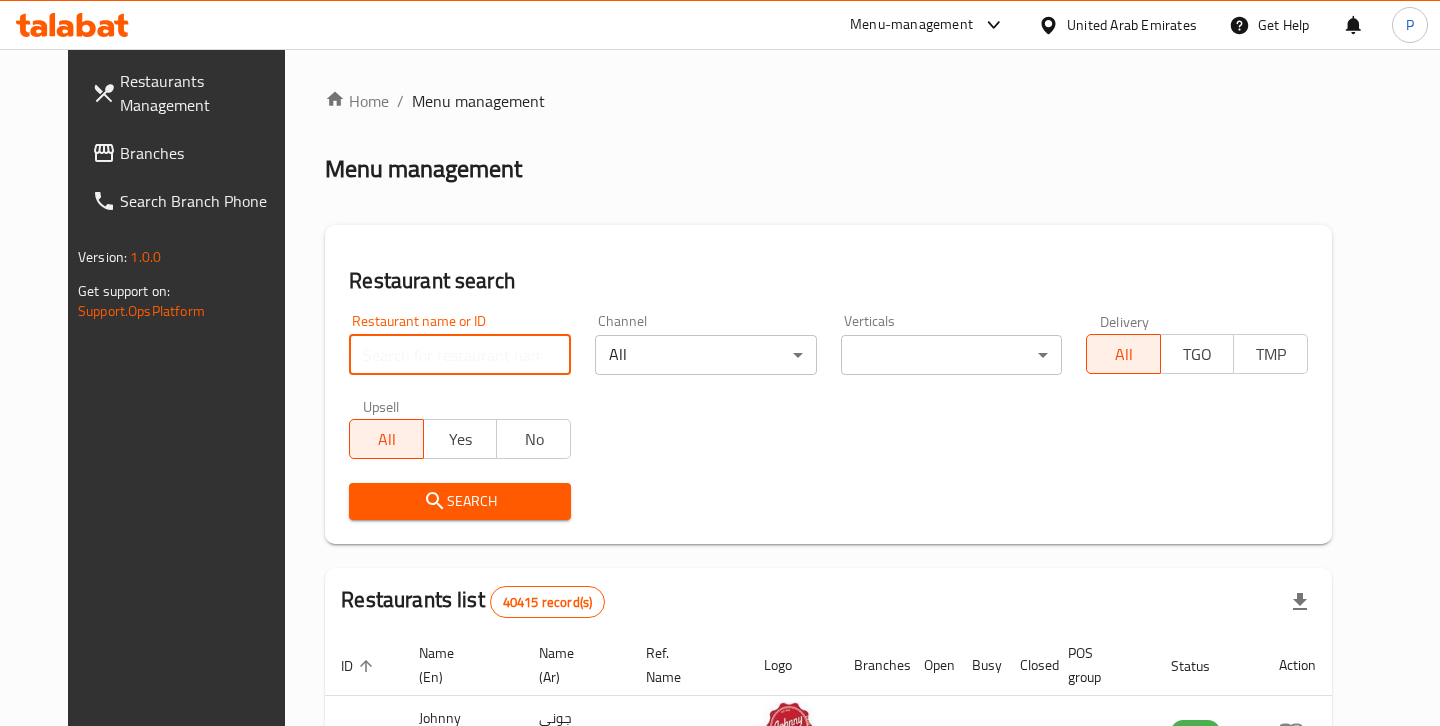 paste on "Dabdoub Butchery And Grills" 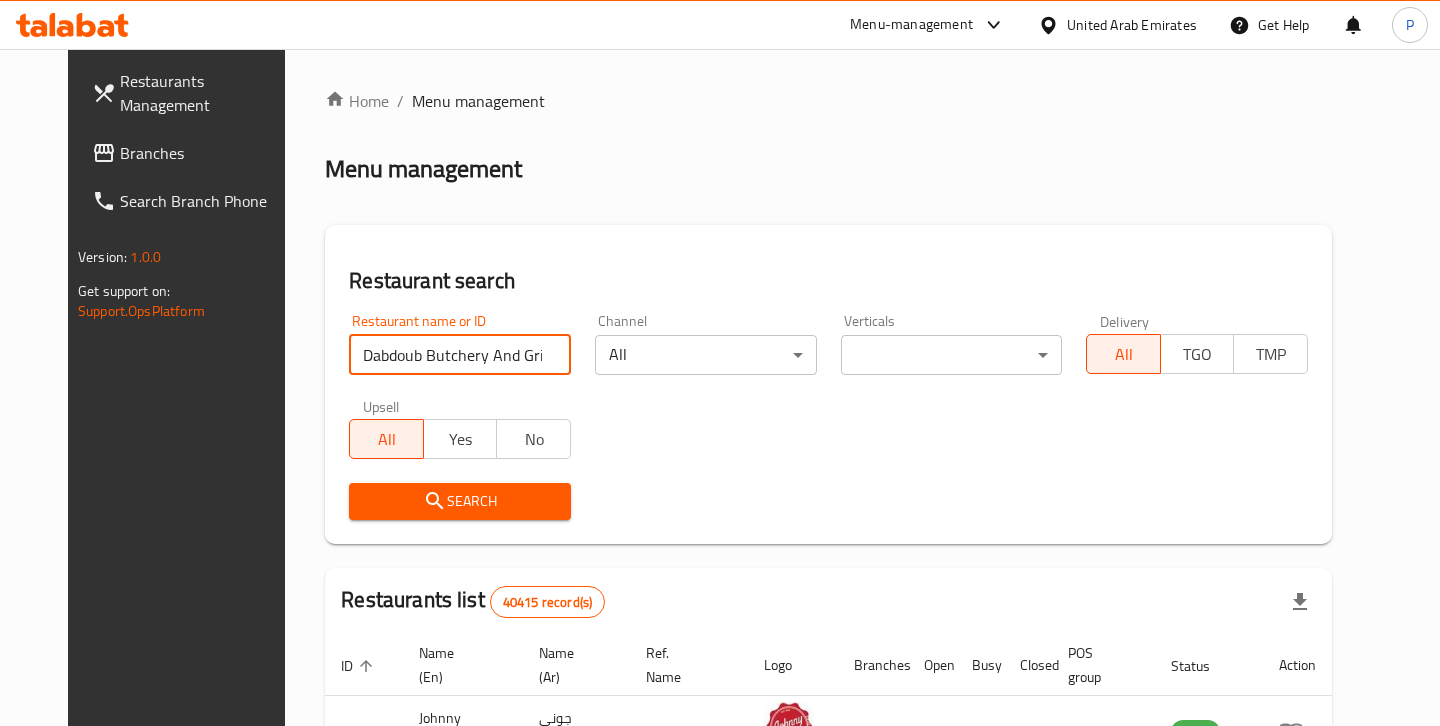 click on "Search" at bounding box center (460, 501) 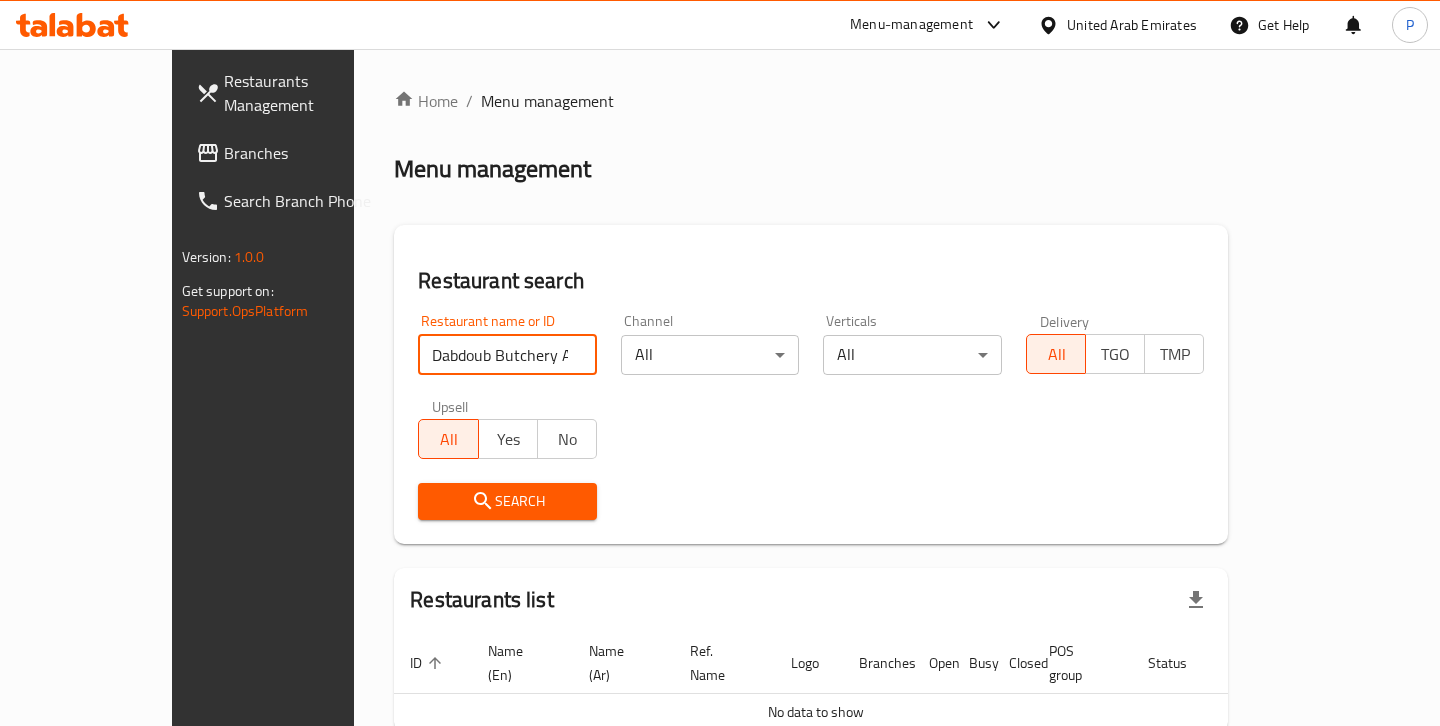 scroll, scrollTop: 91, scrollLeft: 0, axis: vertical 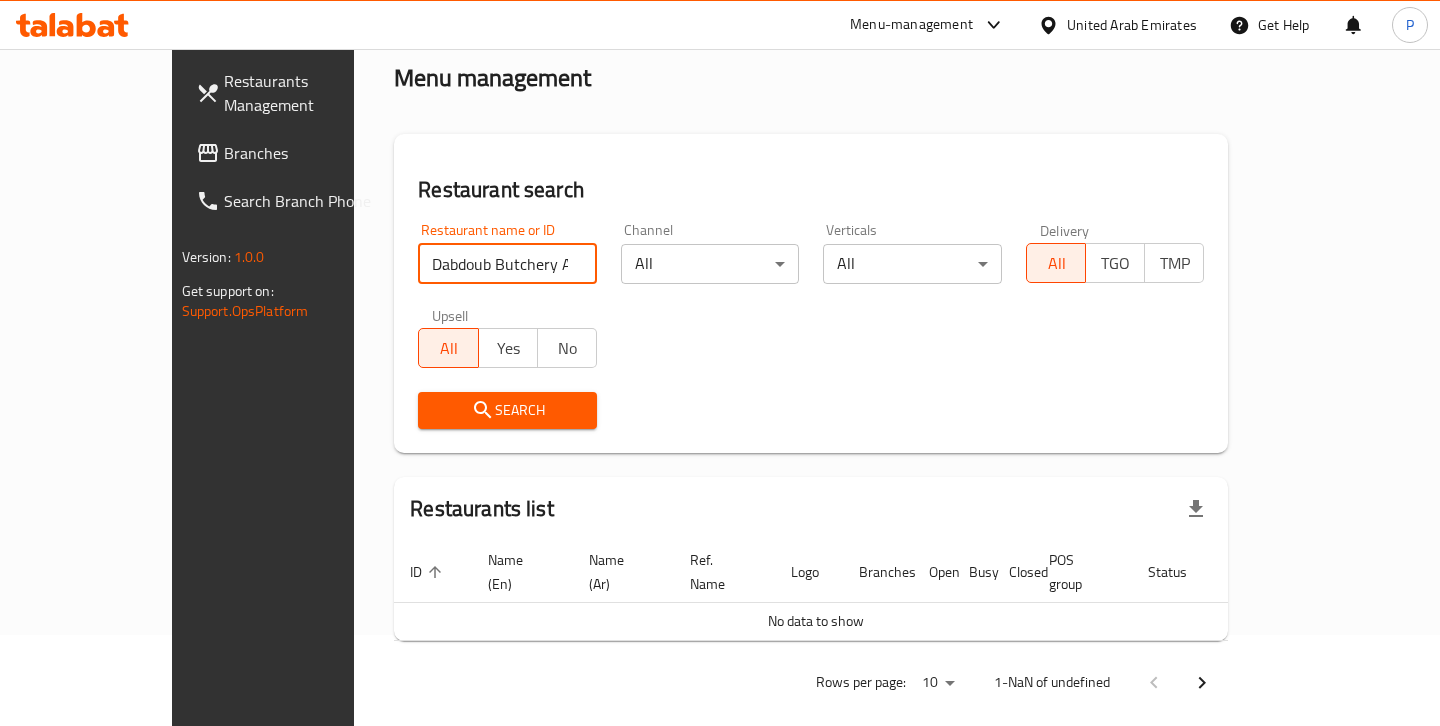 click on "Dabdoub Butchery And Grills" at bounding box center (507, 264) 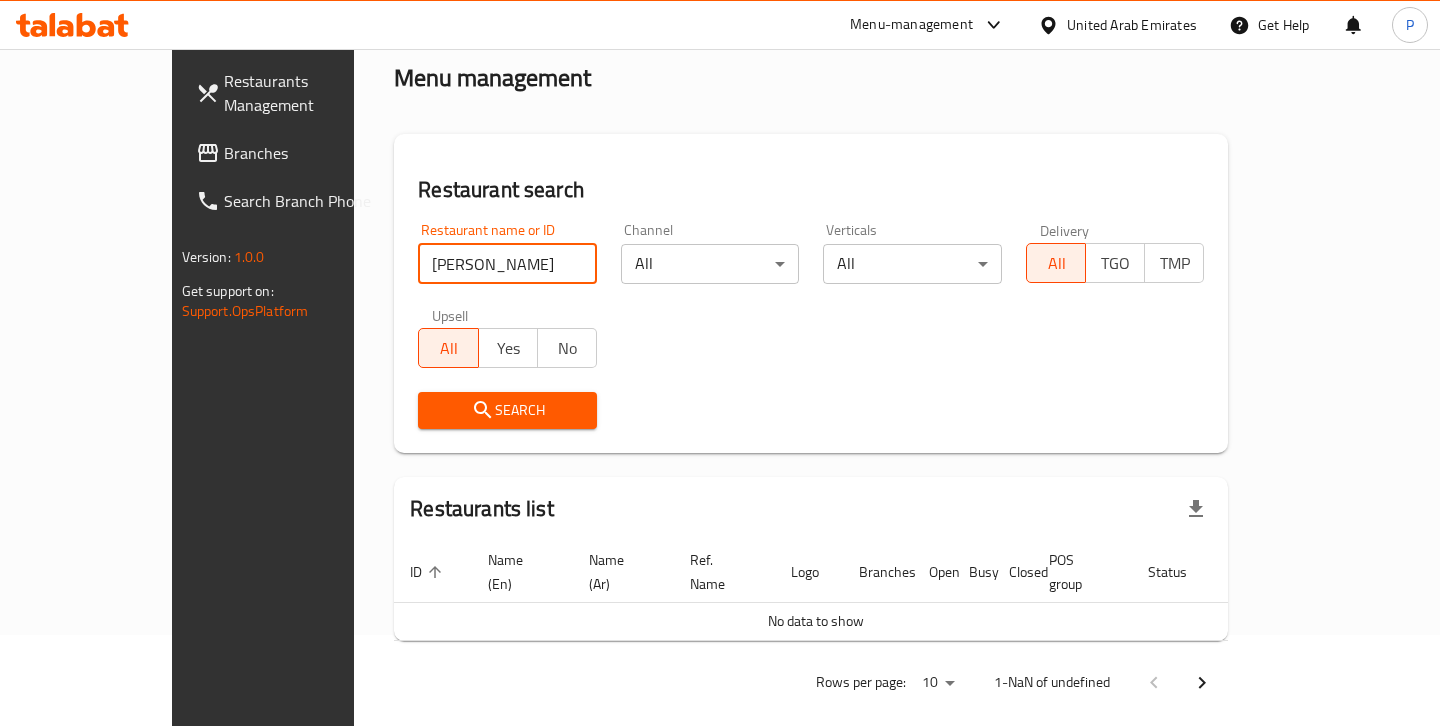 type on "[PERSON_NAME]" 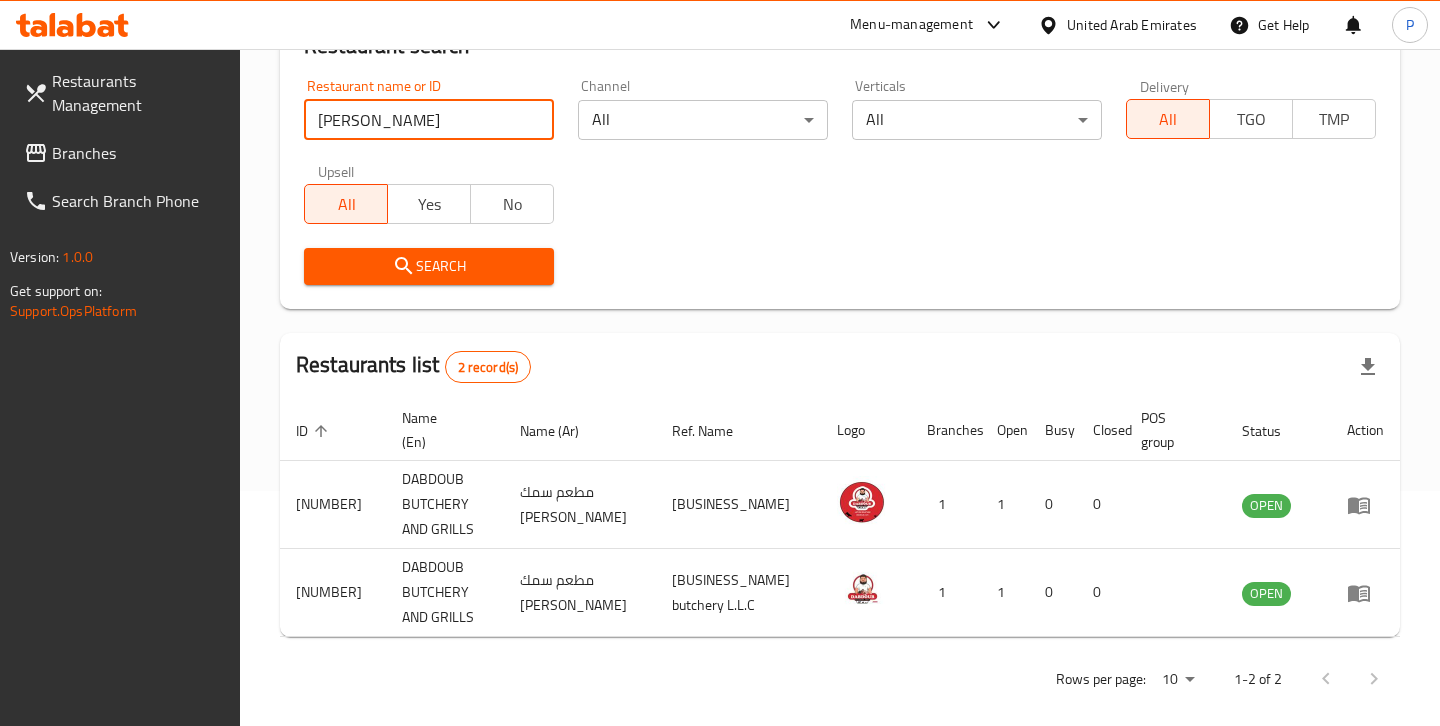 scroll, scrollTop: 254, scrollLeft: 0, axis: vertical 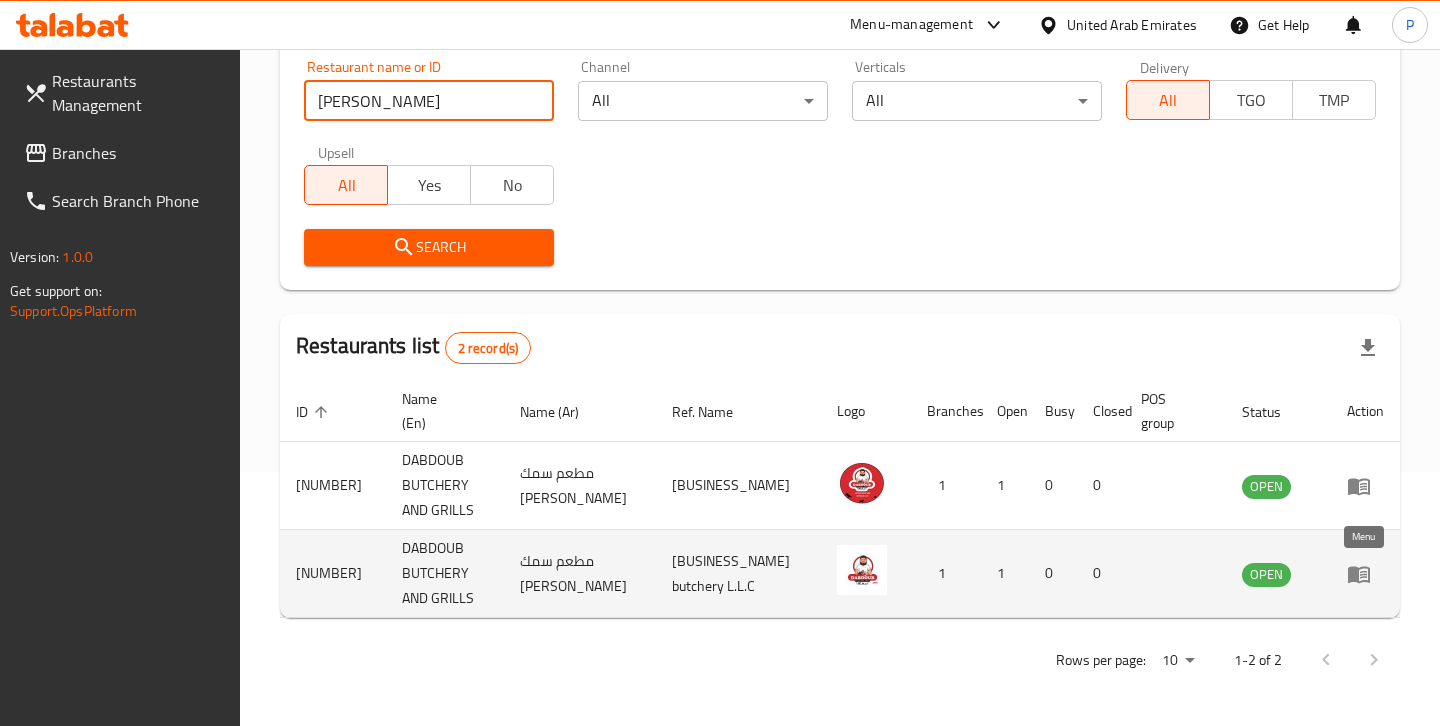 click 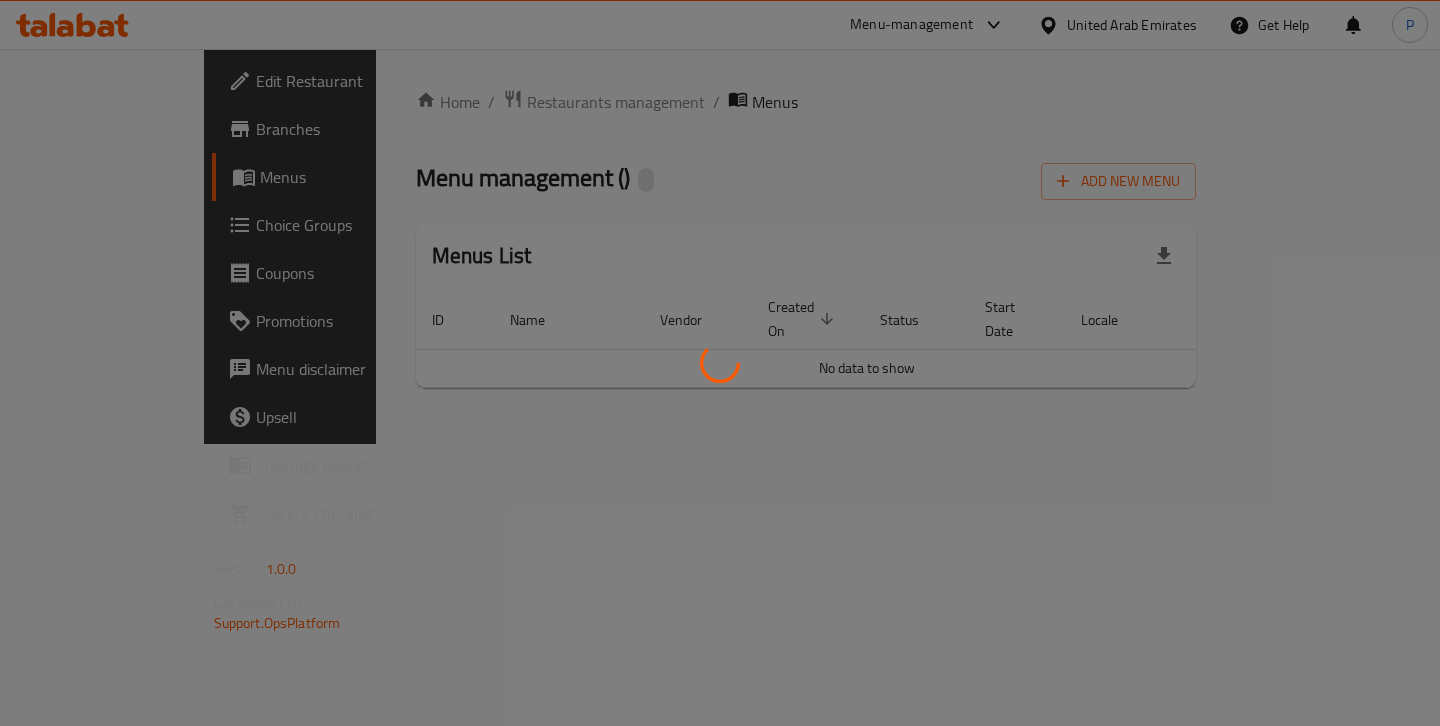 scroll, scrollTop: 0, scrollLeft: 0, axis: both 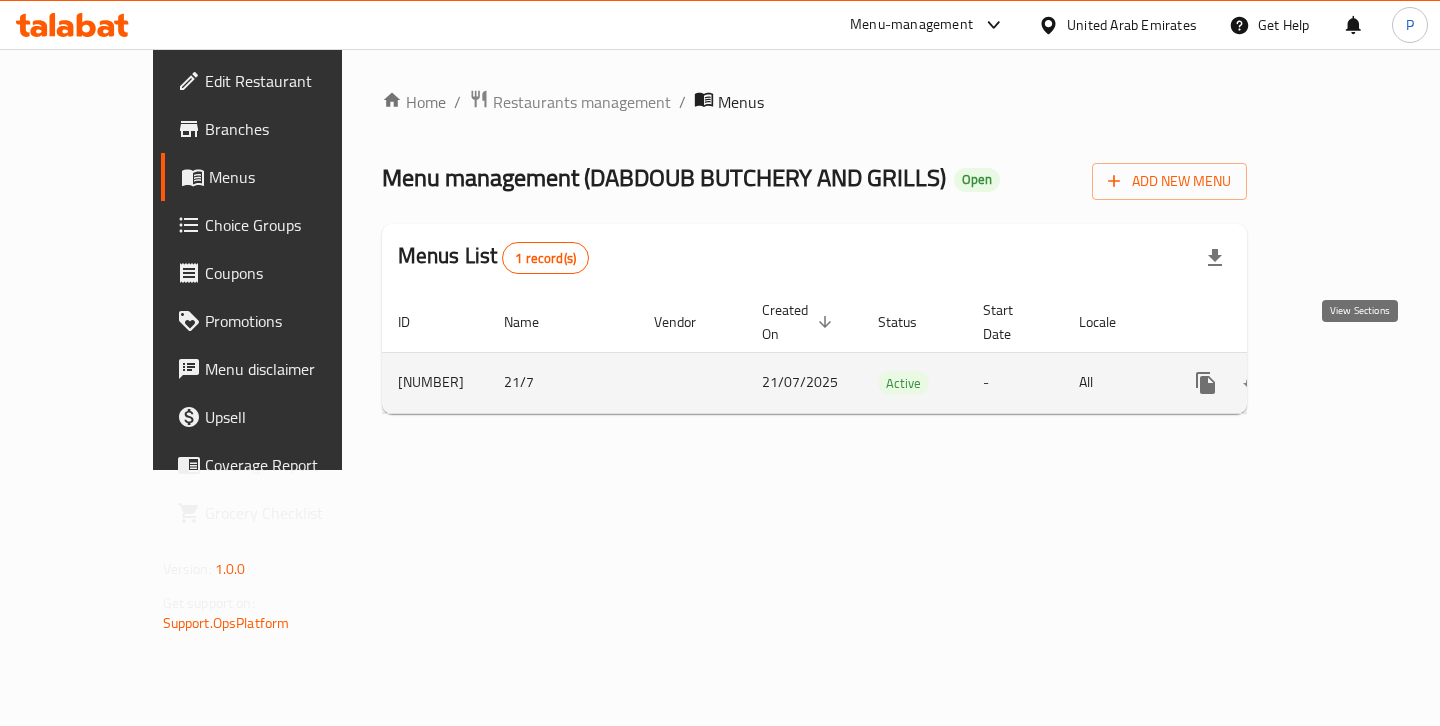 click 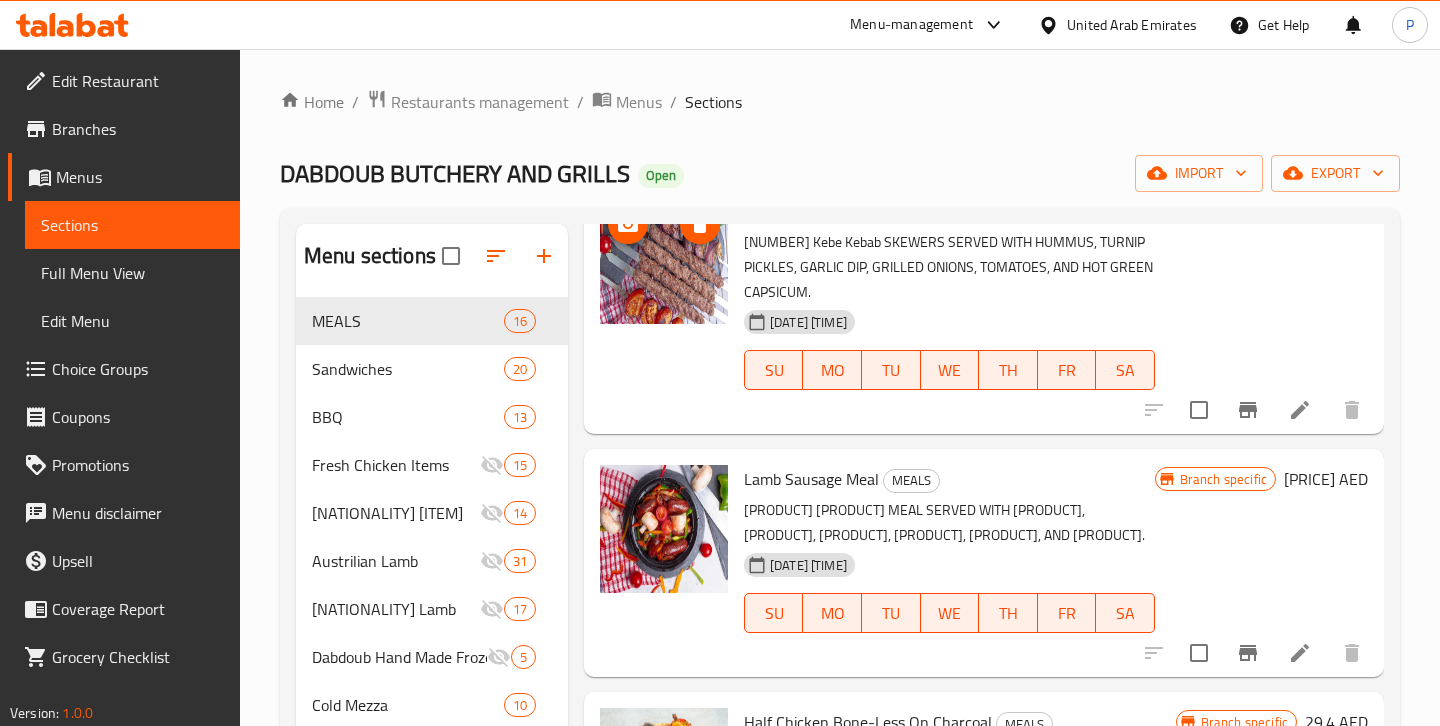 scroll, scrollTop: 2174, scrollLeft: 0, axis: vertical 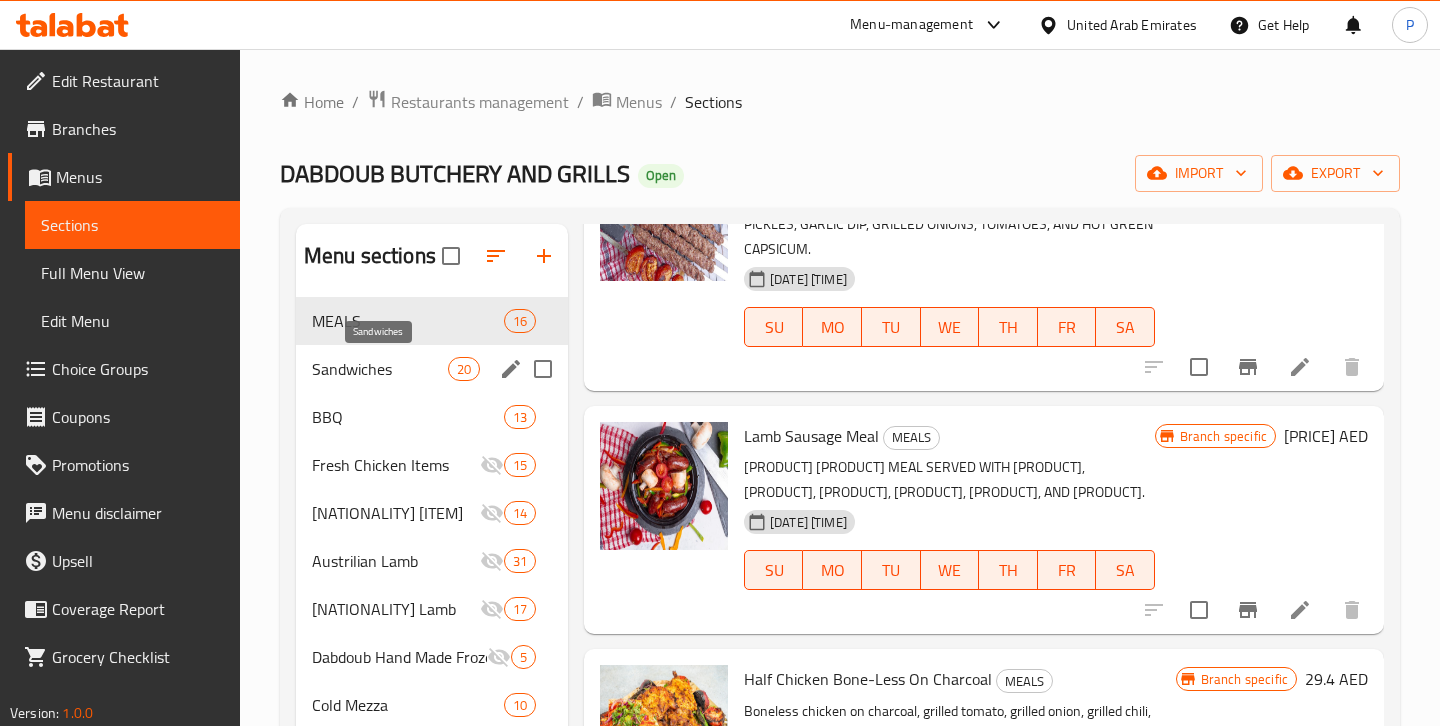 click on "Sandwiches" at bounding box center (380, 369) 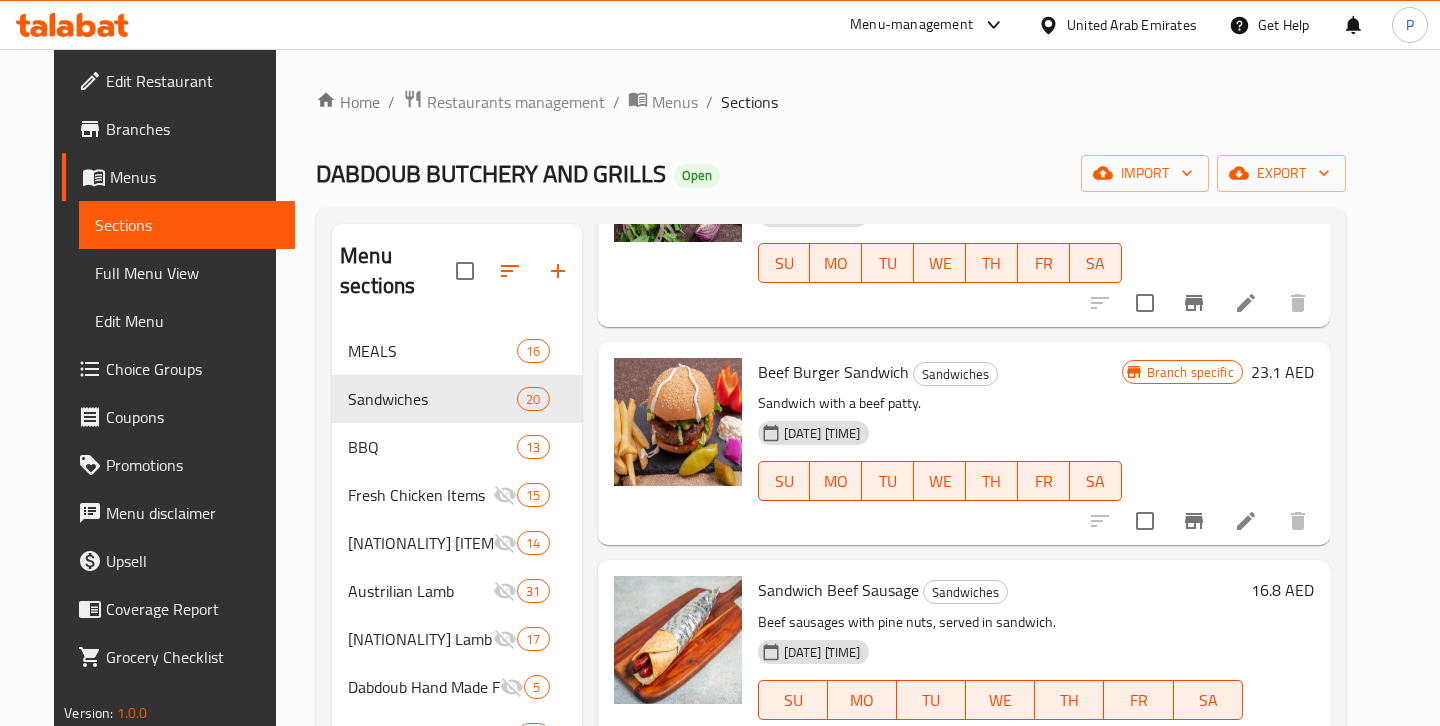 scroll, scrollTop: 3023, scrollLeft: 0, axis: vertical 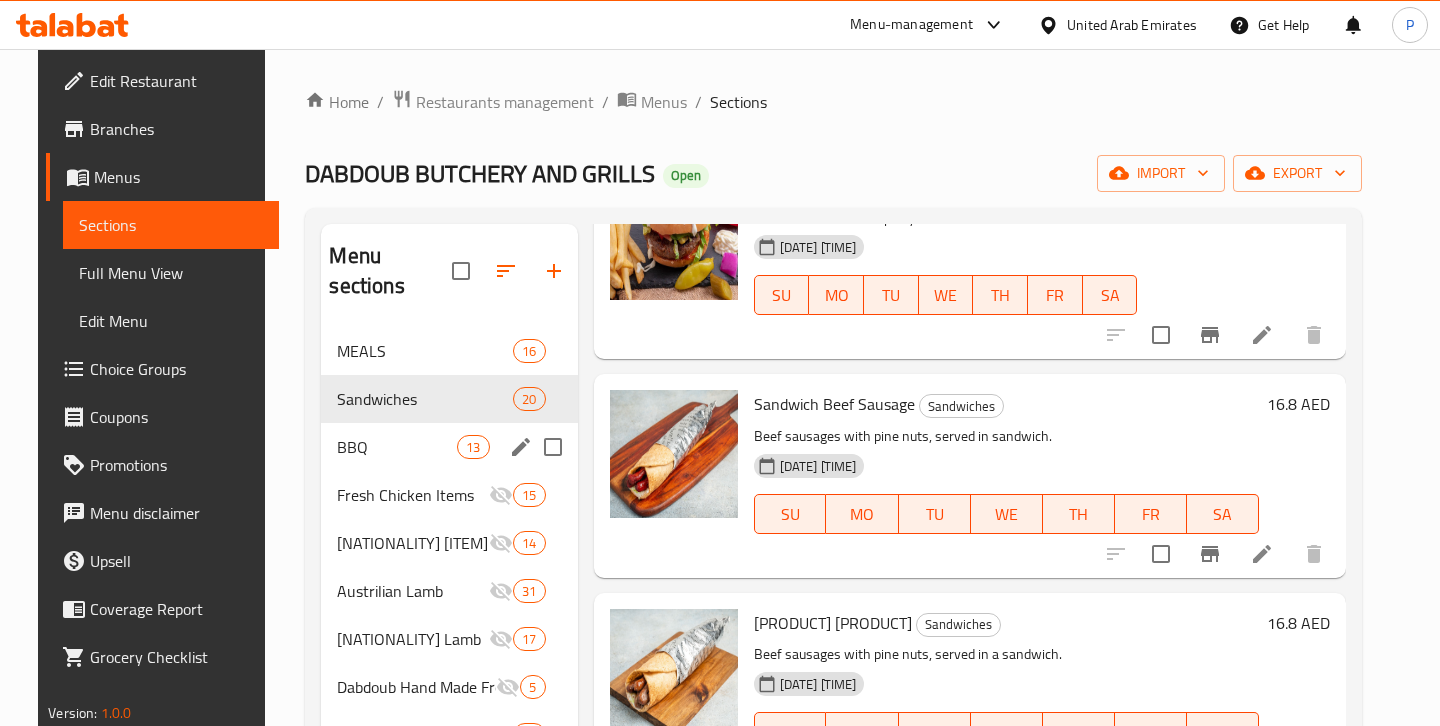 click on "BBQ" at bounding box center (397, 447) 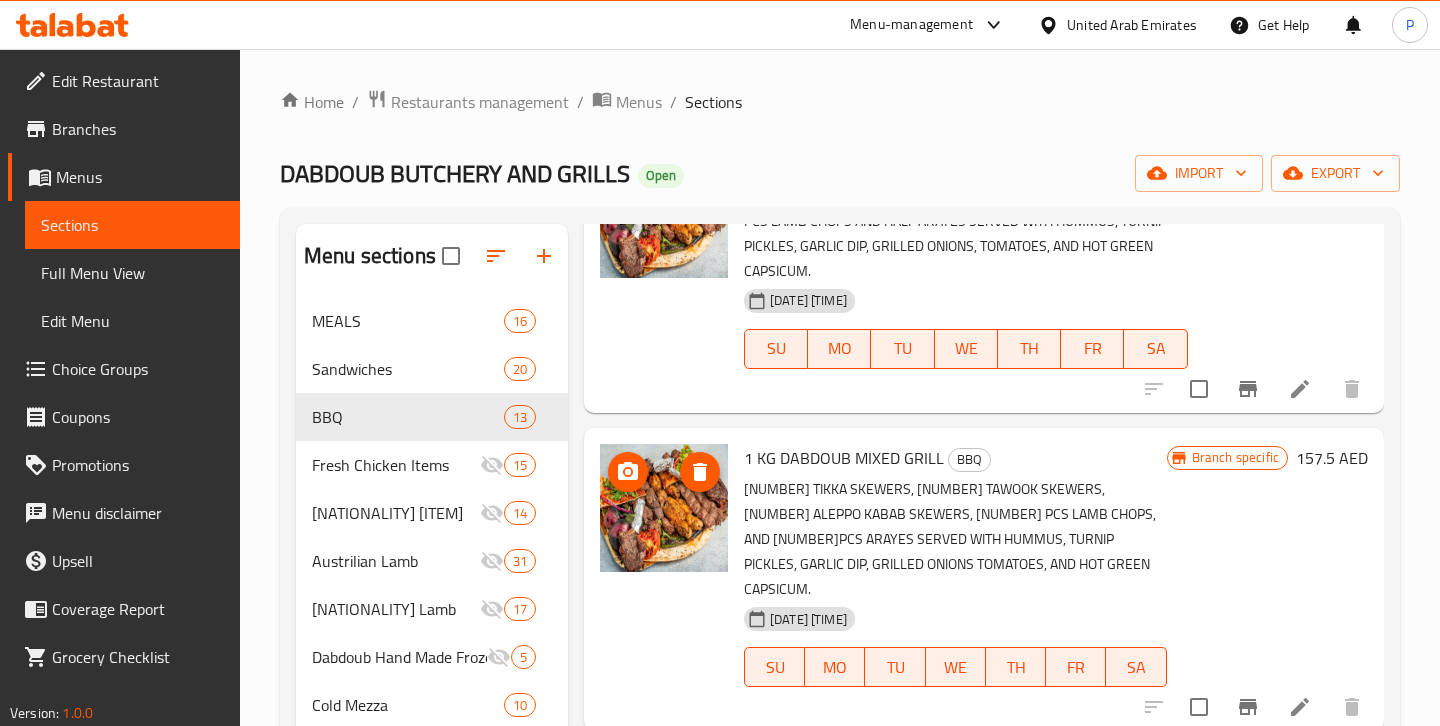 scroll, scrollTop: 2688, scrollLeft: 0, axis: vertical 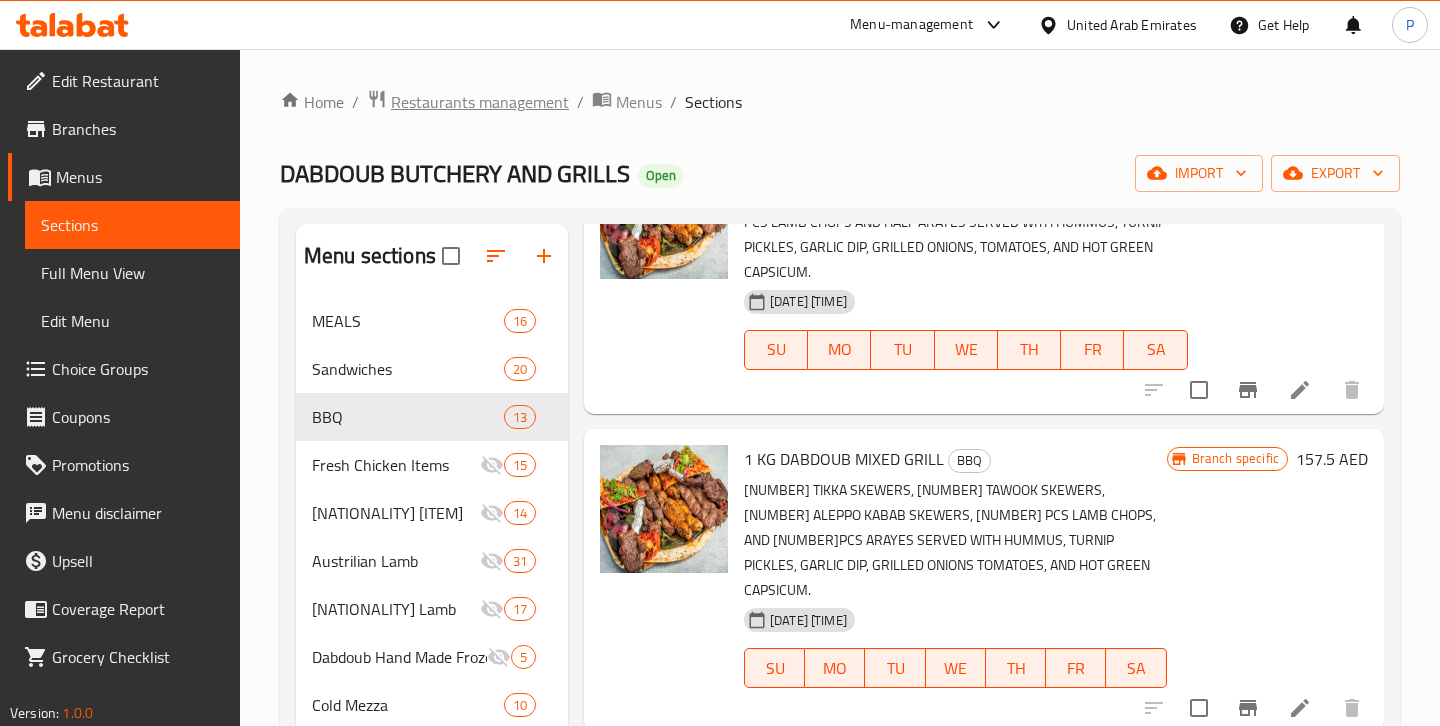 click on "Restaurants management" at bounding box center [480, 102] 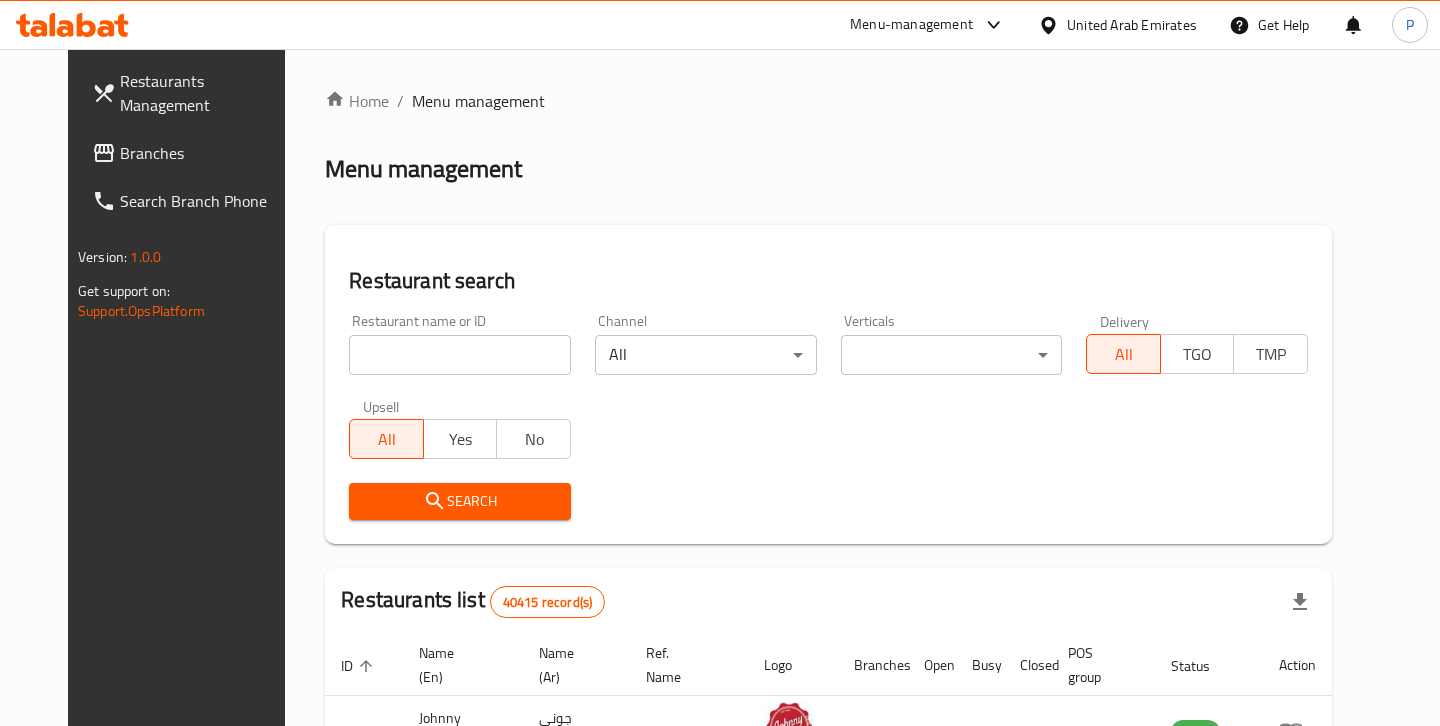 click at bounding box center (460, 355) 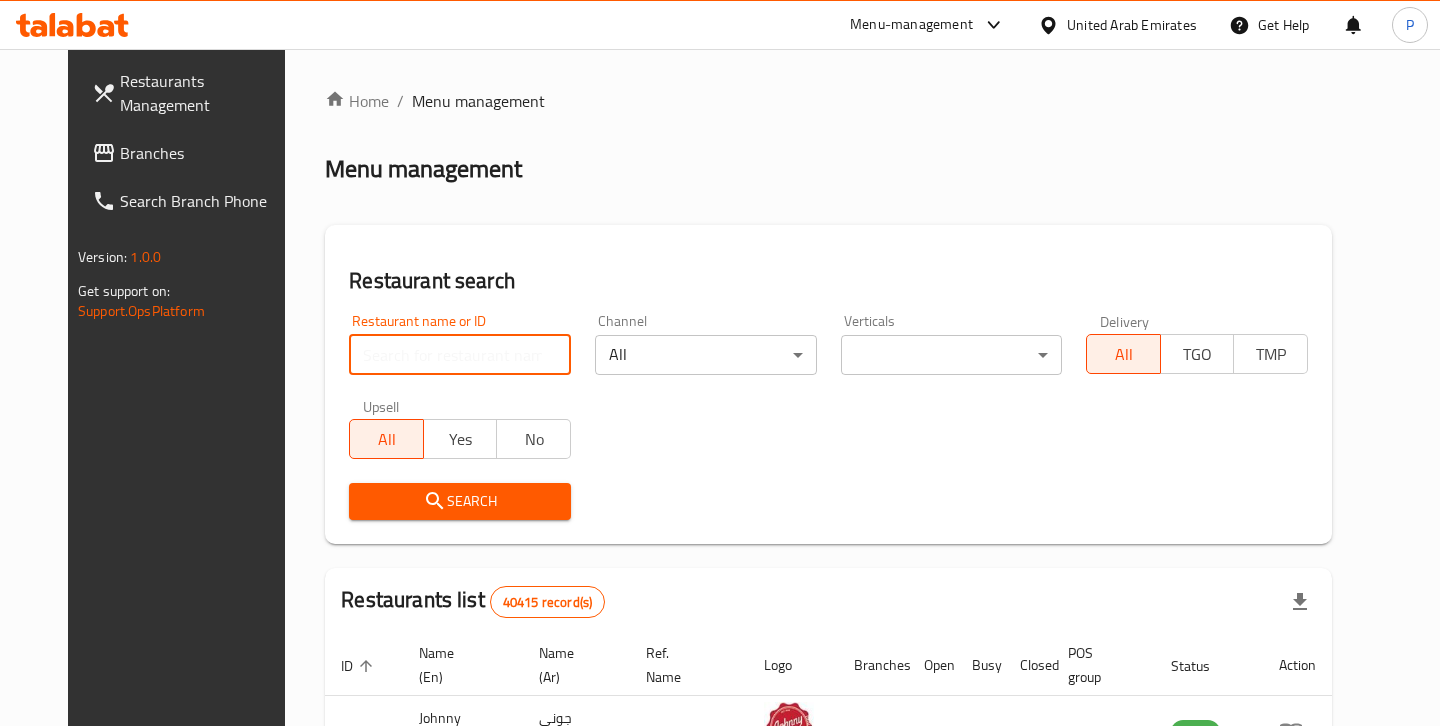 paste on "Samak Afandi Restaurant" 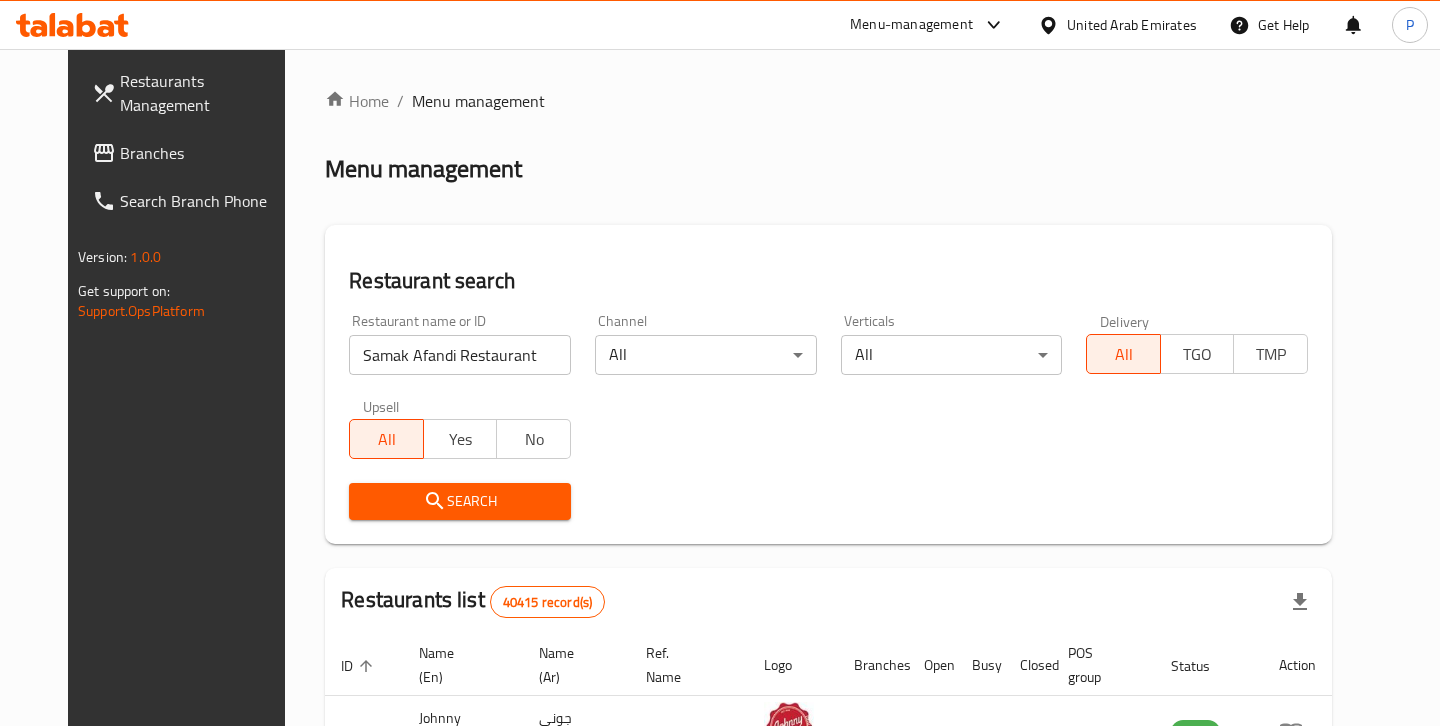 click on "Search" at bounding box center (460, 501) 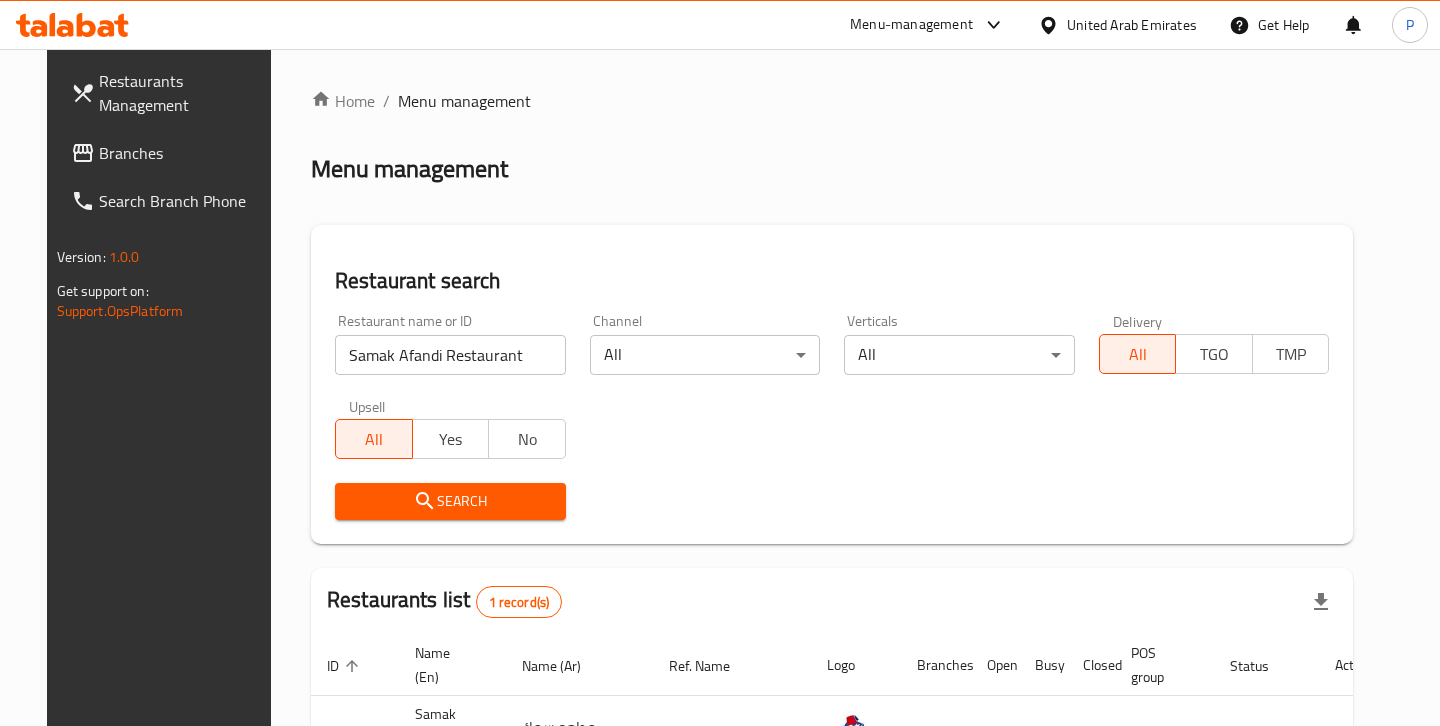 scroll, scrollTop: 167, scrollLeft: 0, axis: vertical 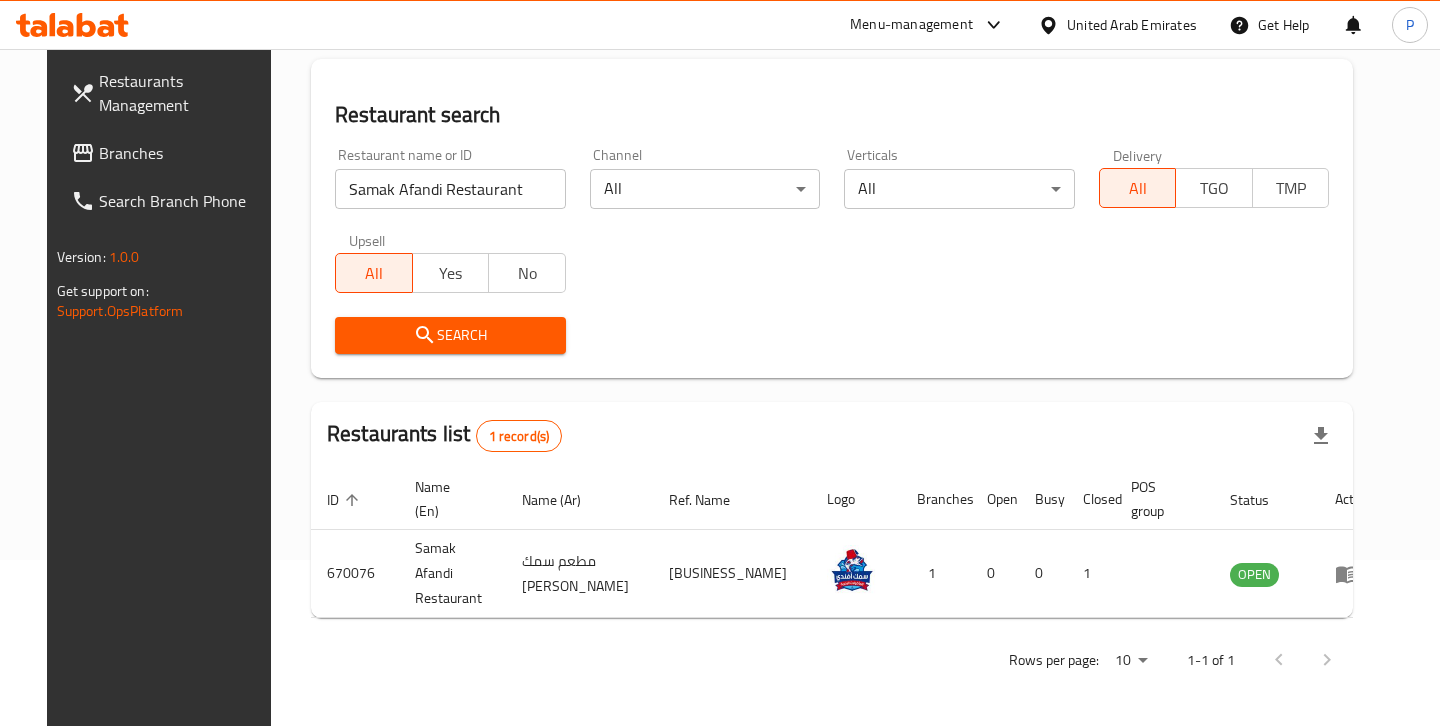 click on "Samak Afandi Restaurant" at bounding box center (450, 189) 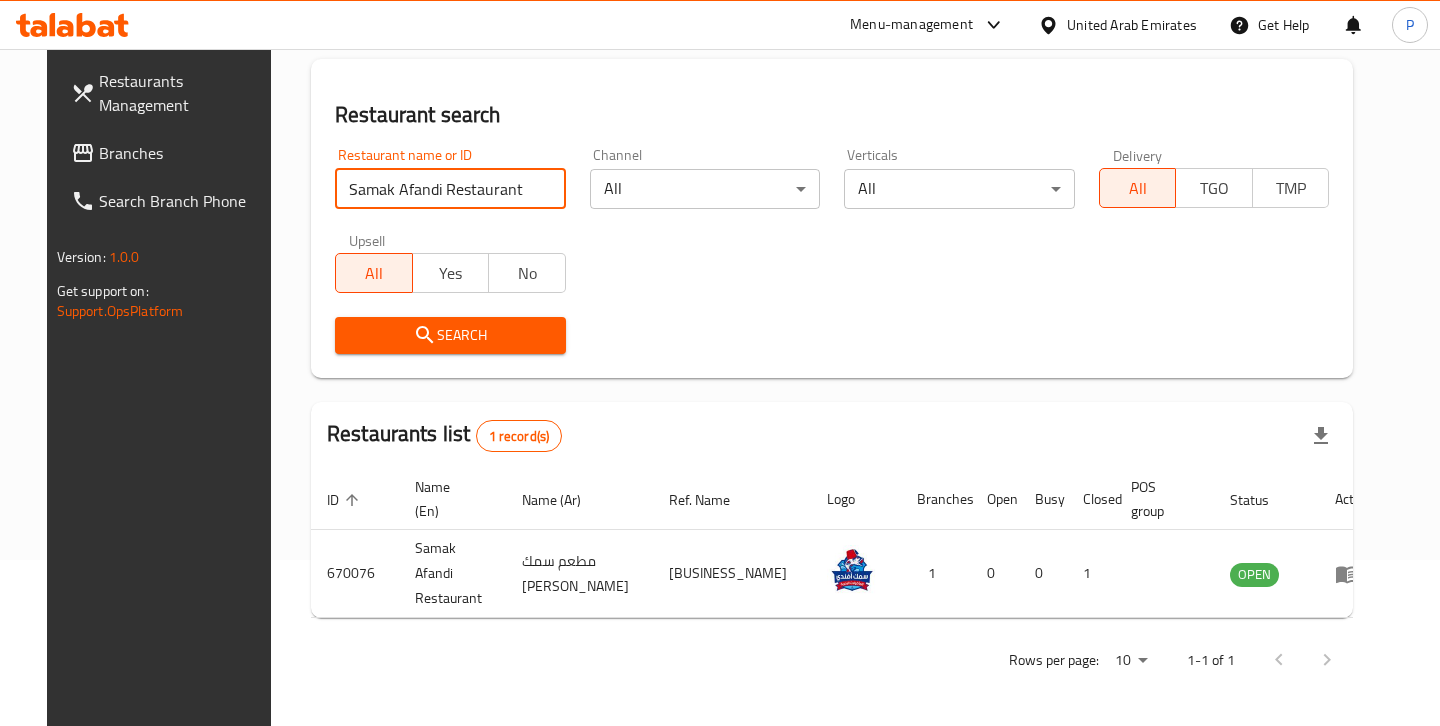 paste on "Kaaketna" 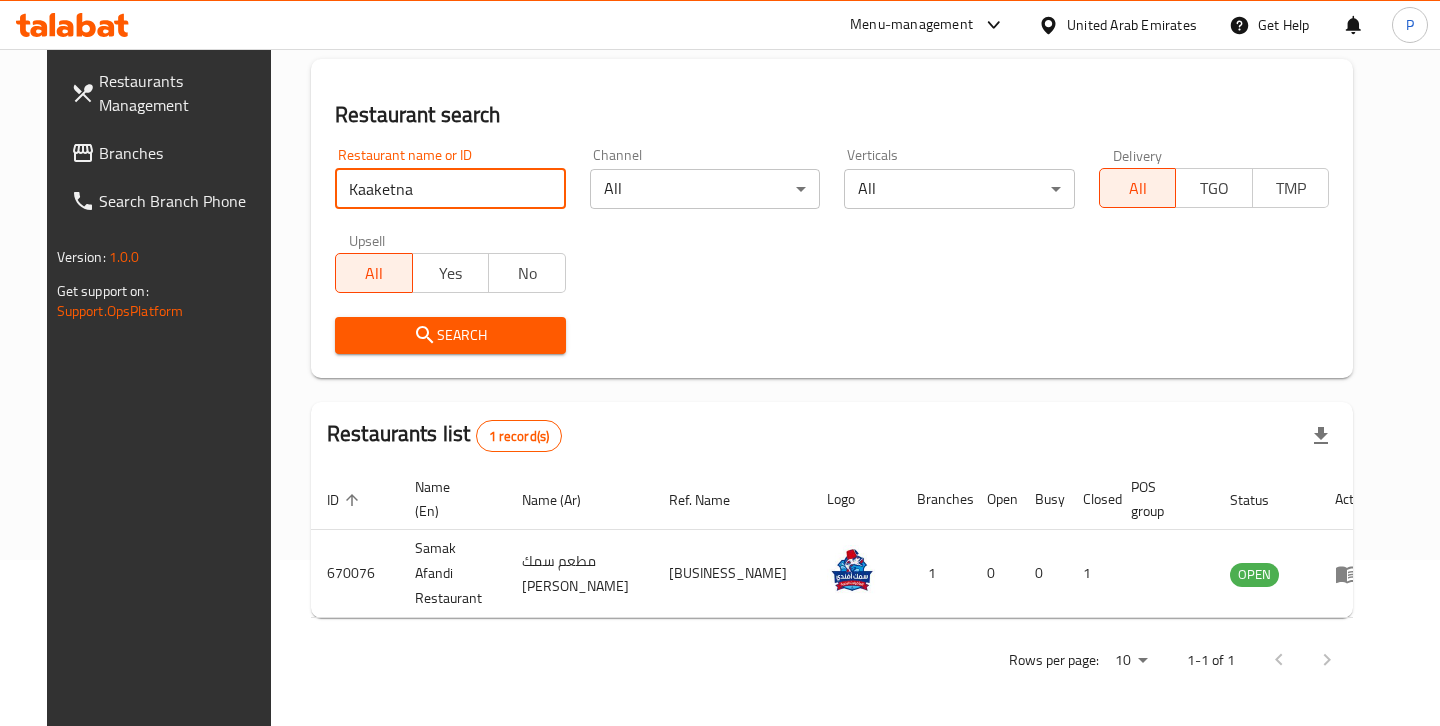 type on "Kaaketna" 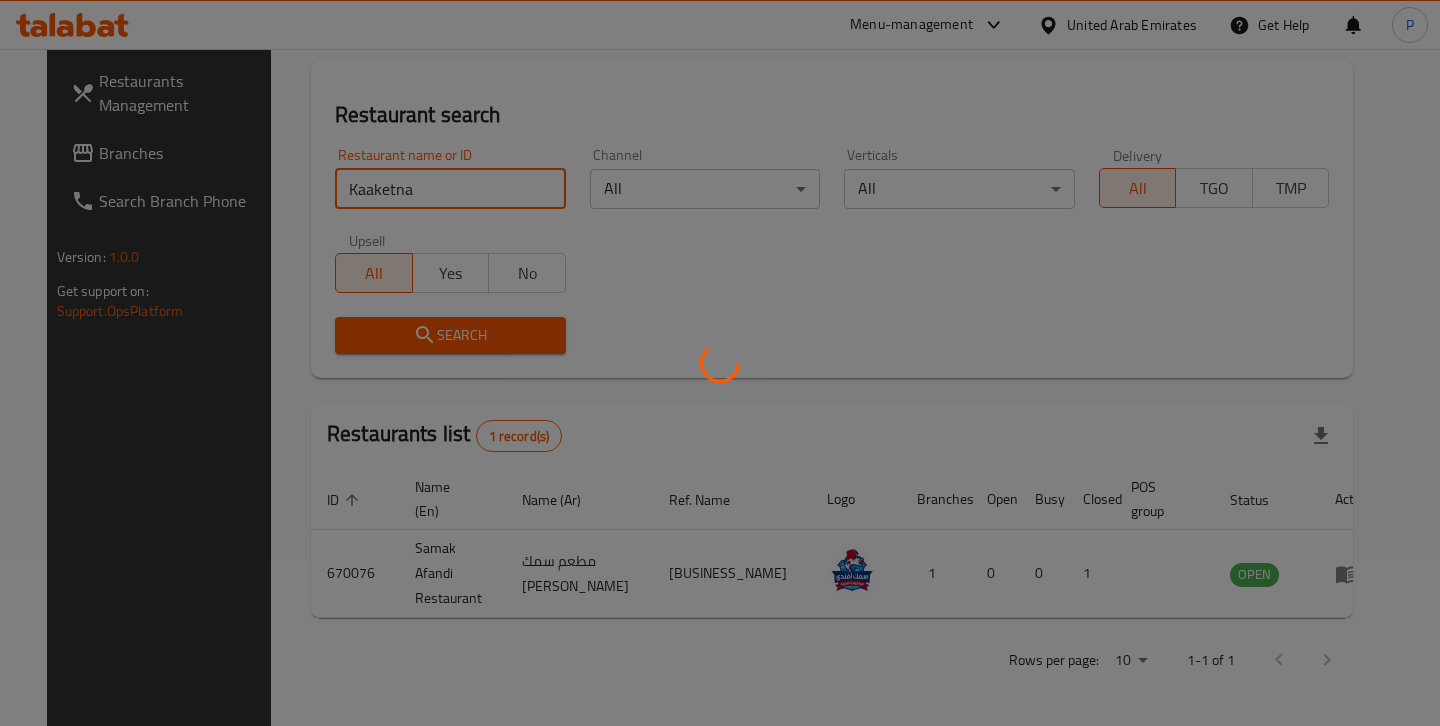 scroll, scrollTop: 150, scrollLeft: 0, axis: vertical 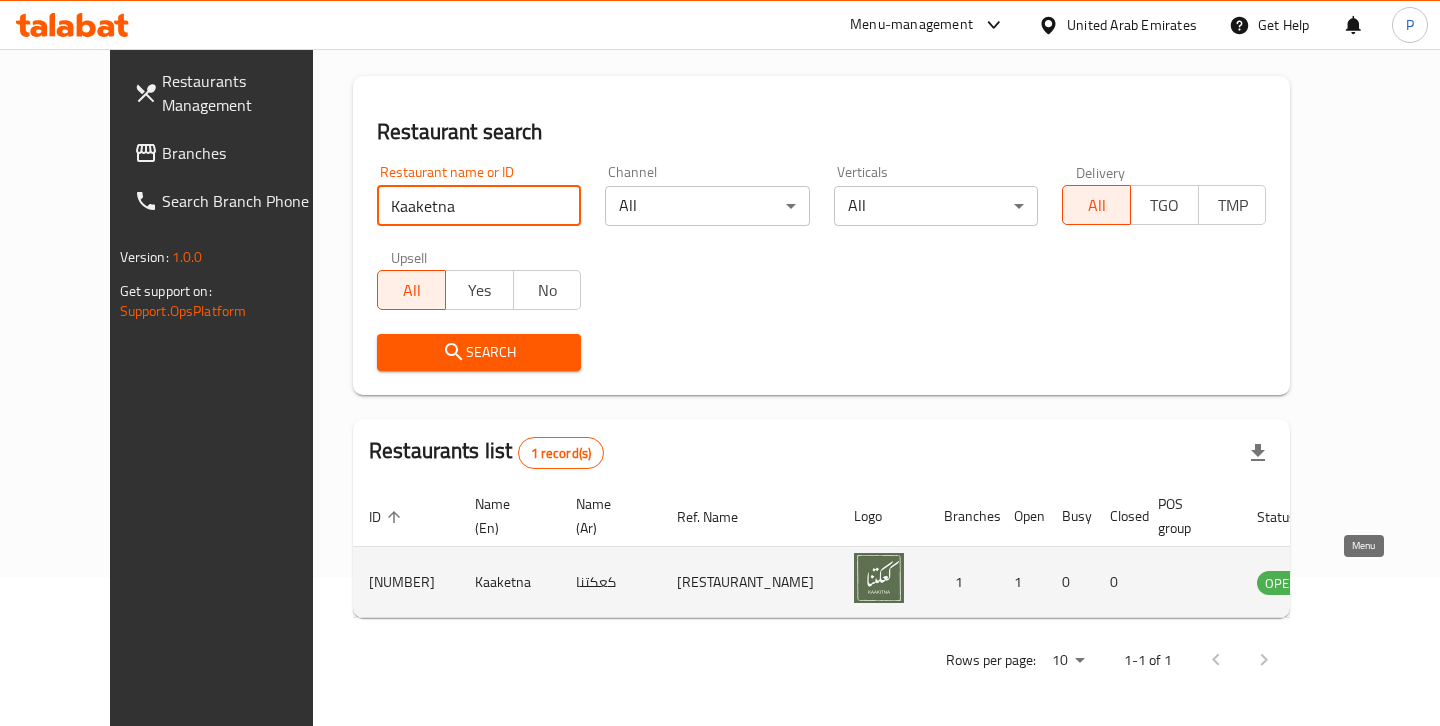 click 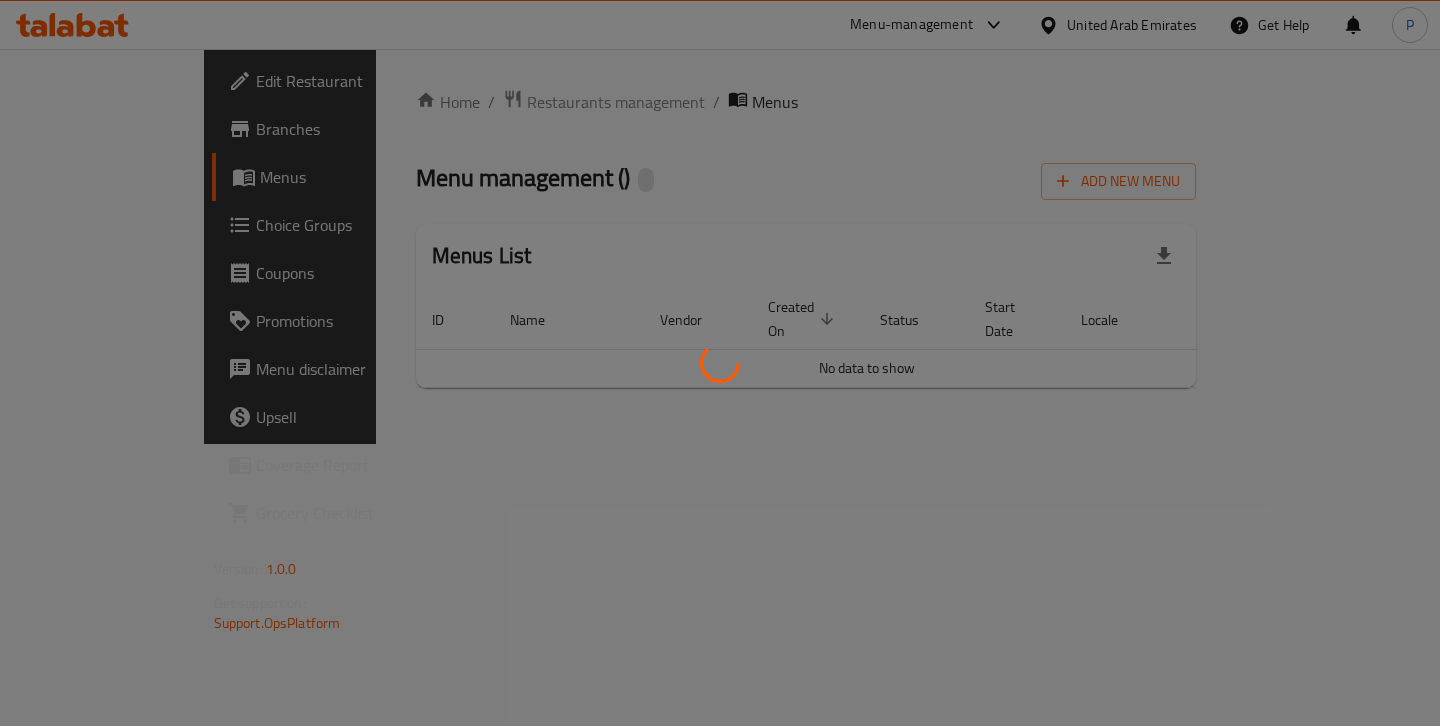 scroll, scrollTop: 0, scrollLeft: 0, axis: both 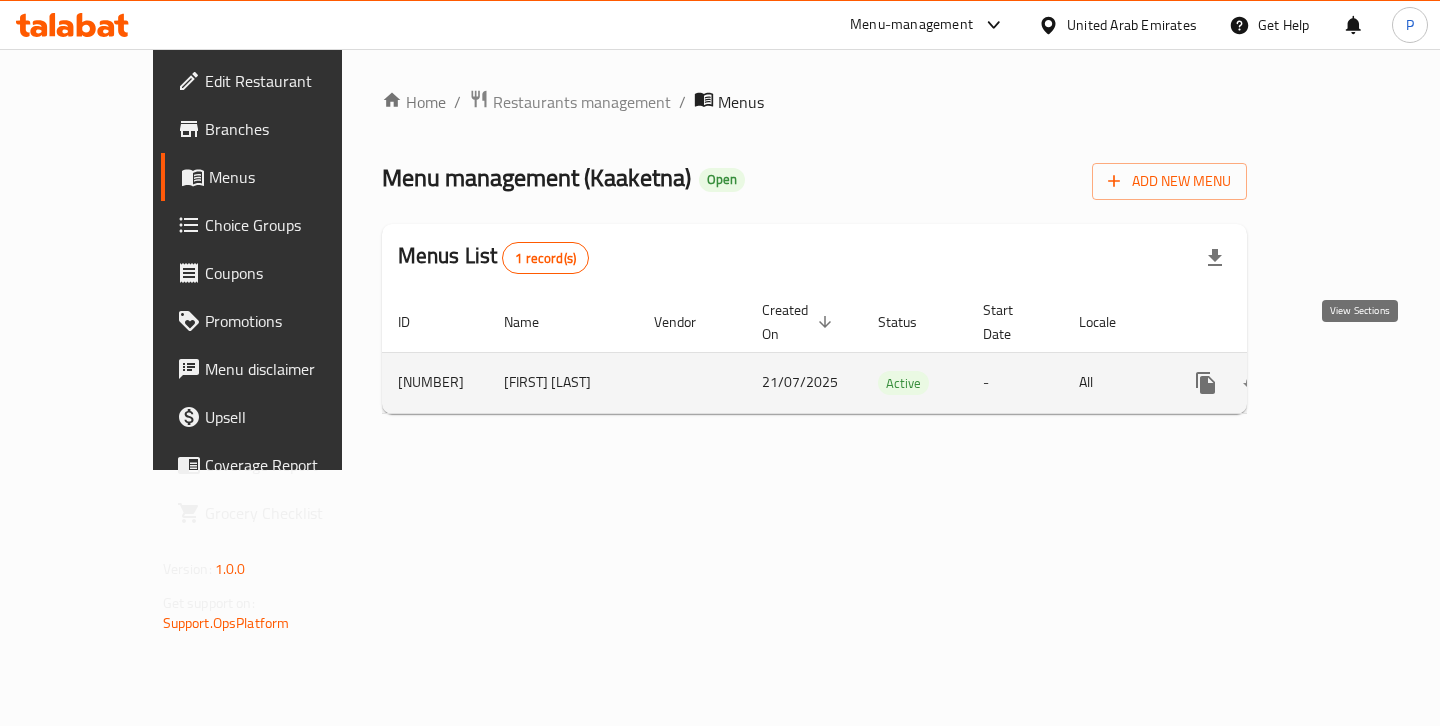 click 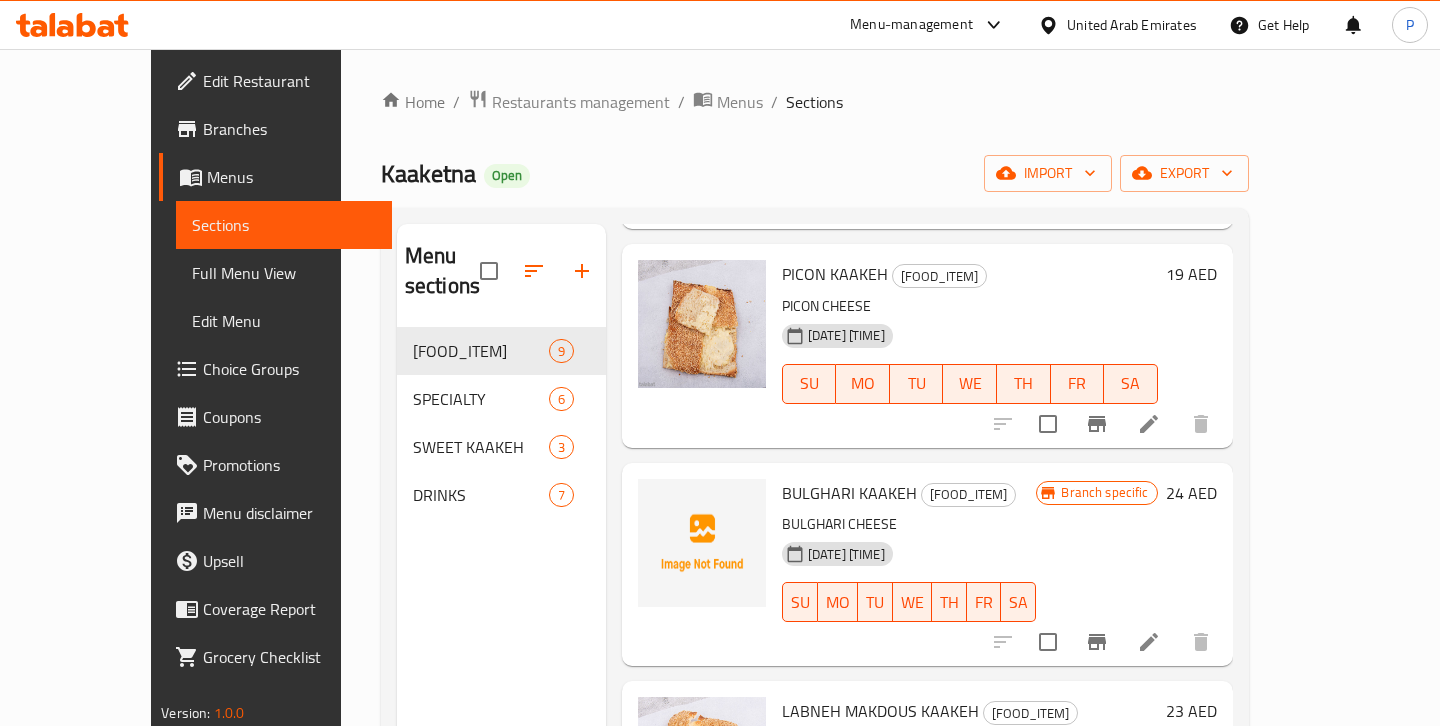 scroll, scrollTop: 1260, scrollLeft: 0, axis: vertical 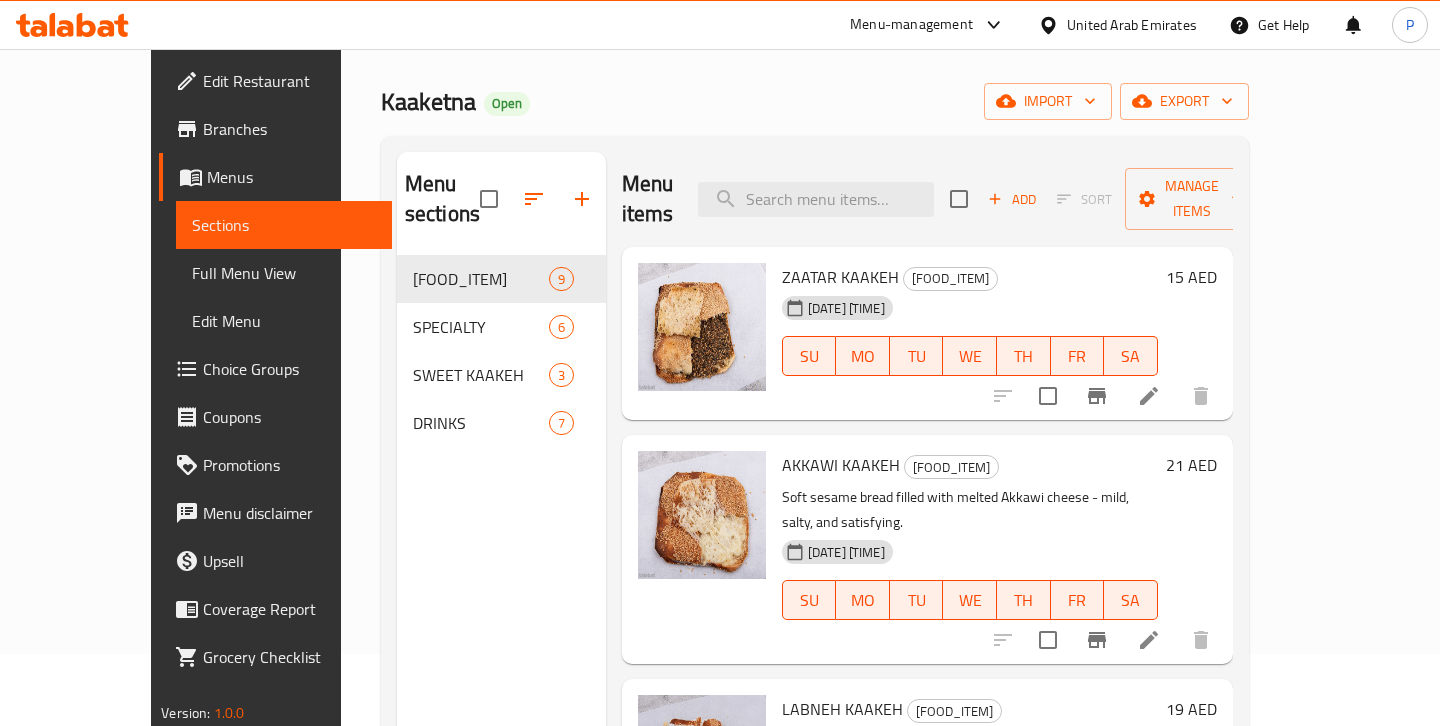 click on "SPECIALTY" at bounding box center (481, 327) 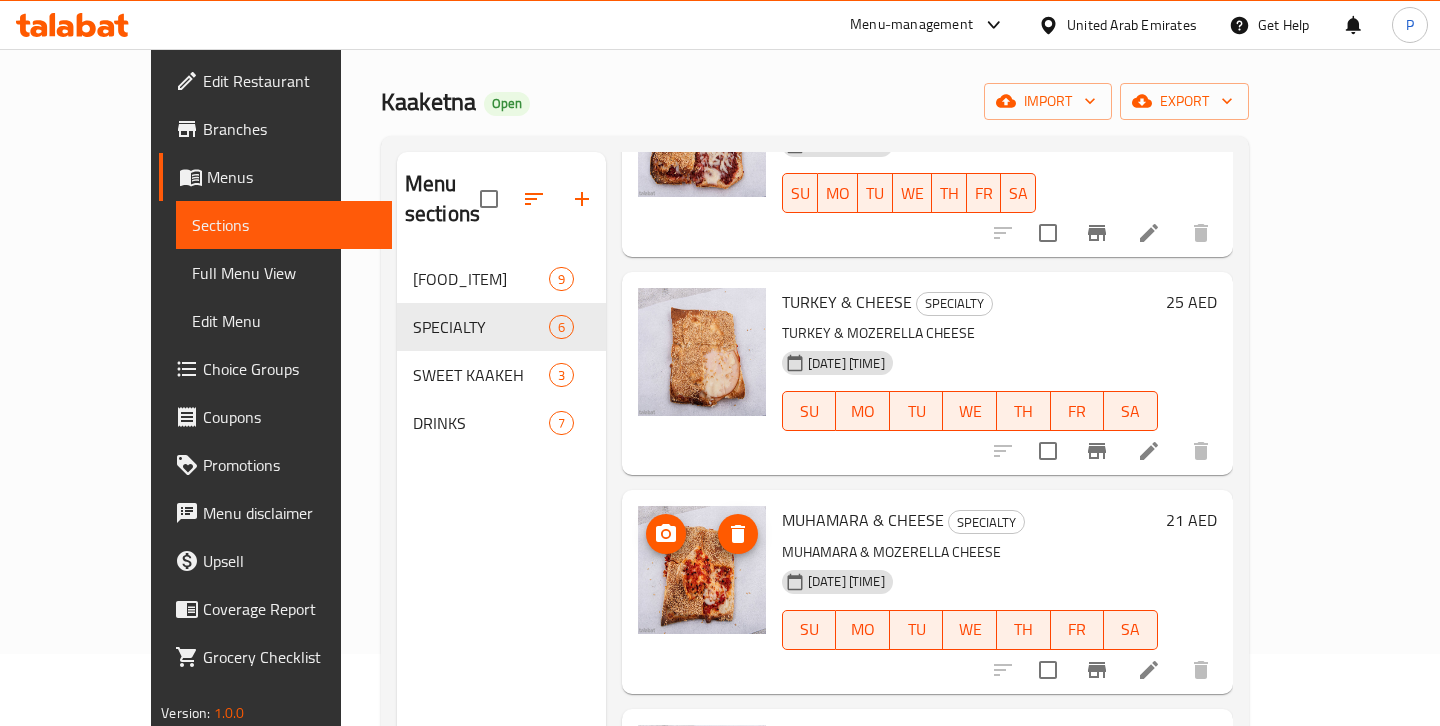 scroll, scrollTop: 634, scrollLeft: 0, axis: vertical 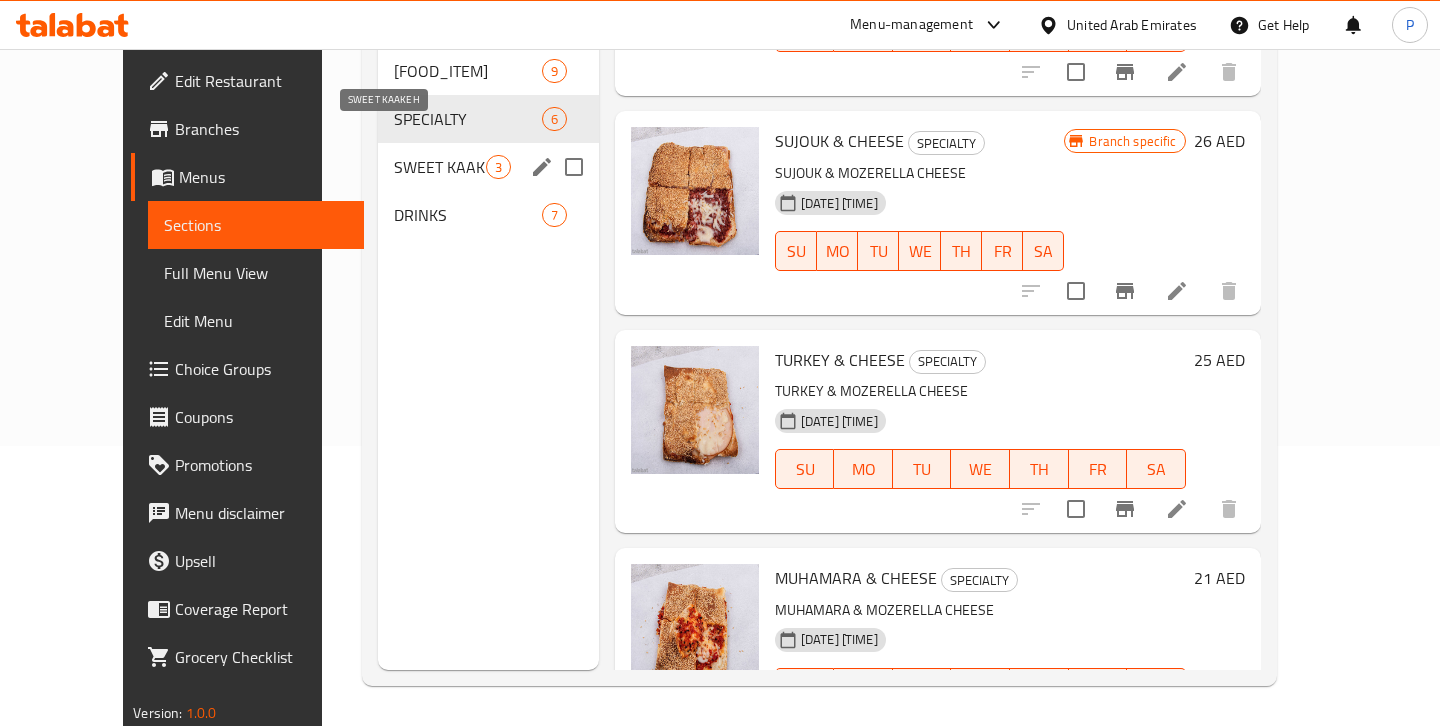click on "SWEET KAAKEH" at bounding box center [439, 167] 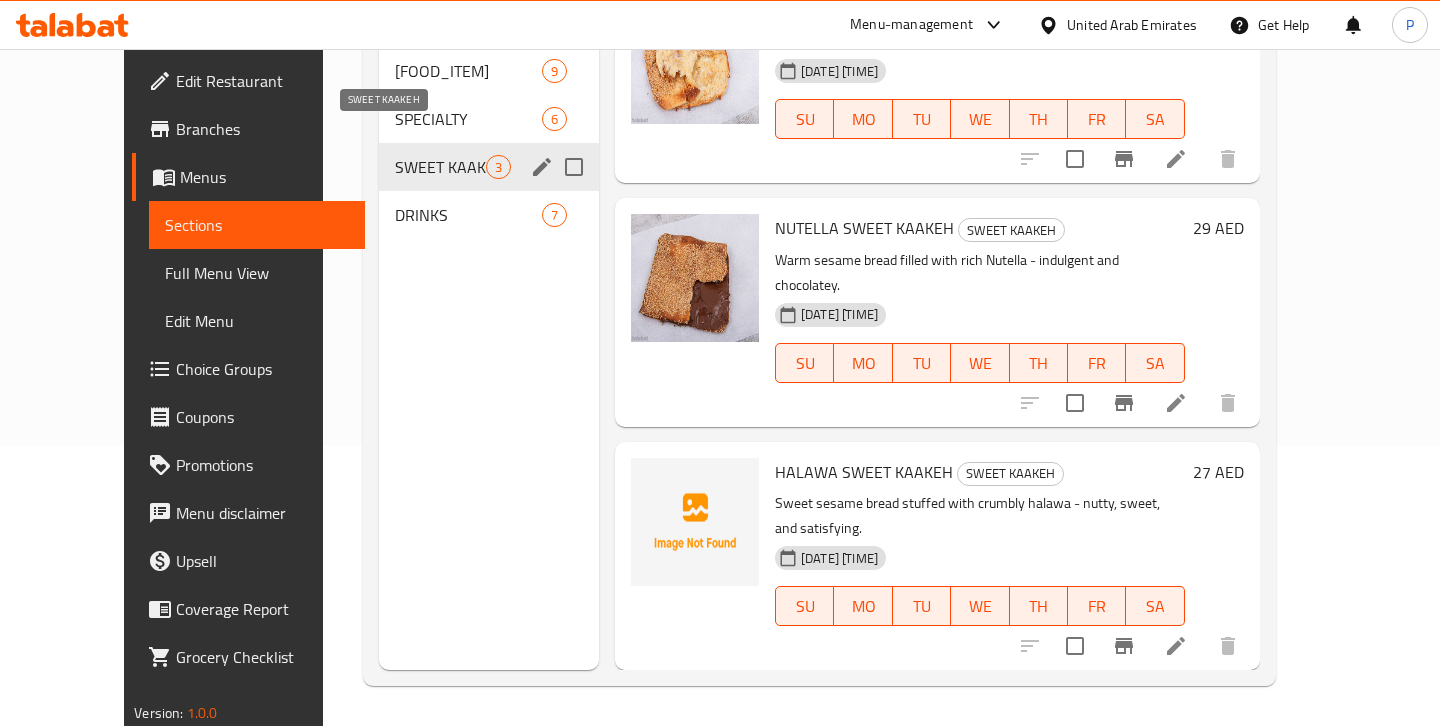 scroll, scrollTop: 0, scrollLeft: 0, axis: both 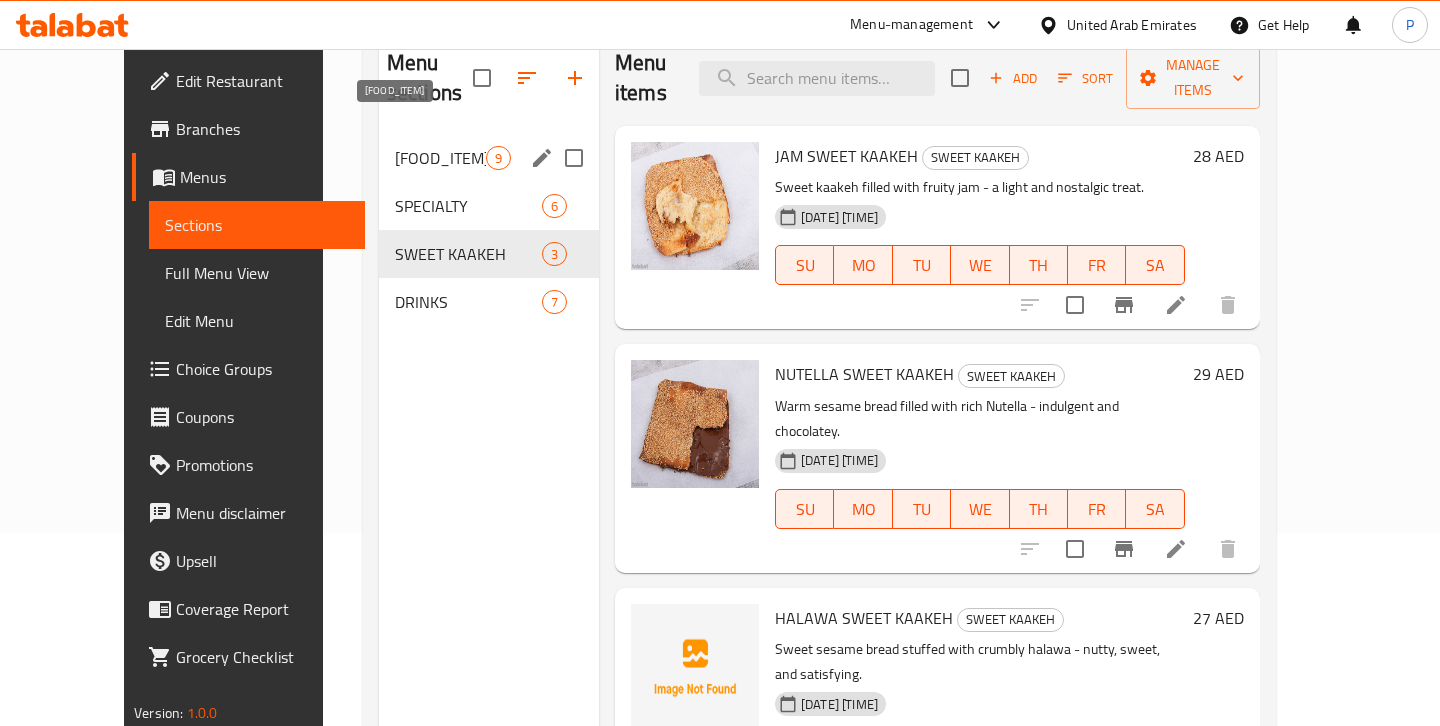 click on "[FOOD_ITEM]" at bounding box center (440, 158) 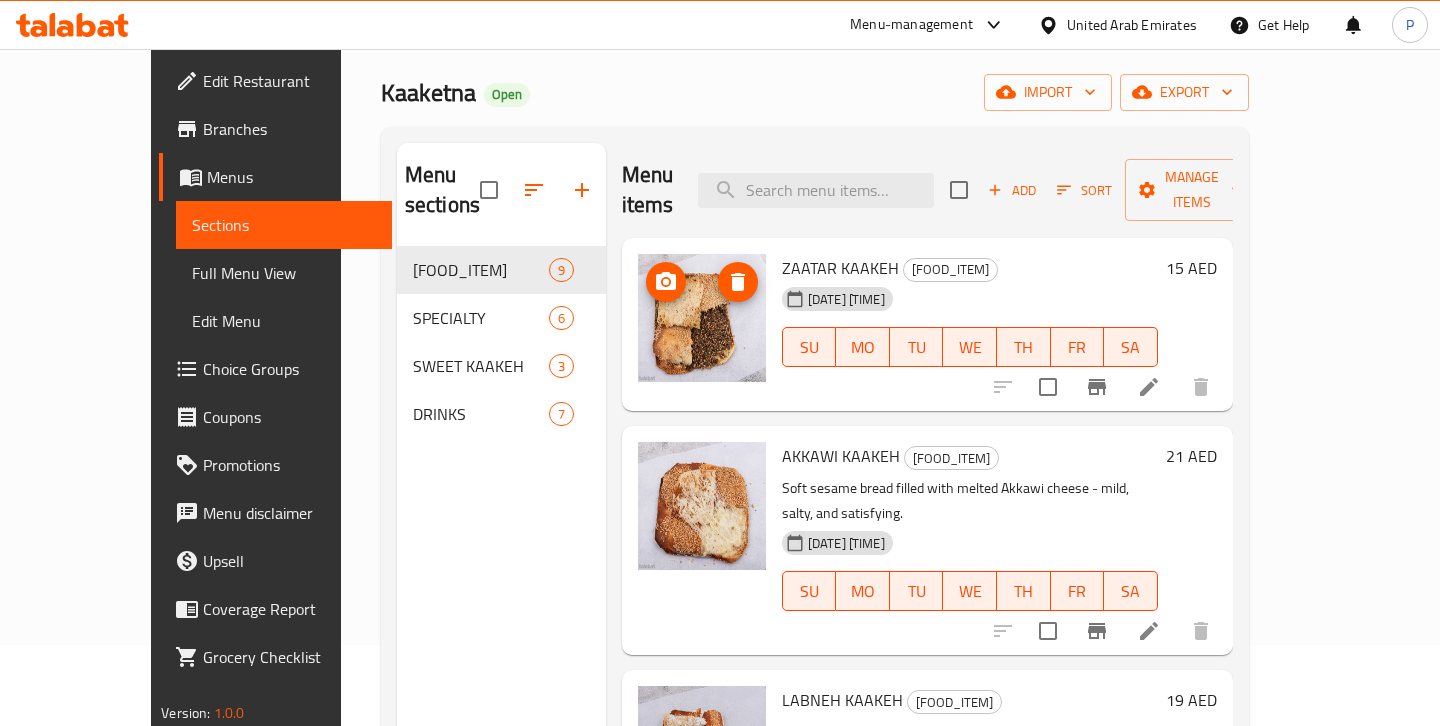scroll, scrollTop: 0, scrollLeft: 0, axis: both 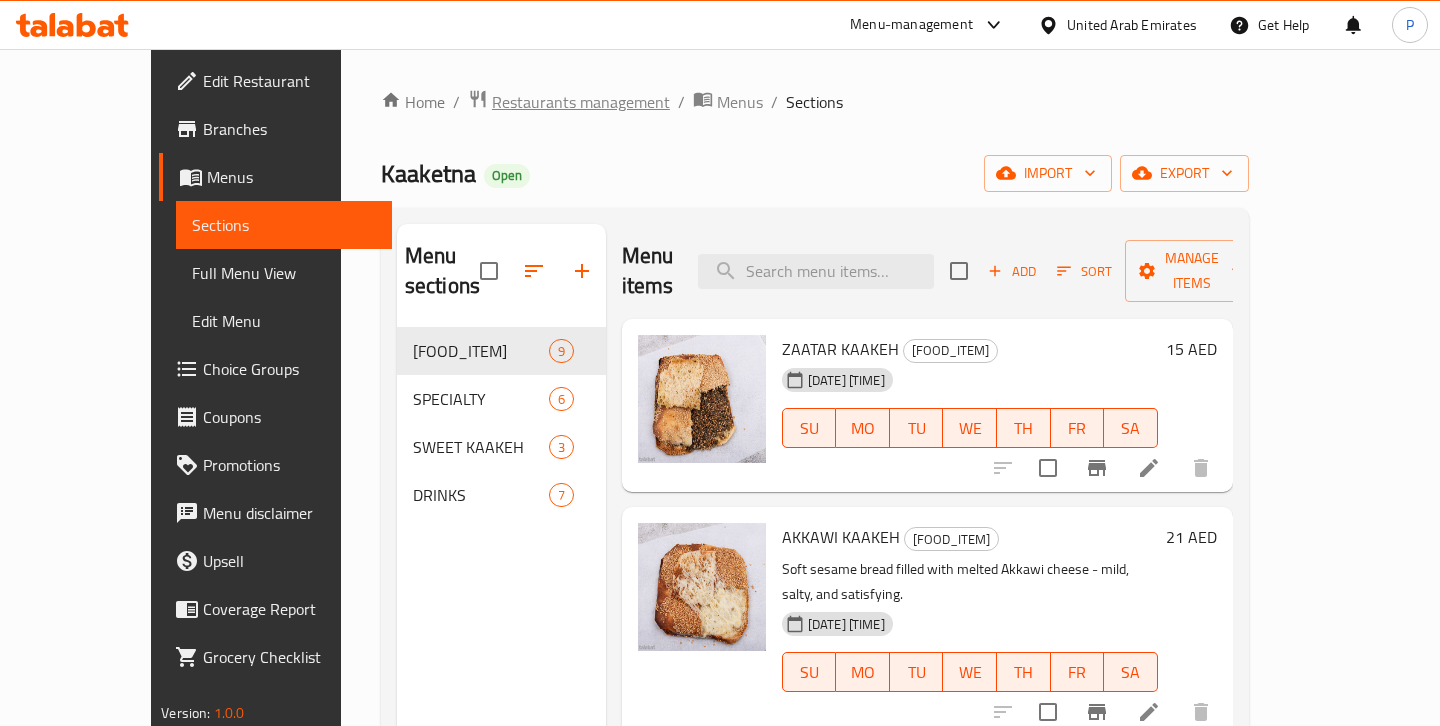 click on "Restaurants management" at bounding box center [581, 102] 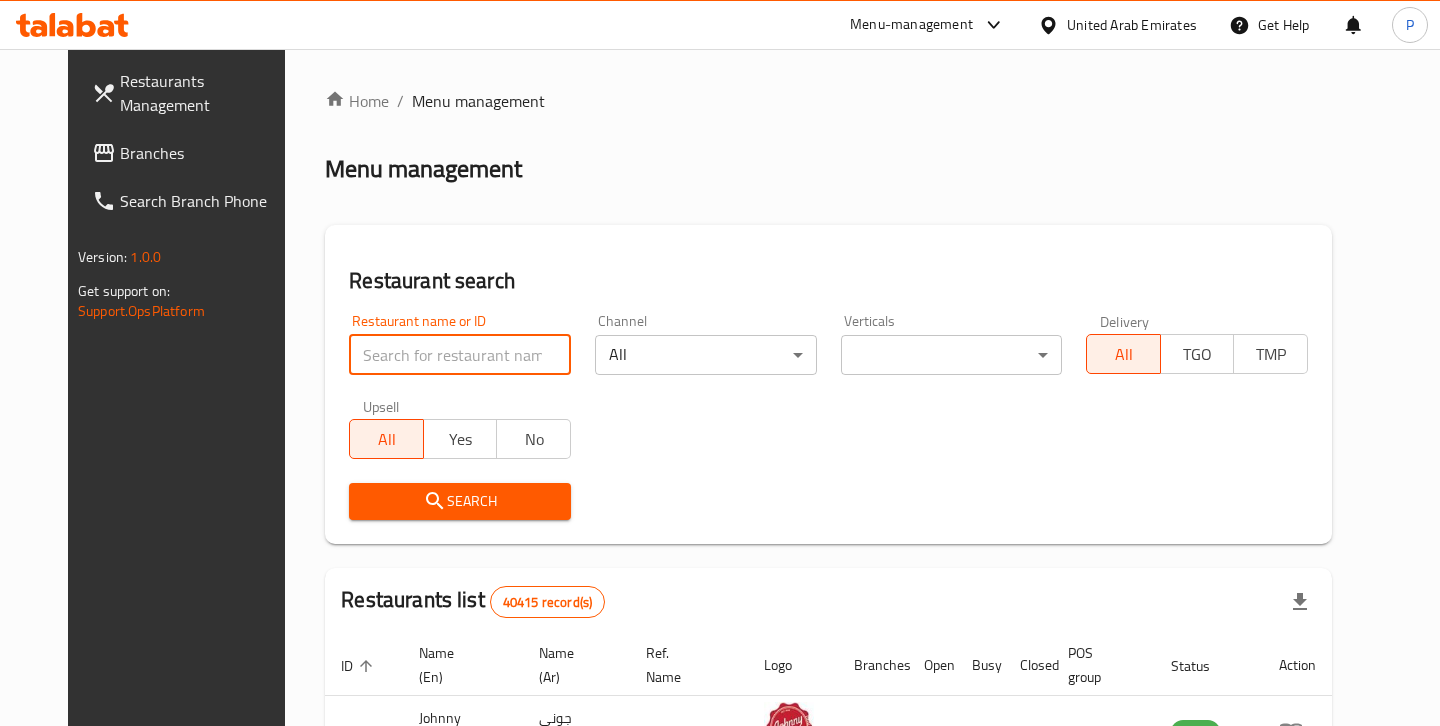 click at bounding box center [460, 355] 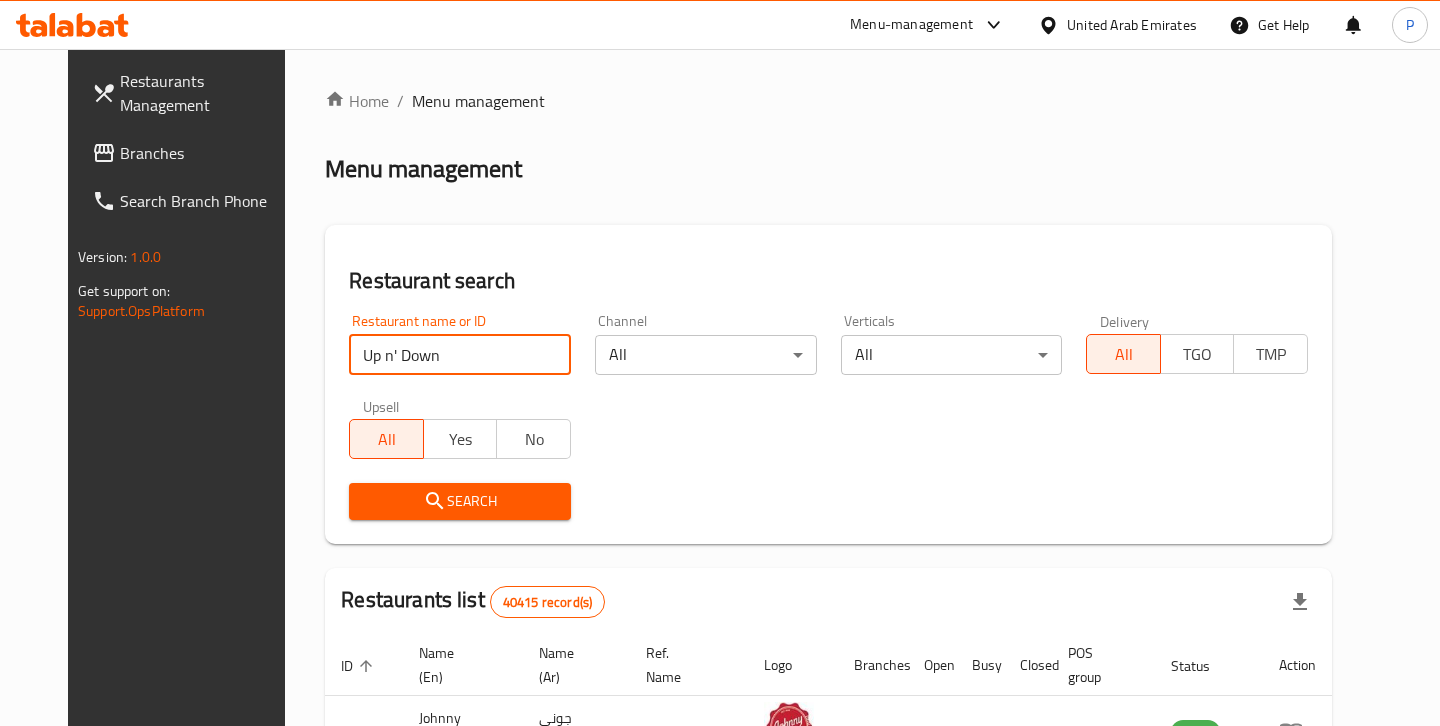 type on "Up n' Down" 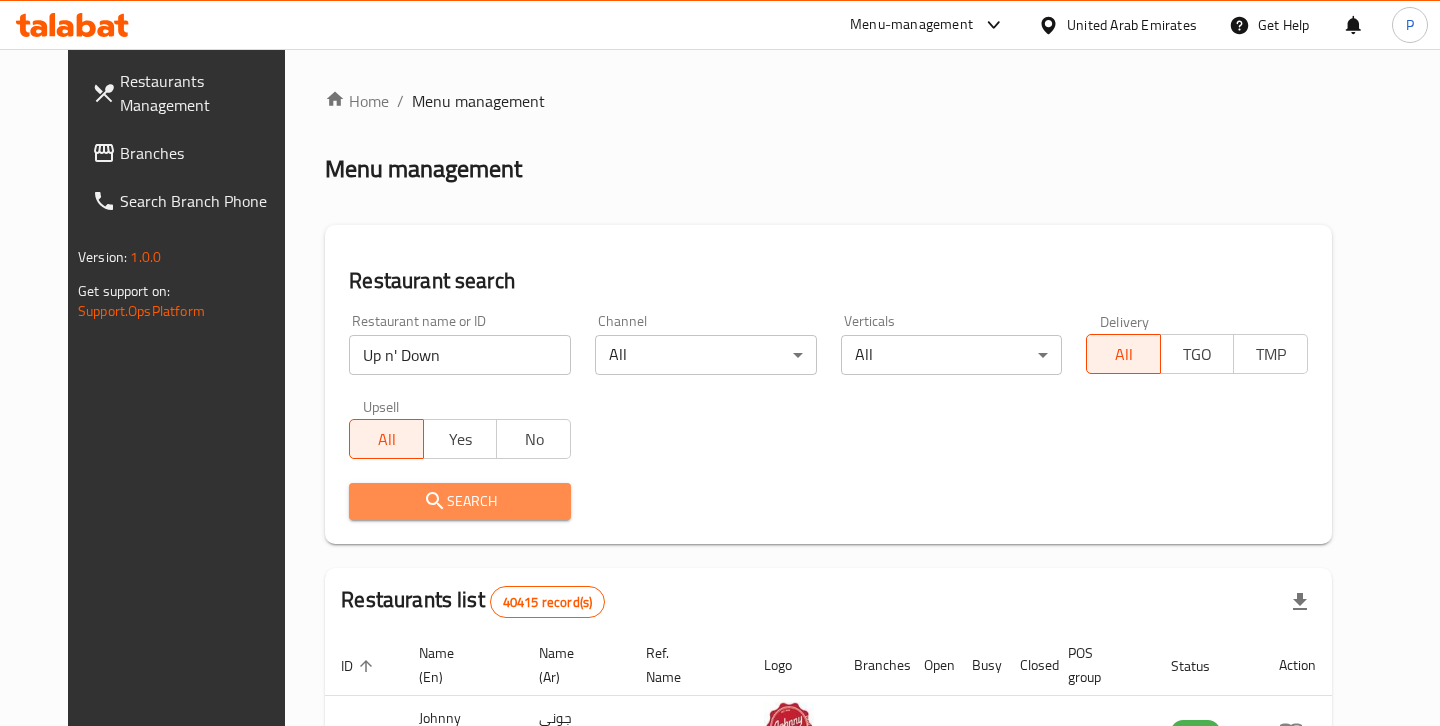 click on "Search" at bounding box center [460, 501] 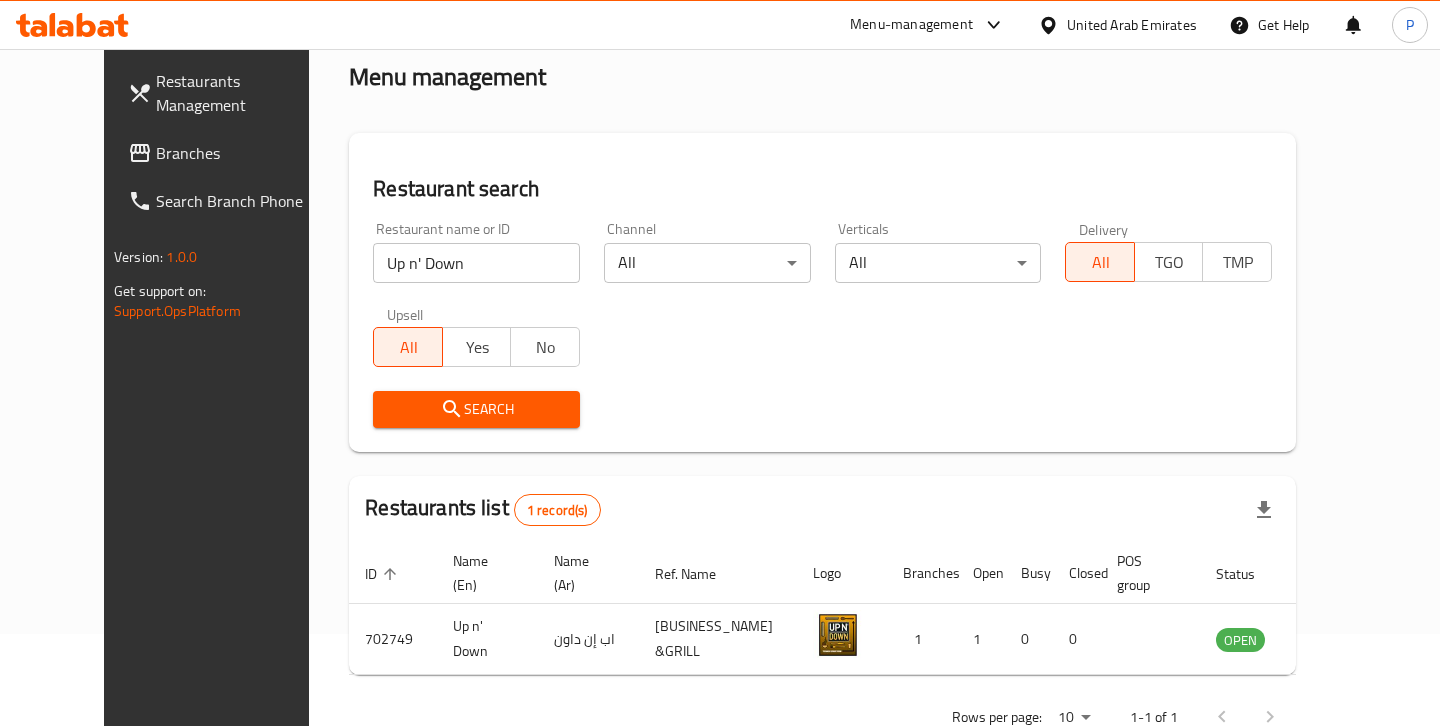 scroll, scrollTop: 150, scrollLeft: 0, axis: vertical 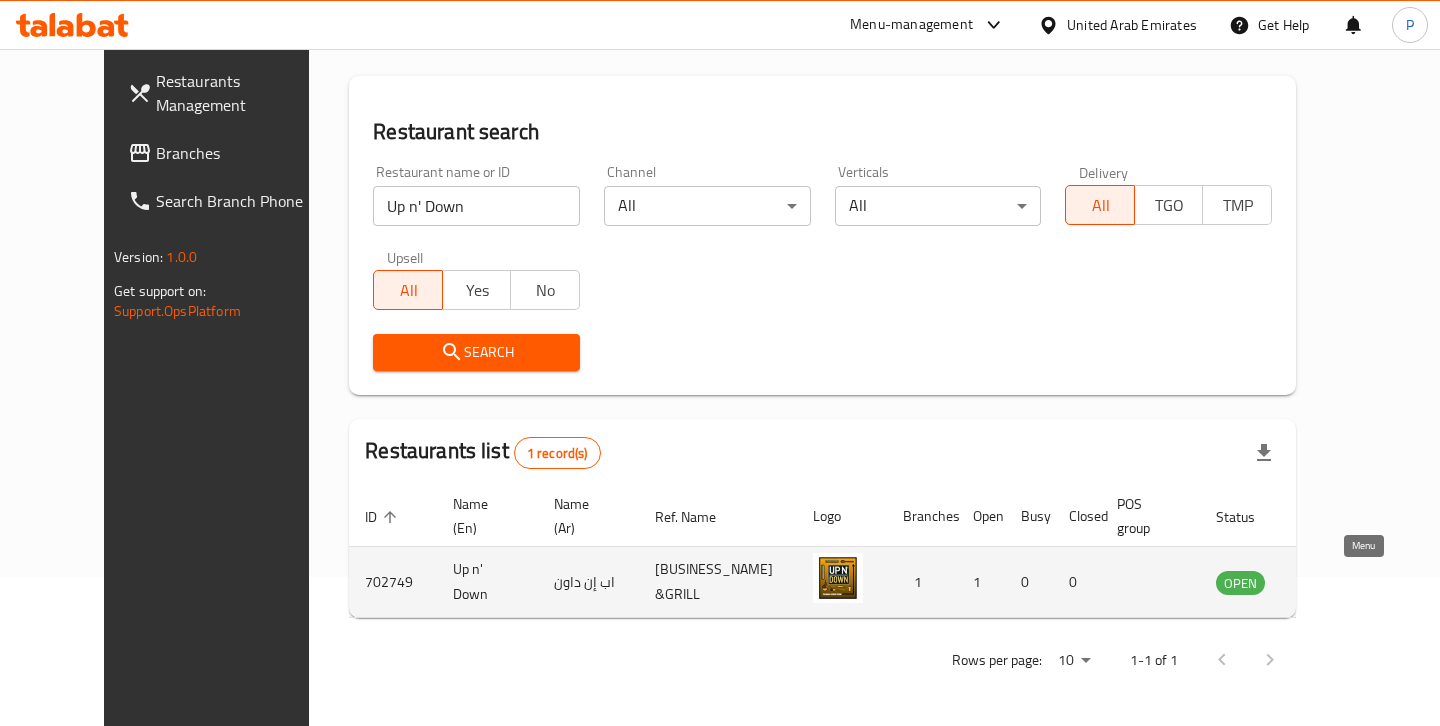 click 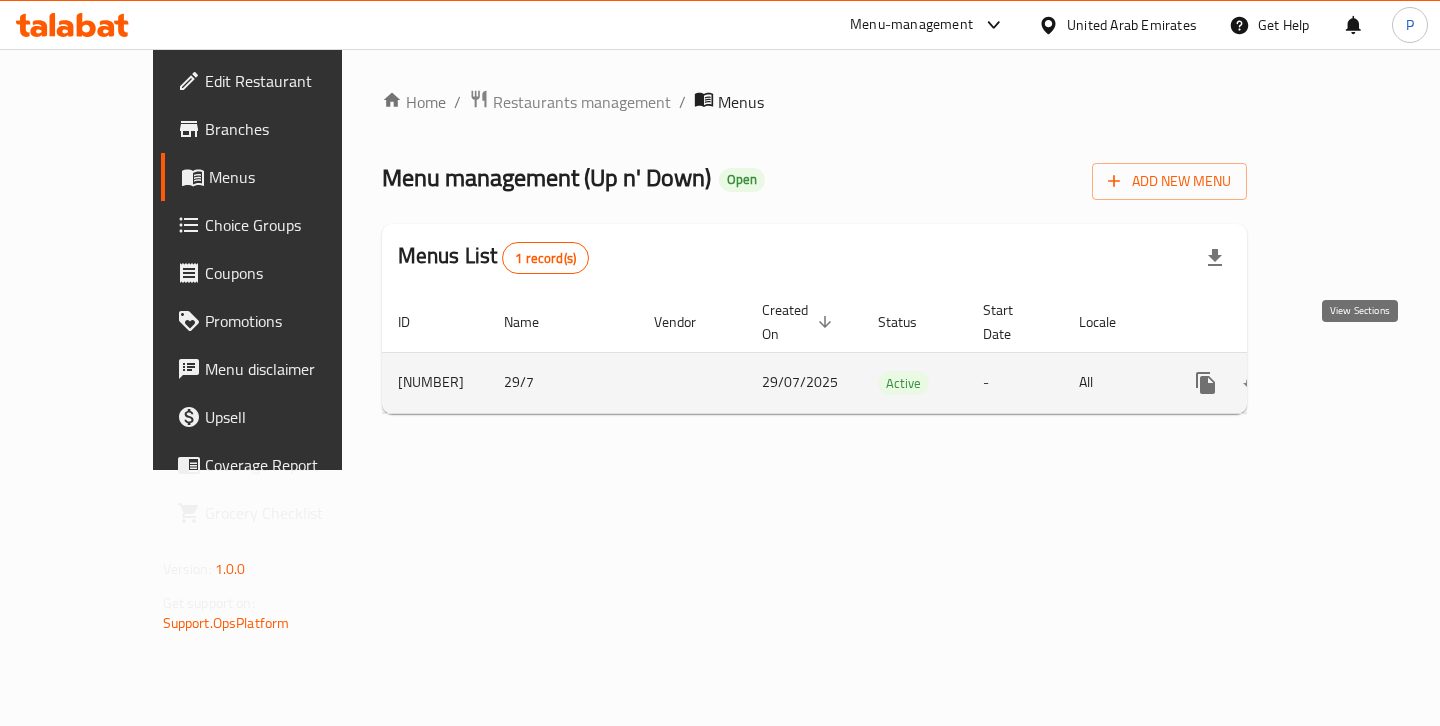 click 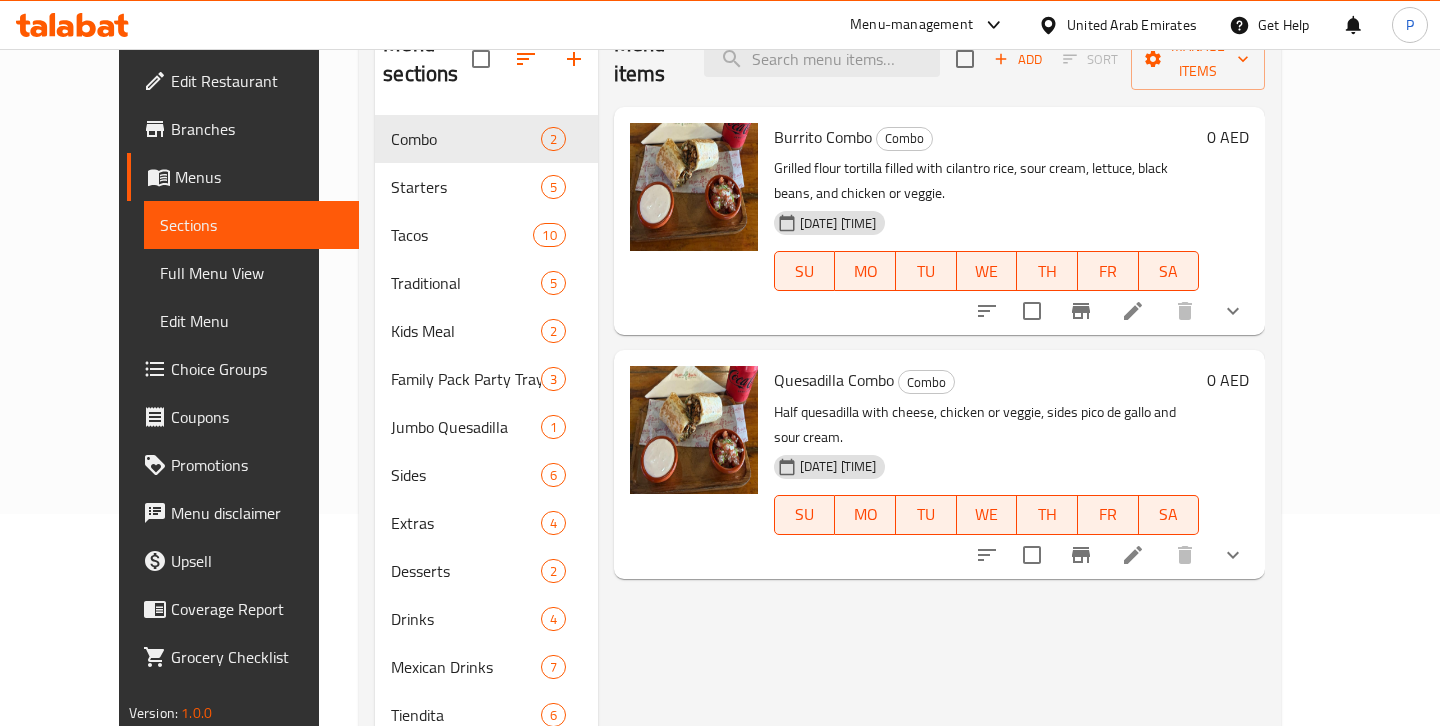 scroll, scrollTop: 222, scrollLeft: 0, axis: vertical 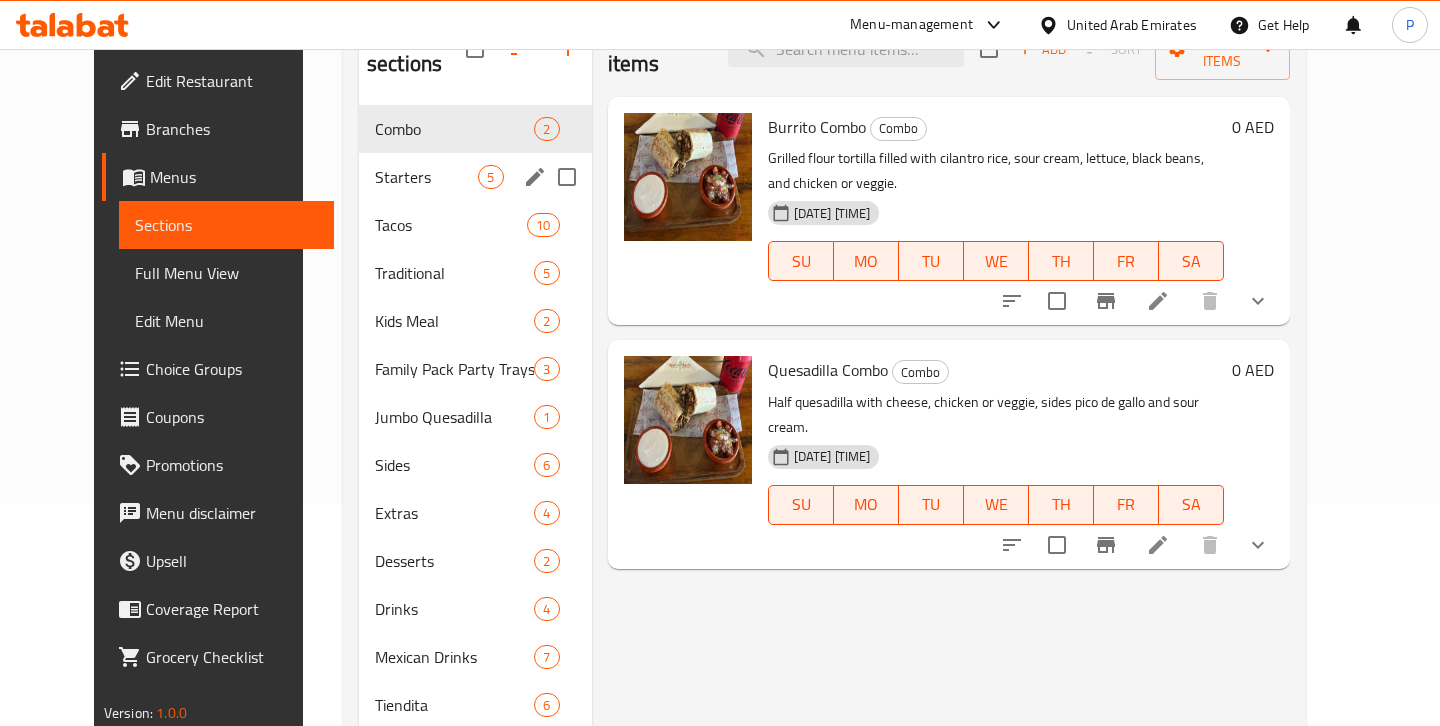 click on "Starters 5" at bounding box center [475, 177] 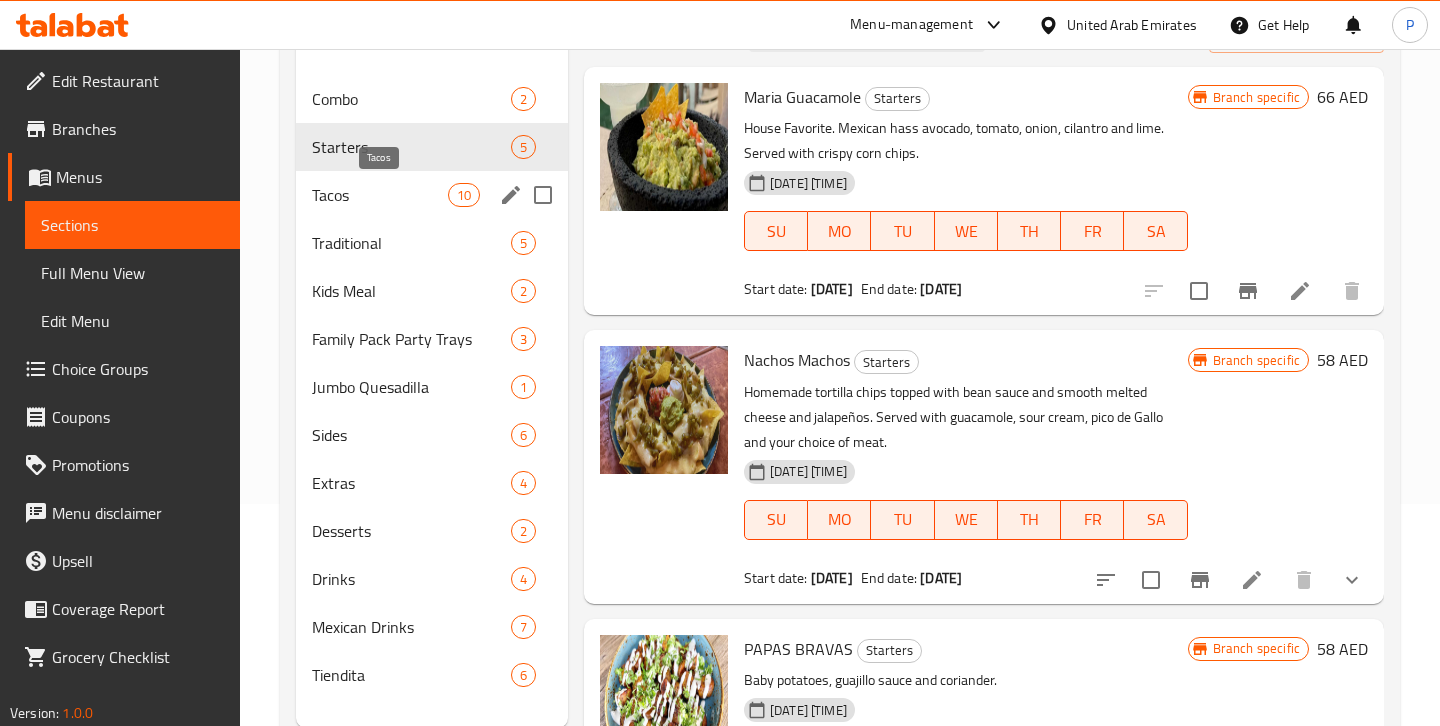 click on "Tacos" at bounding box center (380, 195) 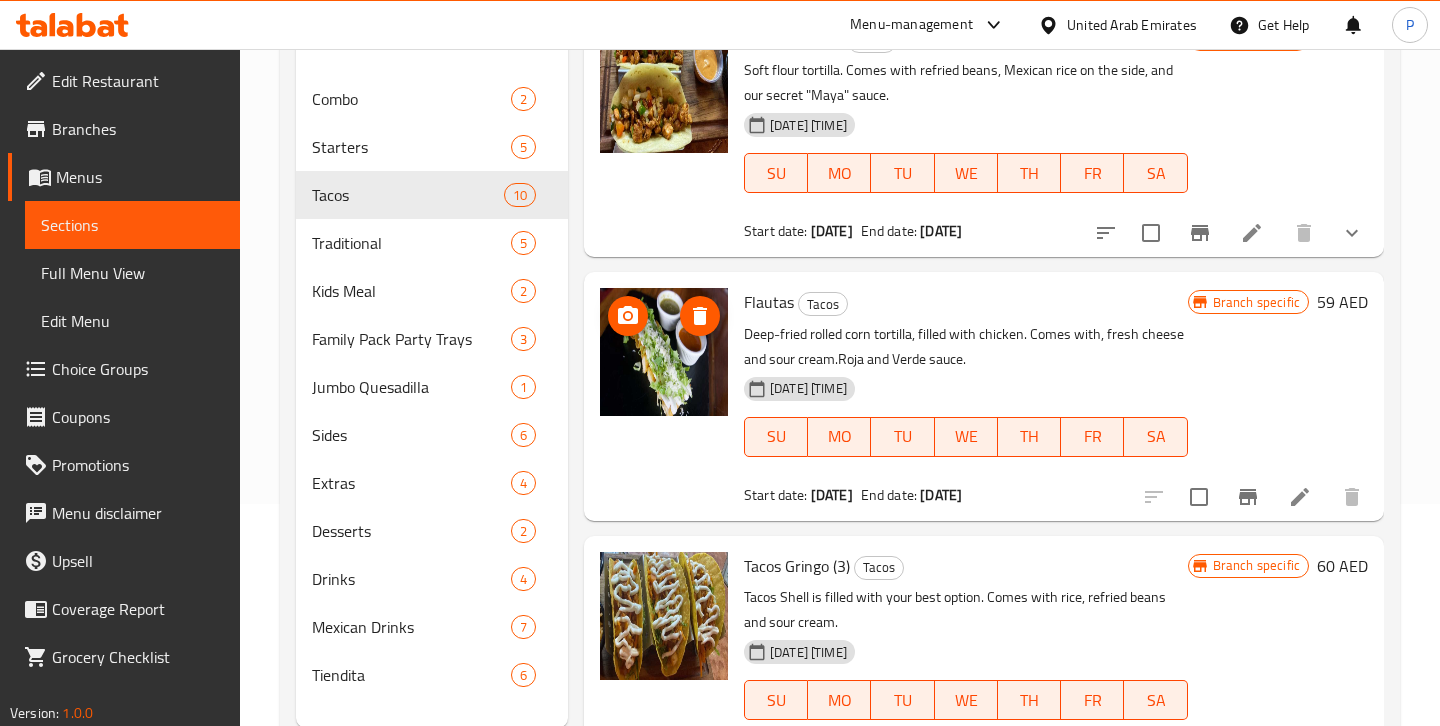 scroll, scrollTop: 1127, scrollLeft: 0, axis: vertical 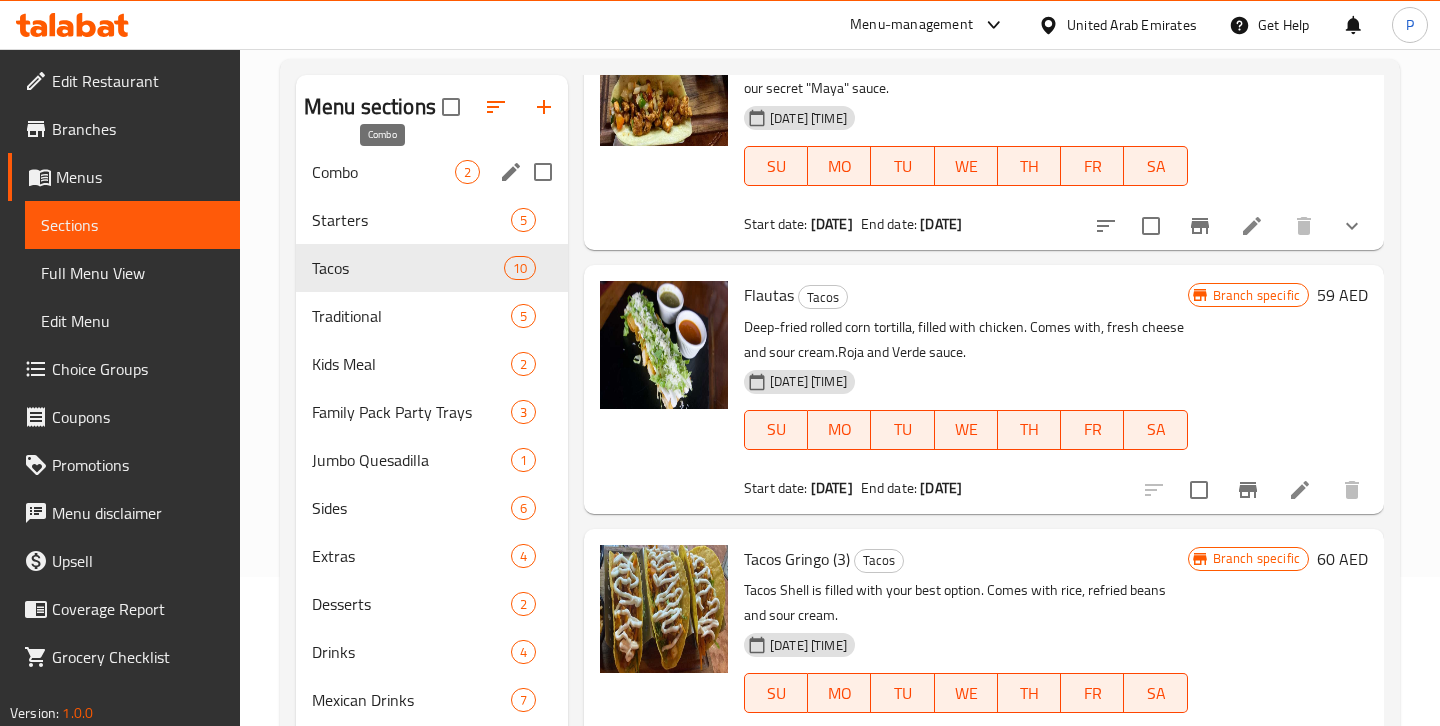 click on "Combo" at bounding box center [383, 172] 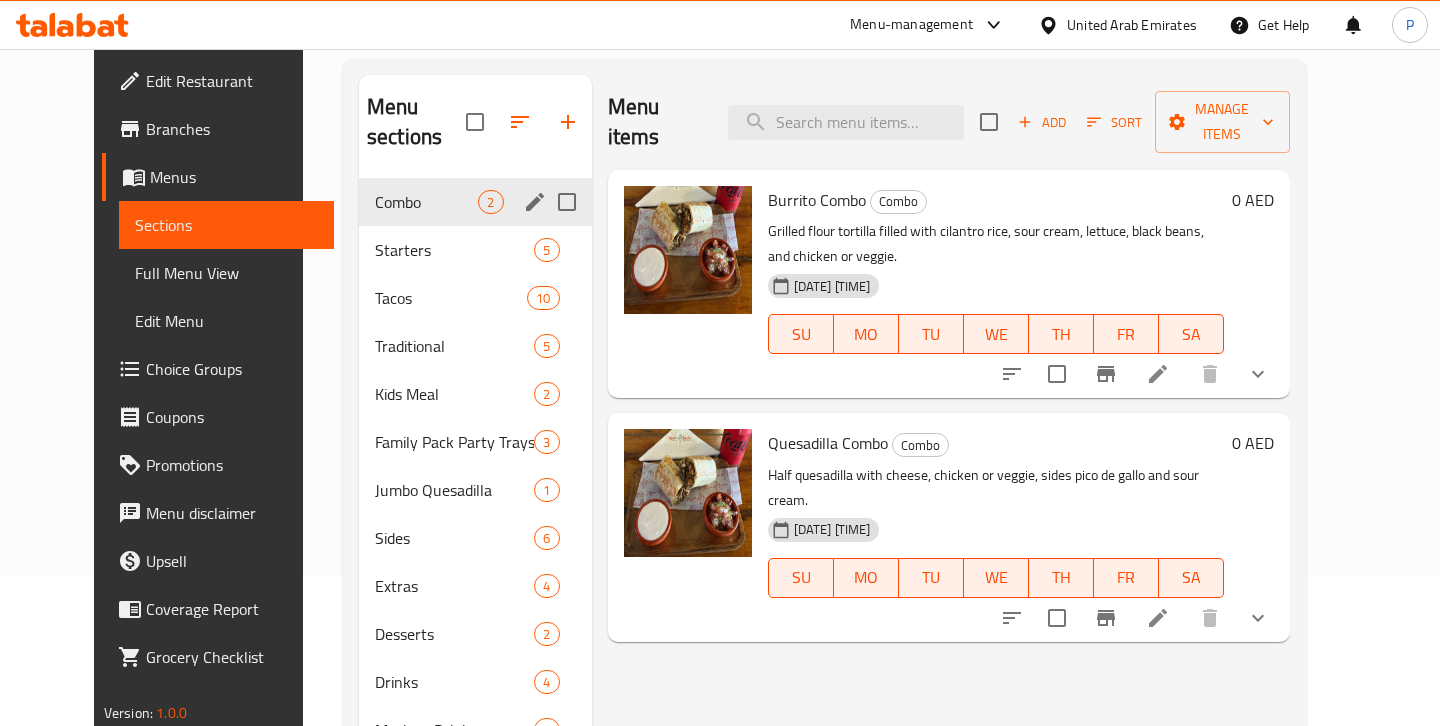 scroll, scrollTop: 0, scrollLeft: 0, axis: both 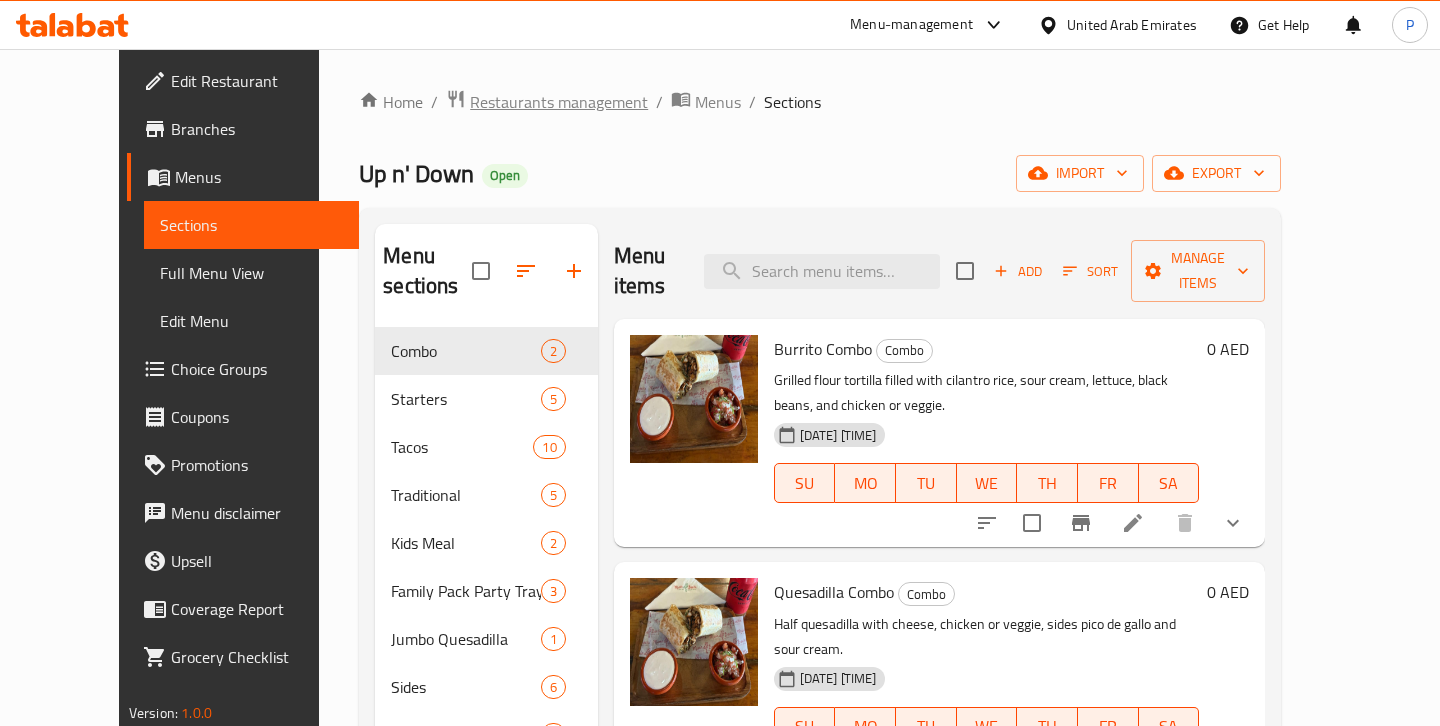 click on "Restaurants management" at bounding box center [559, 102] 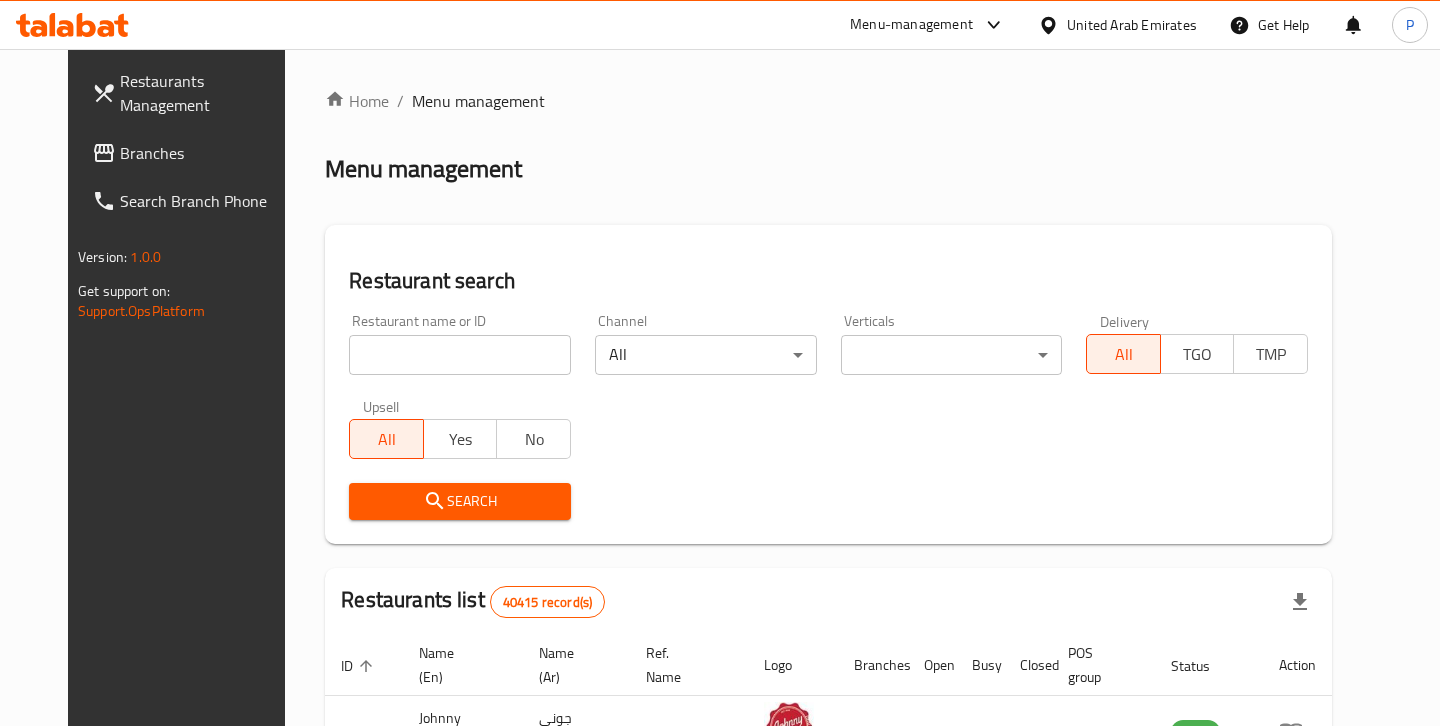 click at bounding box center (460, 355) 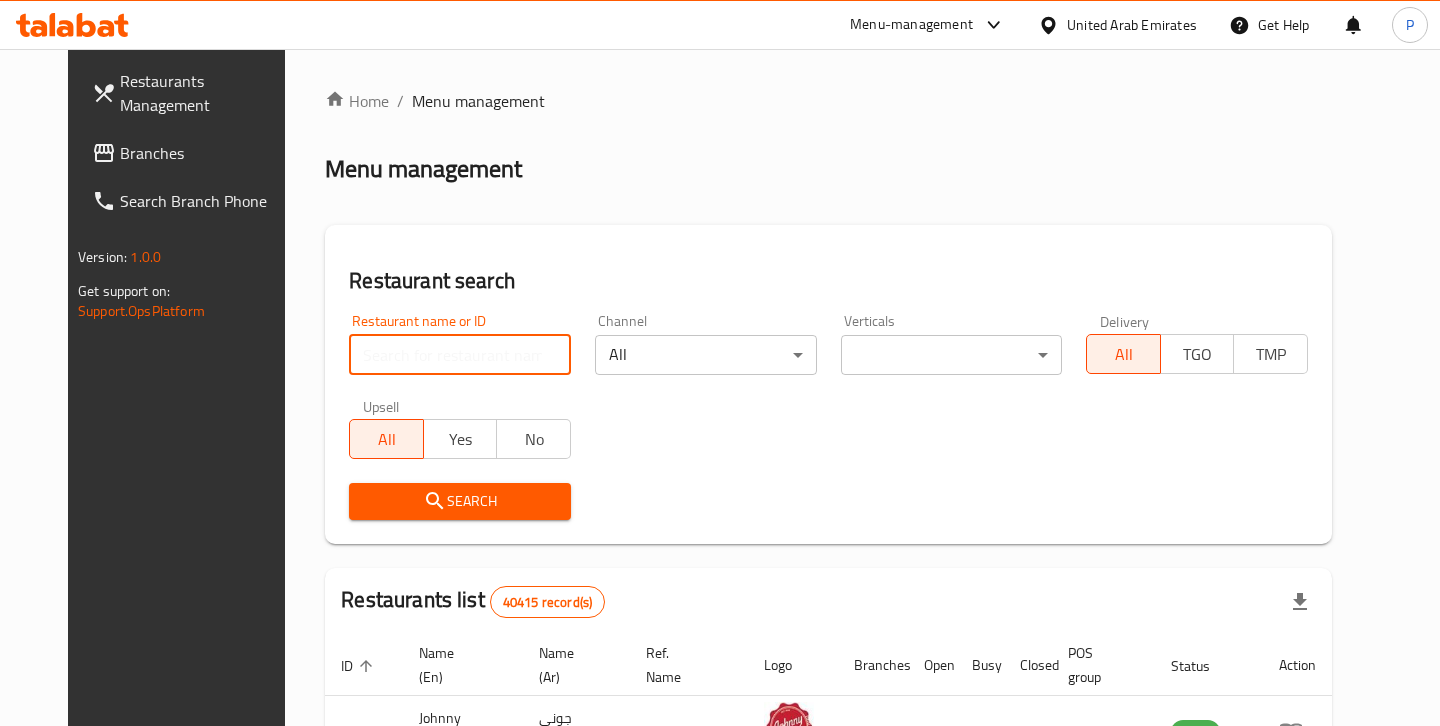 paste on "Ovenna Bakery" 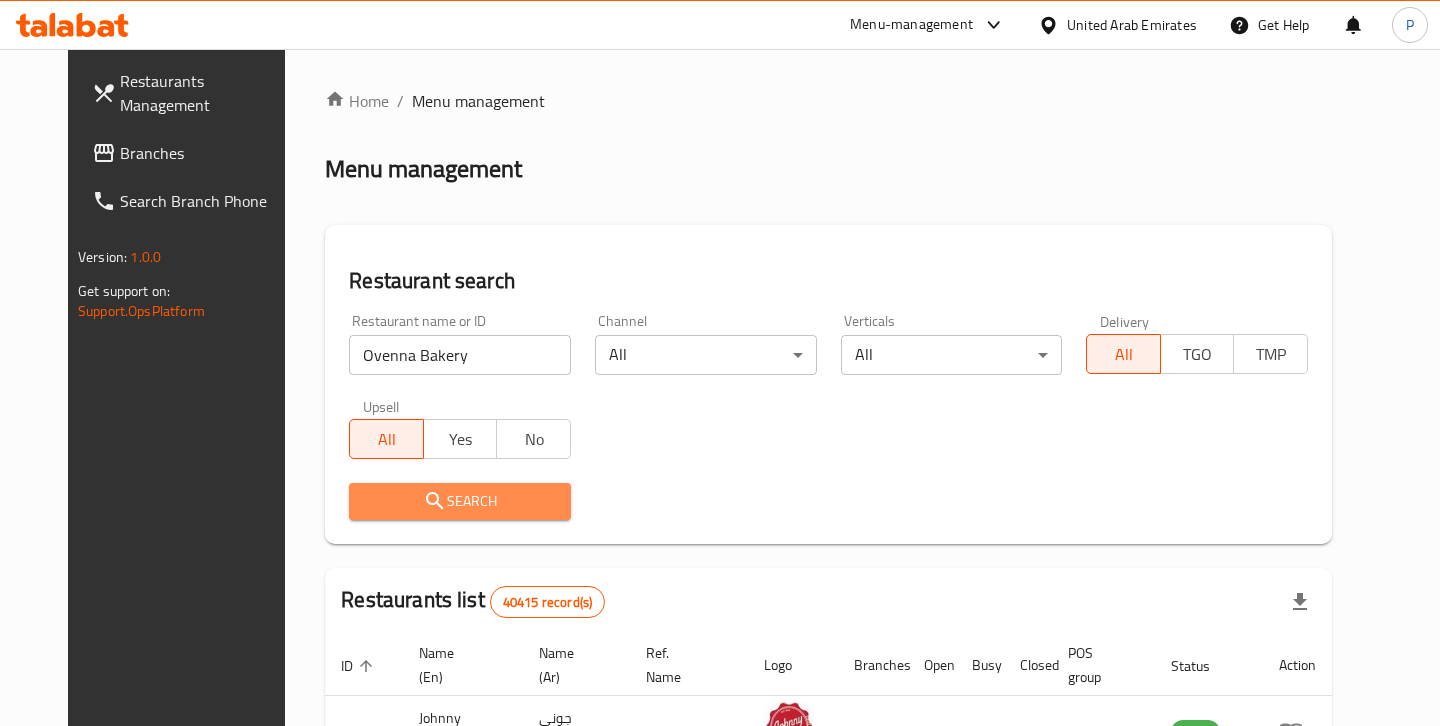 click on "Search" at bounding box center (460, 501) 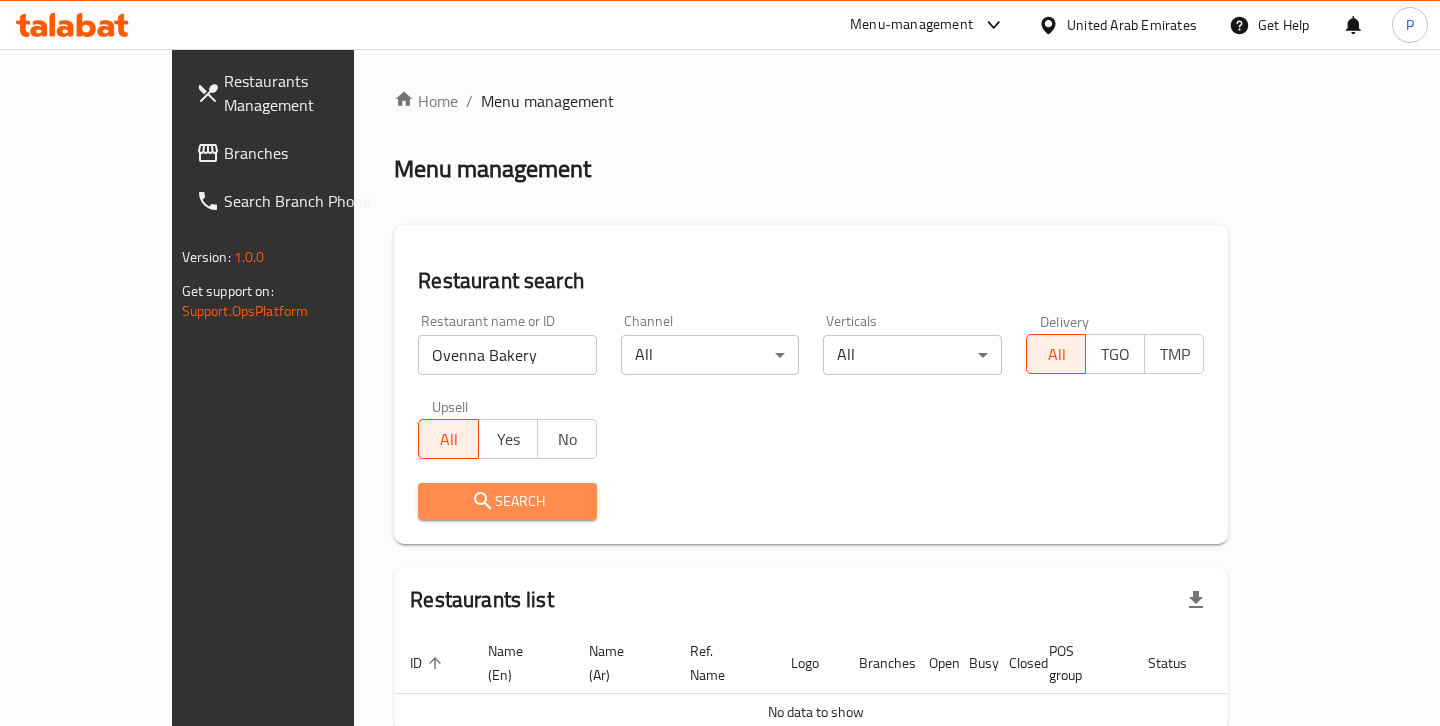 click on "Search" at bounding box center [507, 501] 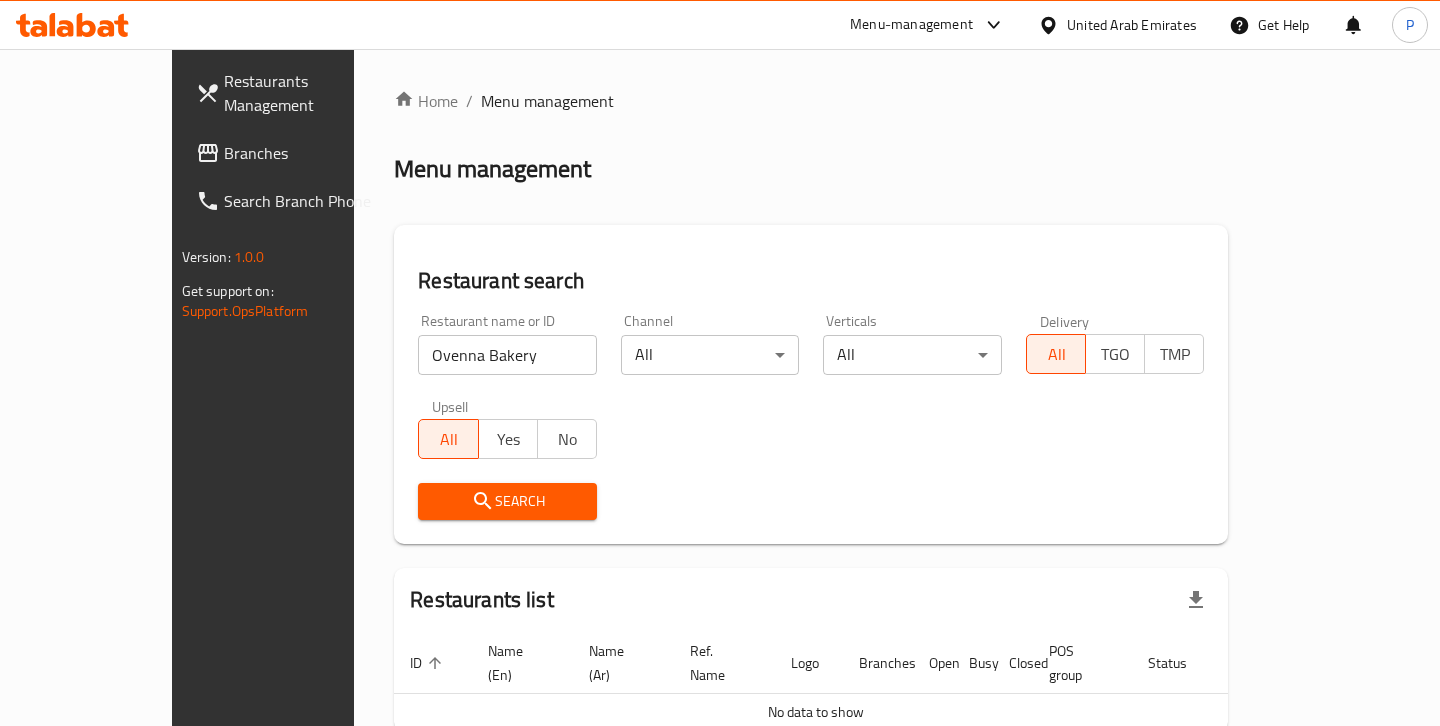 scroll, scrollTop: 91, scrollLeft: 0, axis: vertical 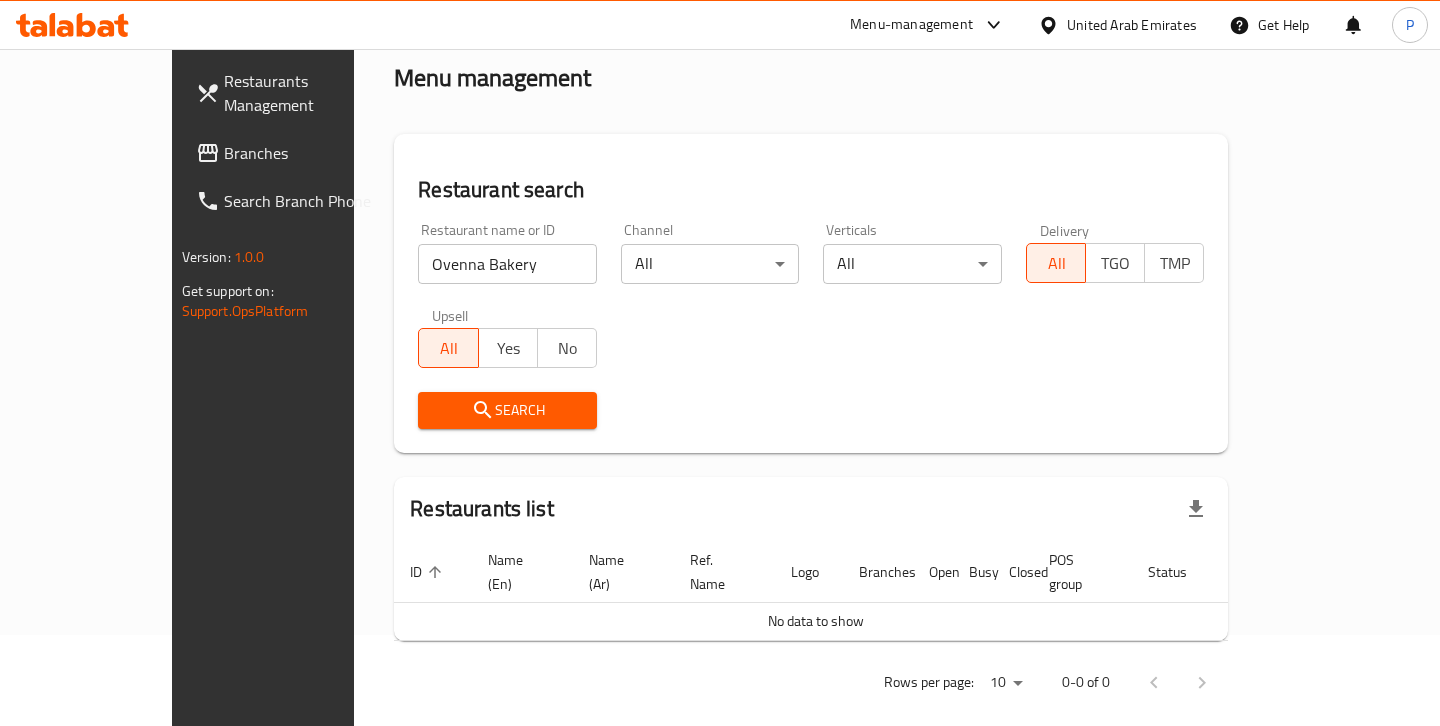 click on "Ovenna Bakery" at bounding box center [507, 264] 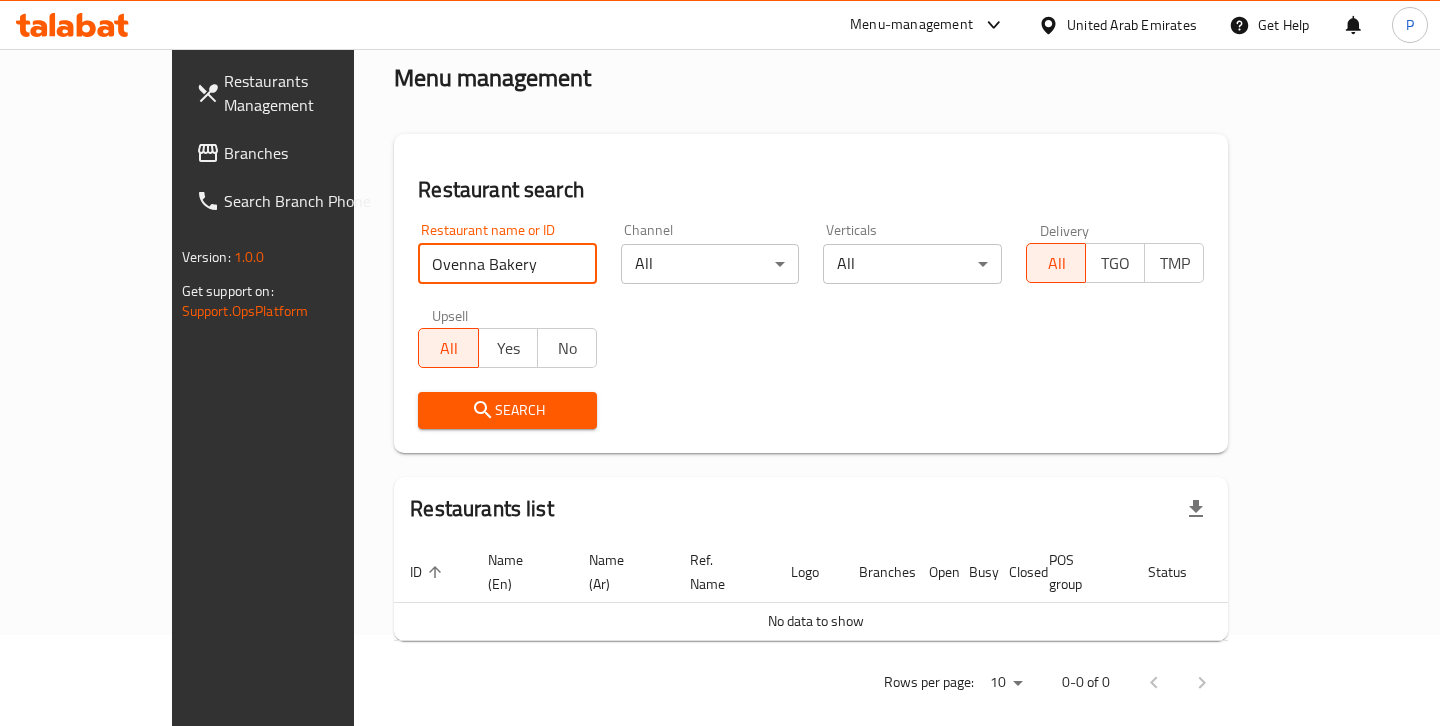 click on "Ovenna Bakery" at bounding box center [507, 264] 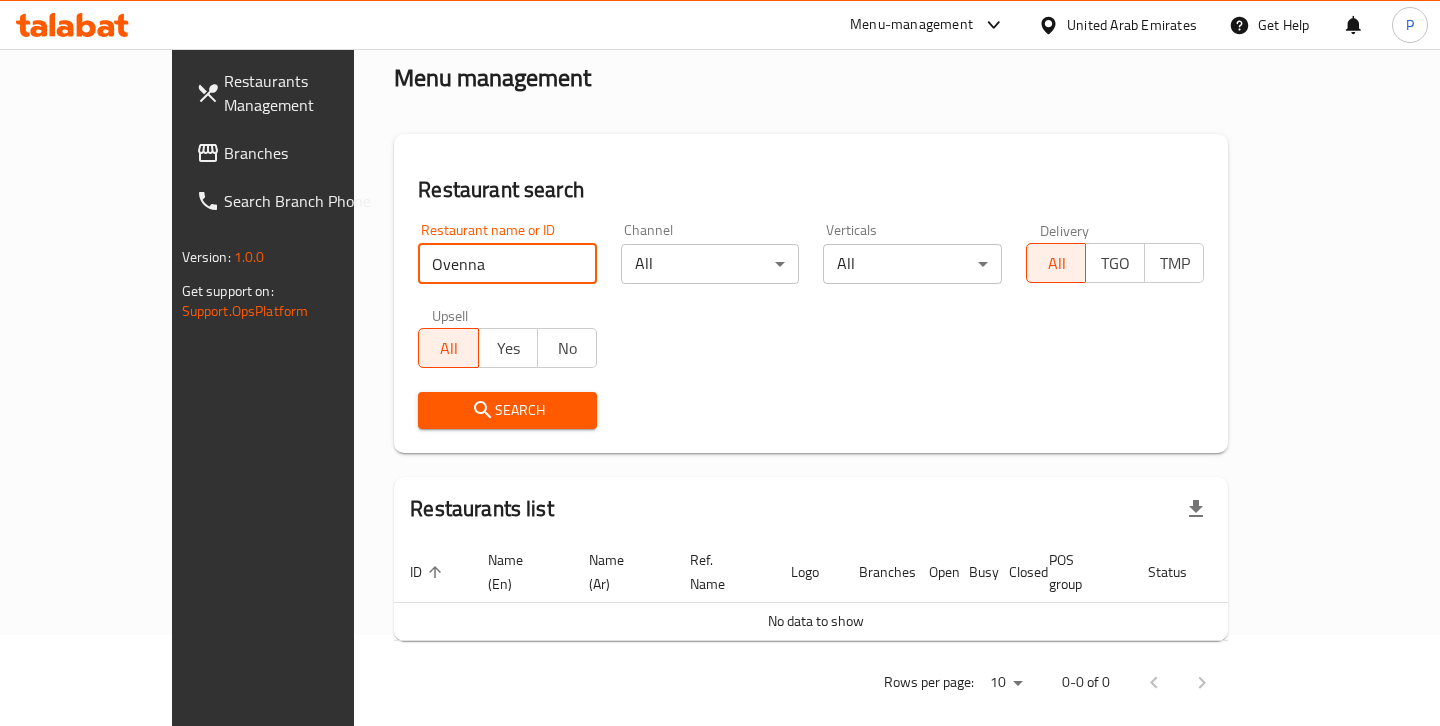 type on "Ovenna" 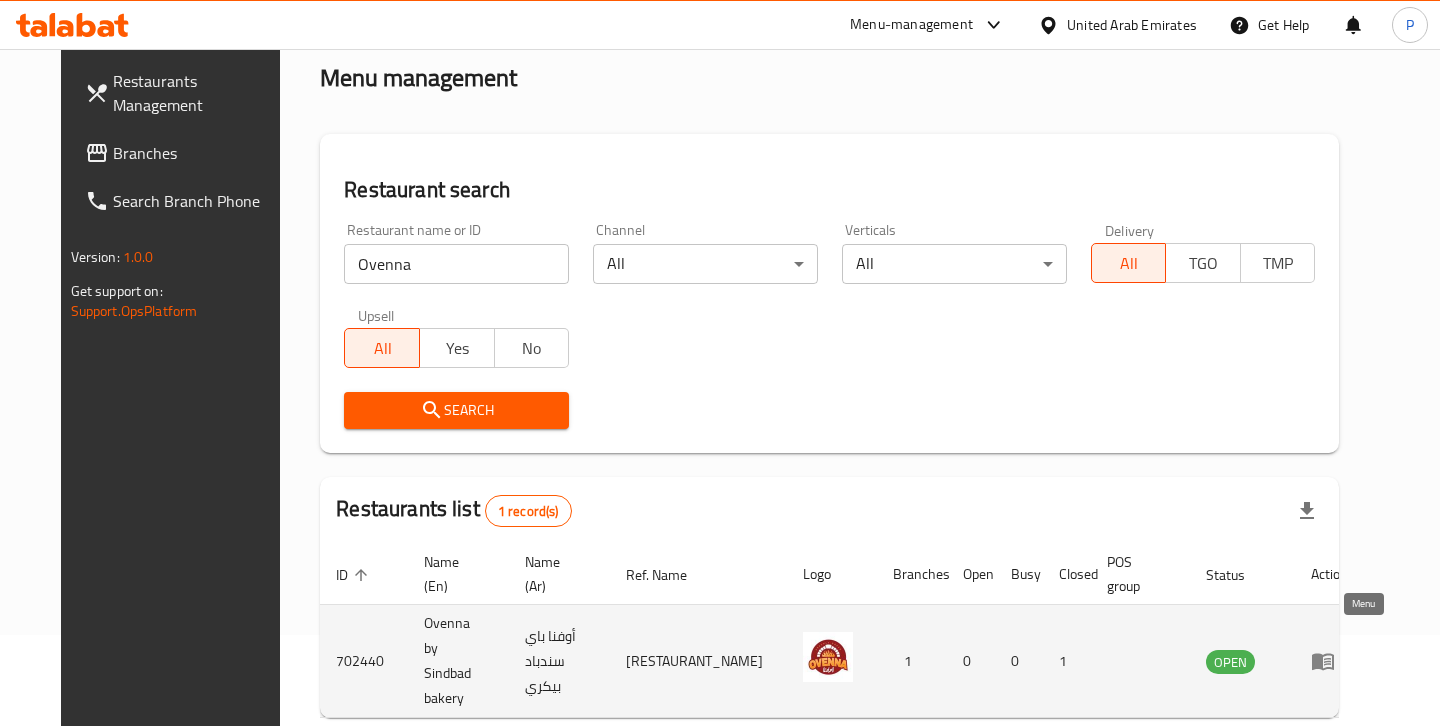 click 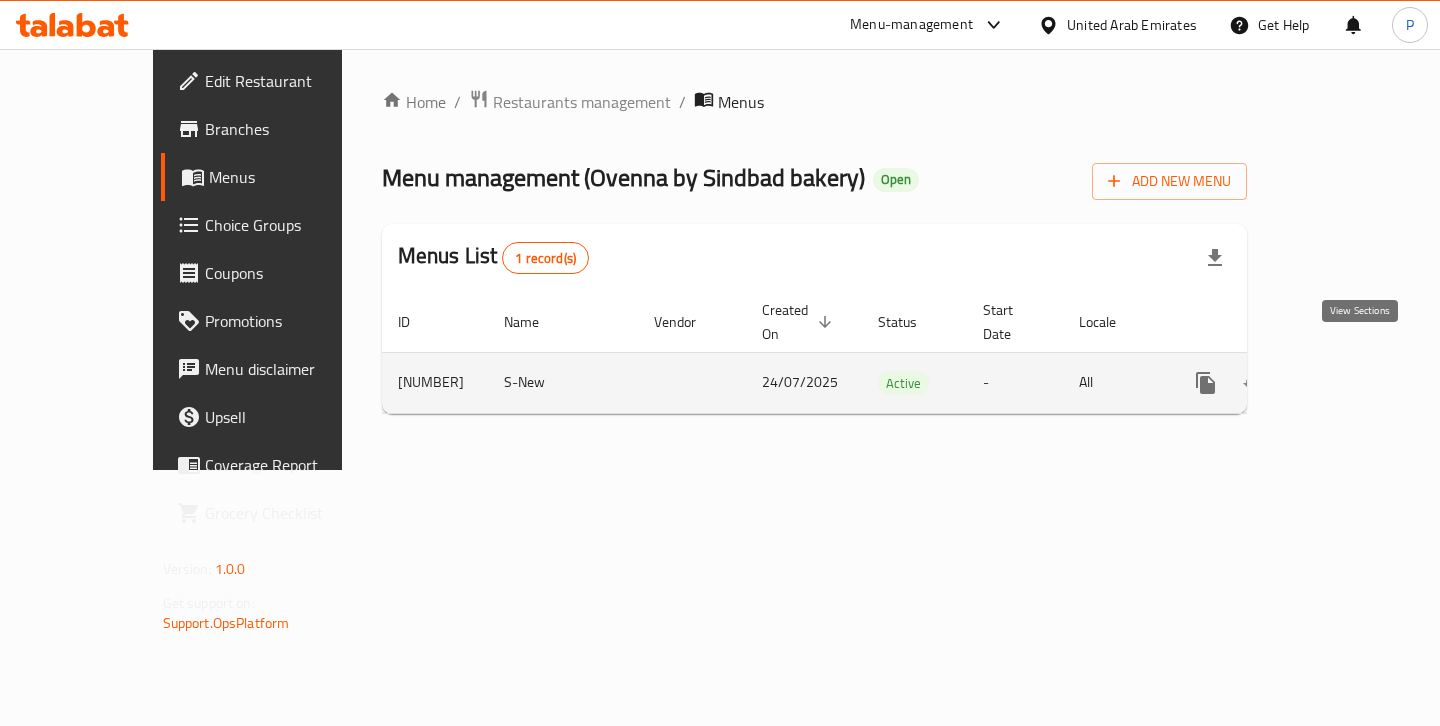 click 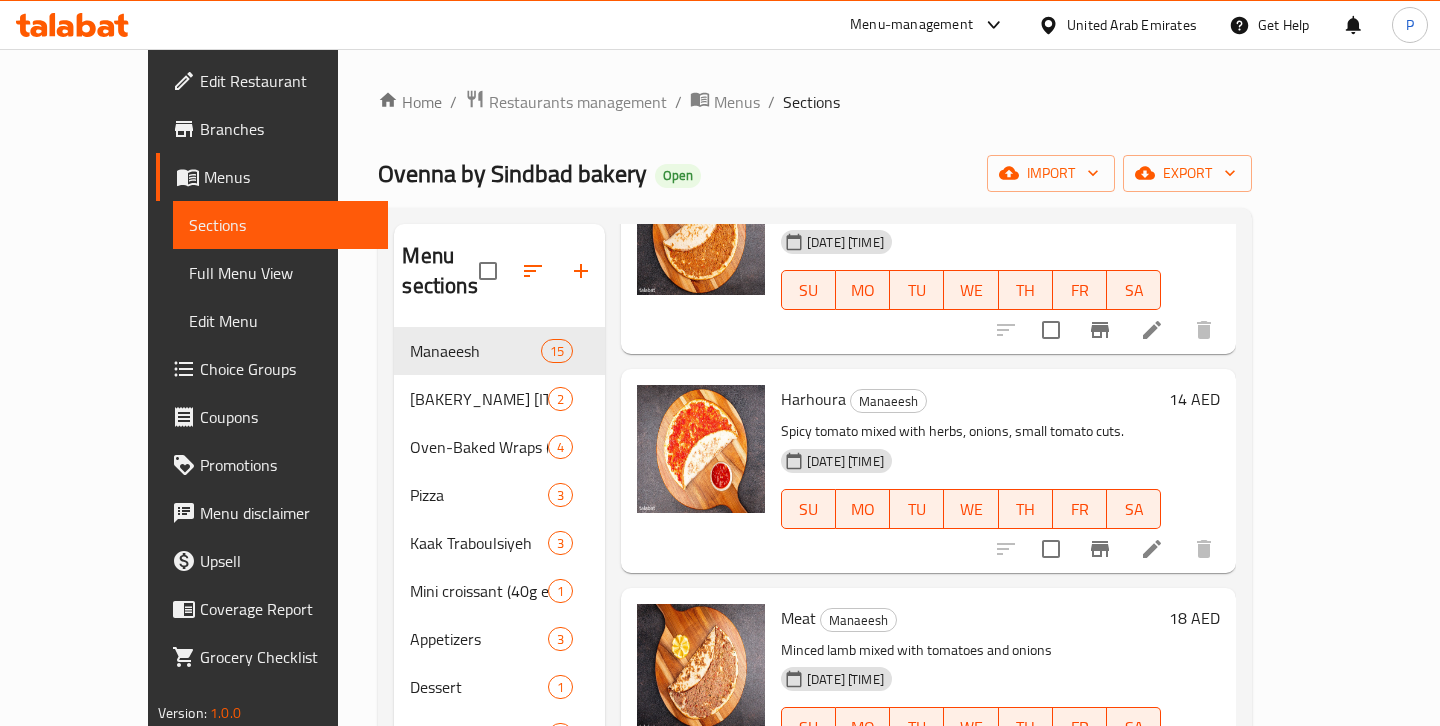 scroll, scrollTop: 2601, scrollLeft: 0, axis: vertical 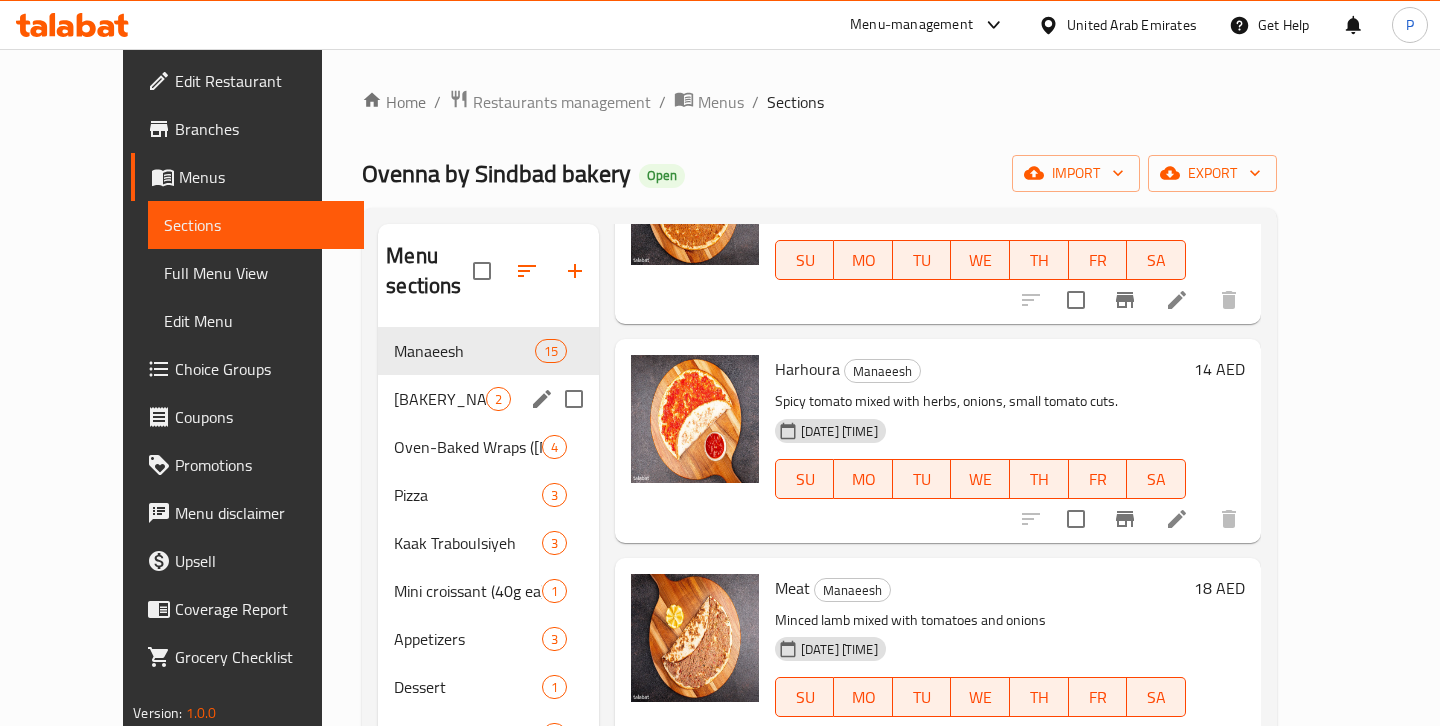 click on "Al sindbad bakery kaak 2" at bounding box center (488, 399) 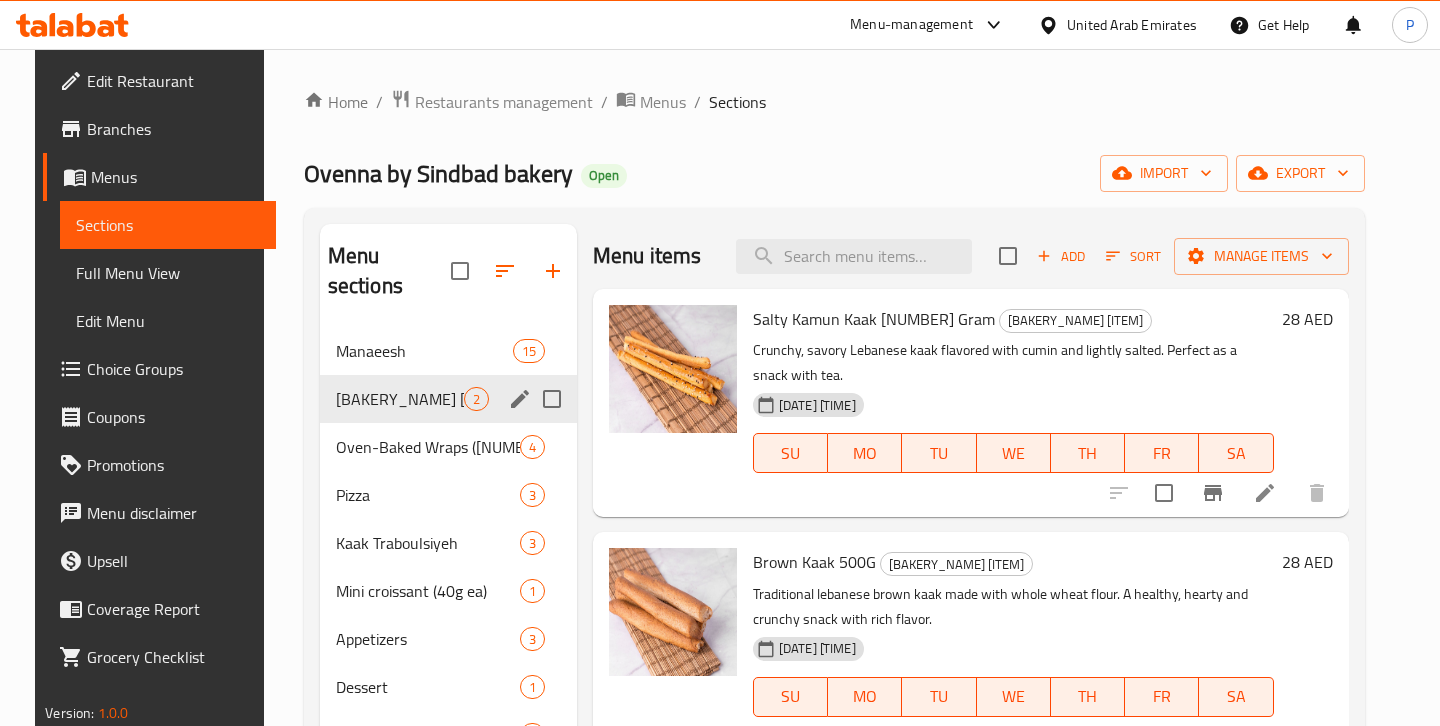 scroll, scrollTop: 0, scrollLeft: 0, axis: both 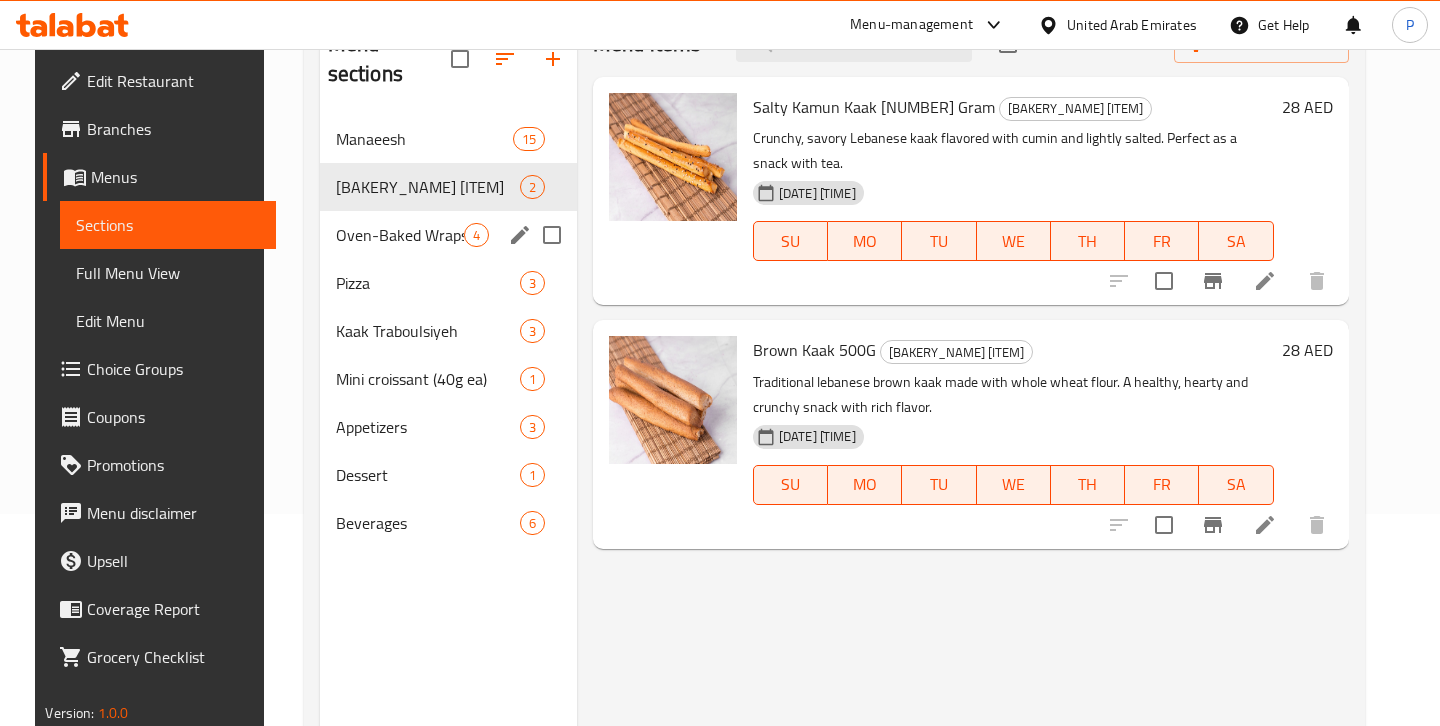 click on "Oven-Baked Wraps ([NUMBER]cm)" at bounding box center [400, 235] 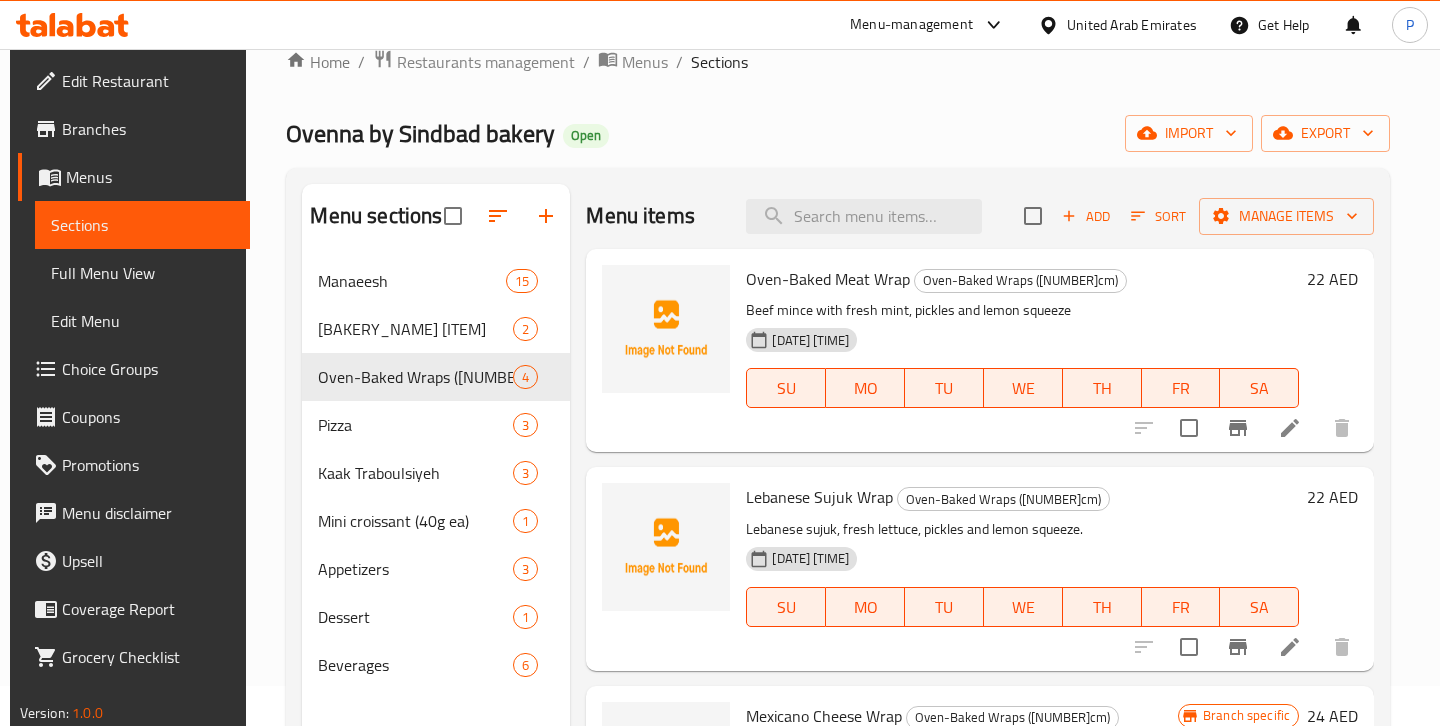 scroll, scrollTop: 0, scrollLeft: 0, axis: both 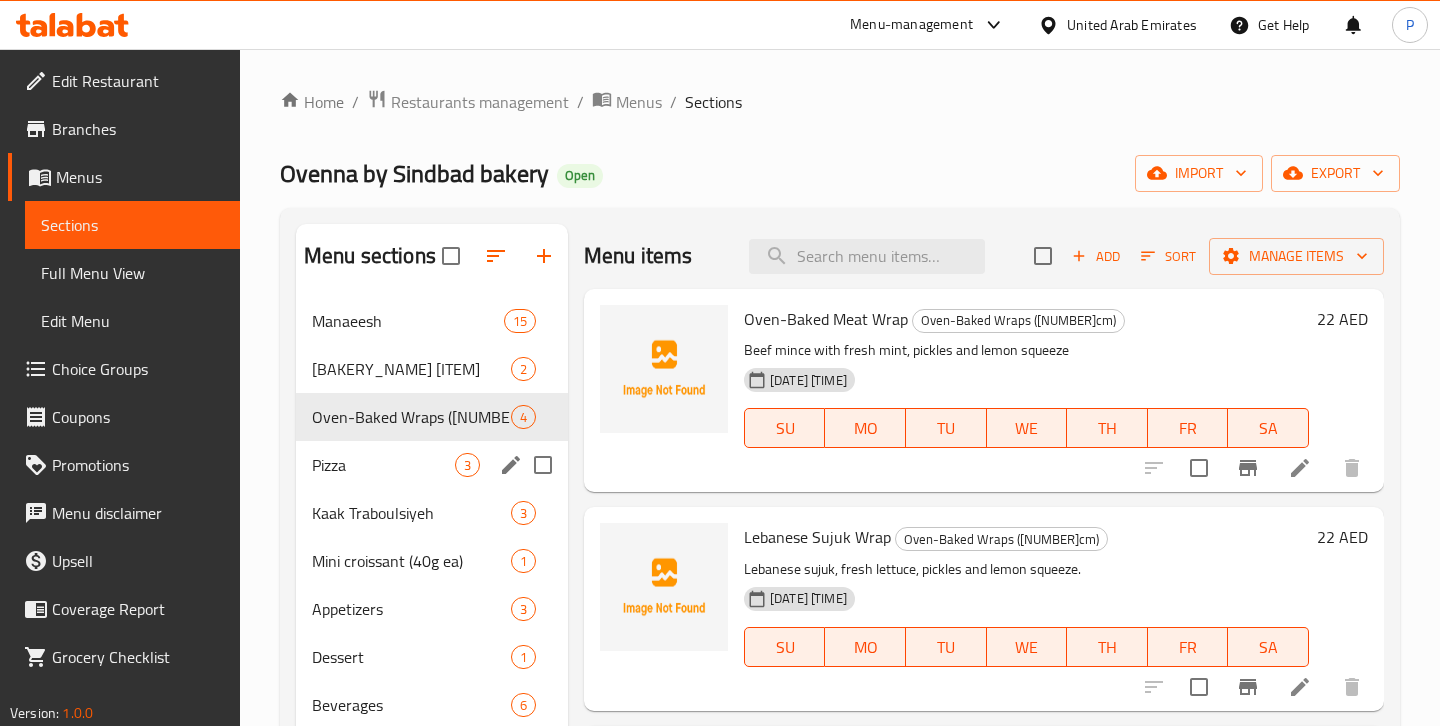 click on "Pizza 3" at bounding box center [432, 465] 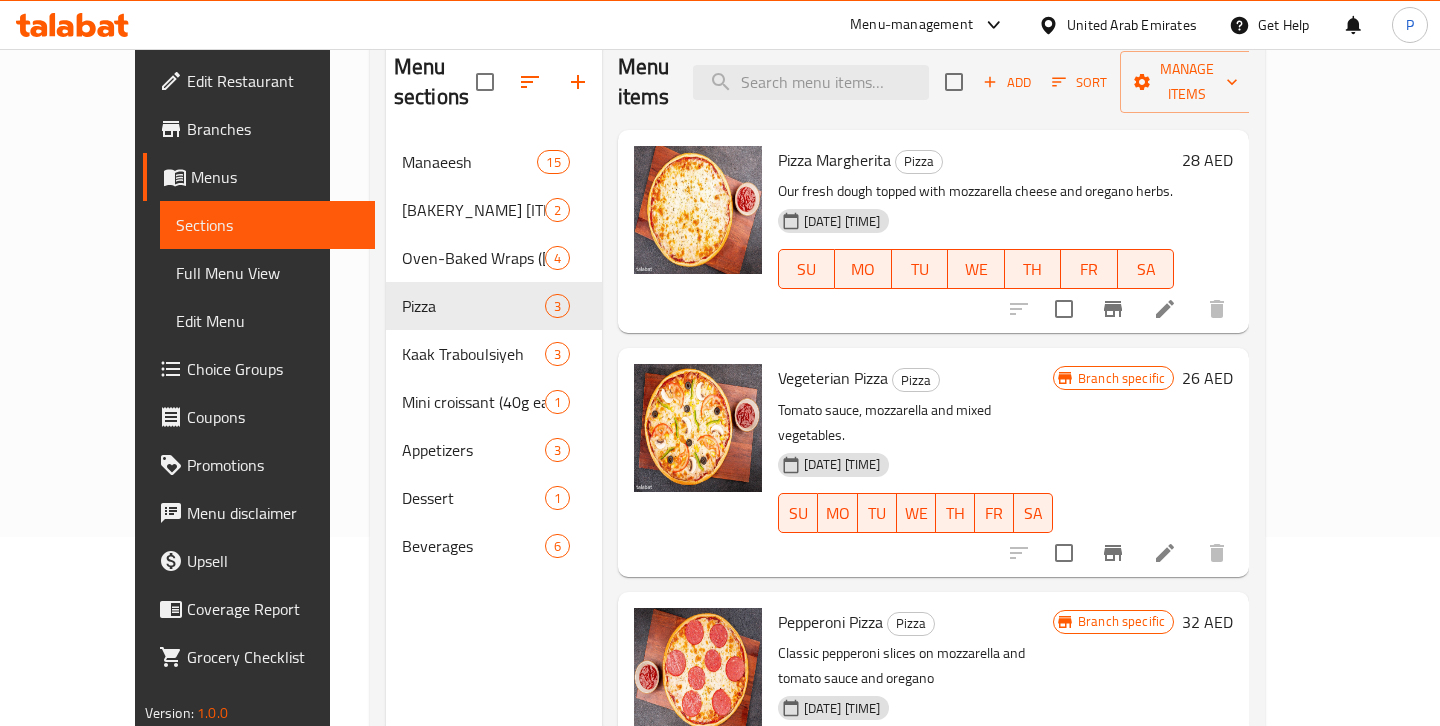 scroll, scrollTop: 142, scrollLeft: 0, axis: vertical 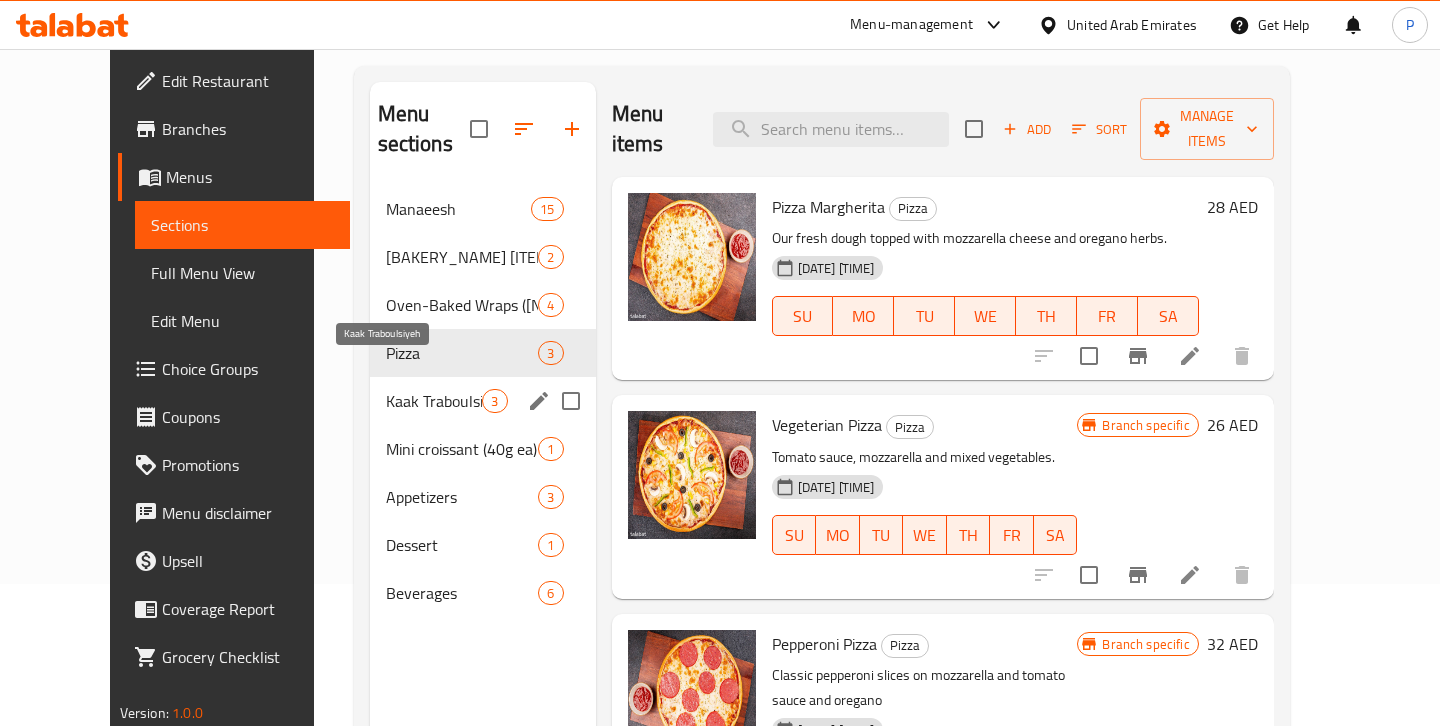 click on "Kaak Traboulsiyeh" at bounding box center (434, 401) 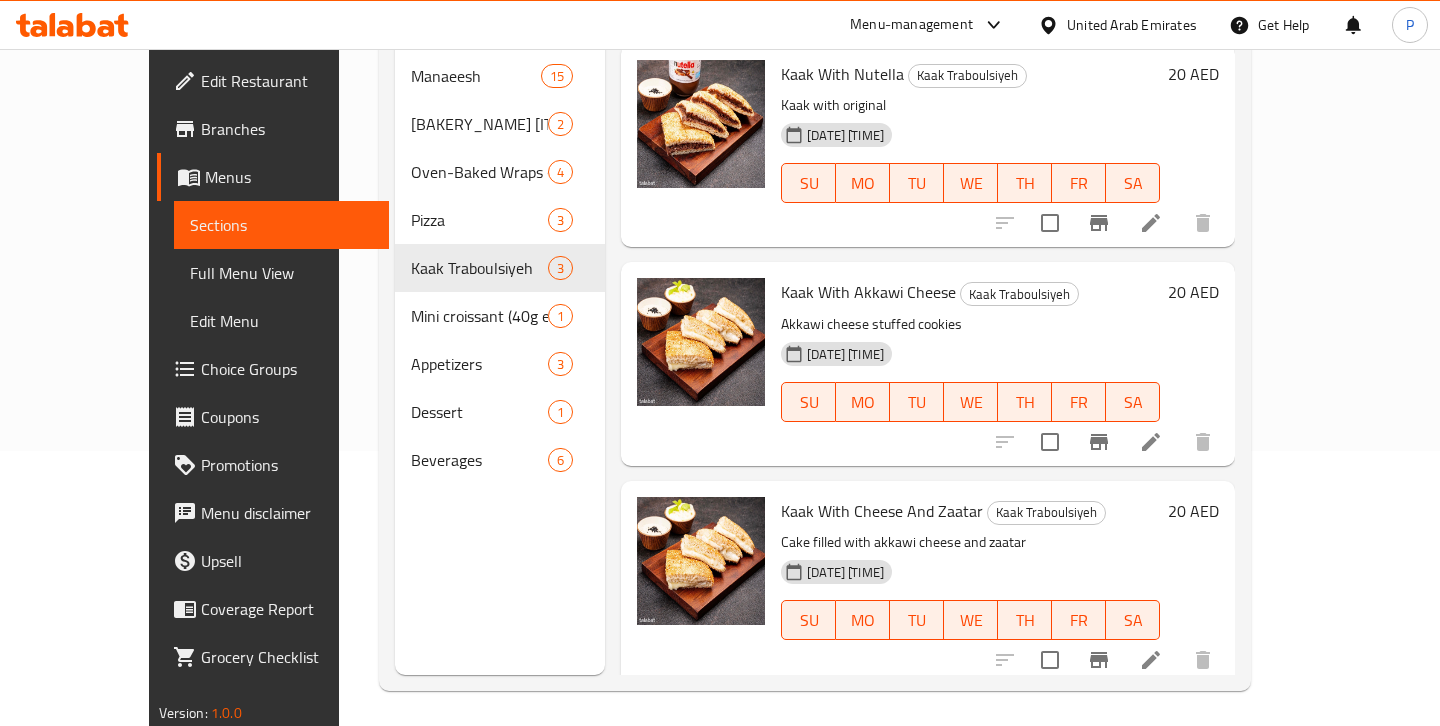 scroll, scrollTop: 280, scrollLeft: 0, axis: vertical 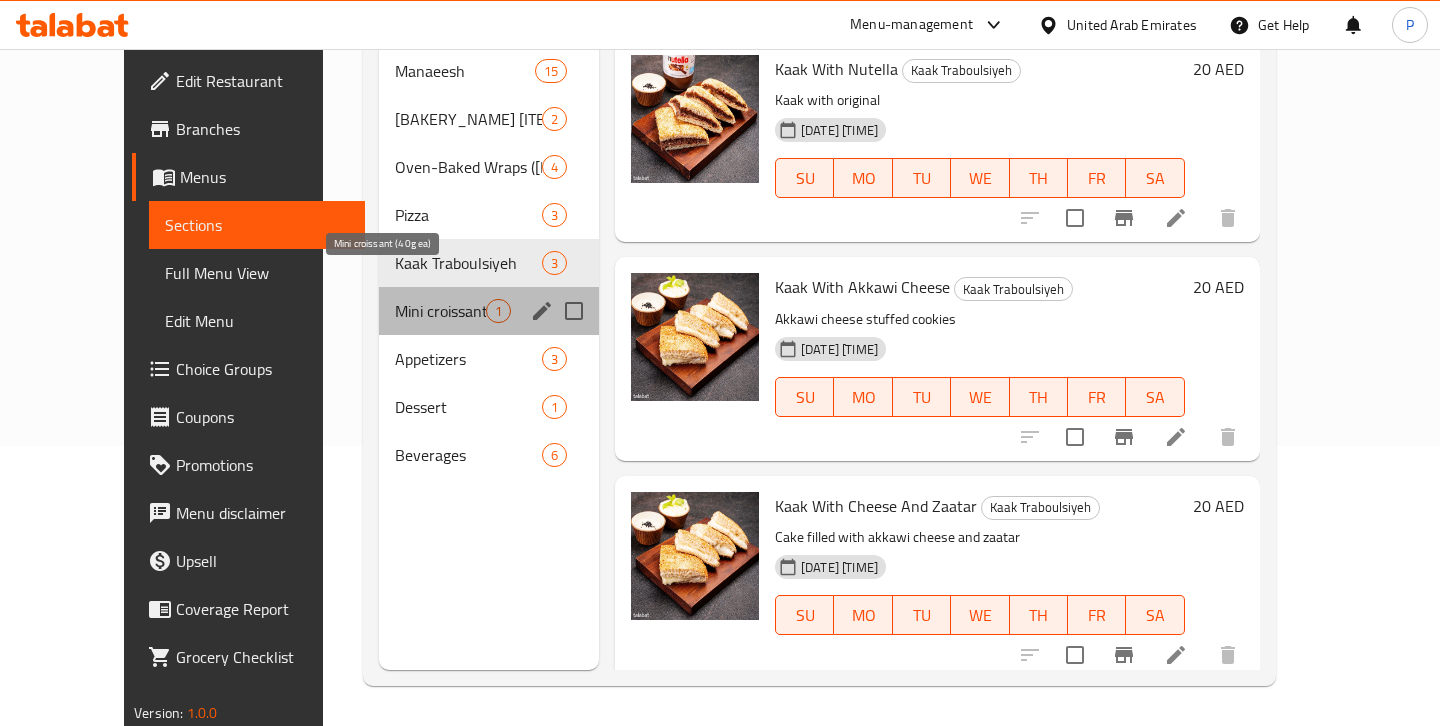 click on "Mini croissant (40g ea)" at bounding box center (440, 311) 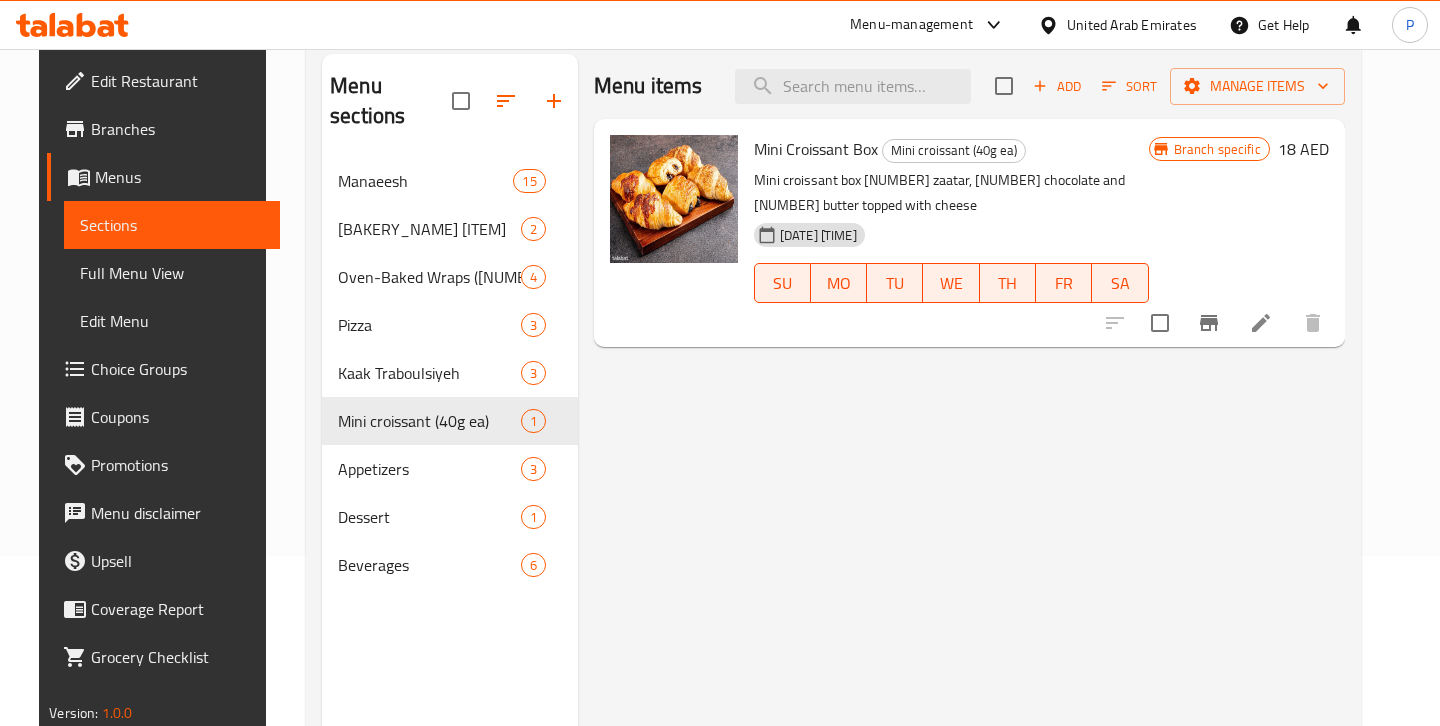 scroll, scrollTop: 250, scrollLeft: 0, axis: vertical 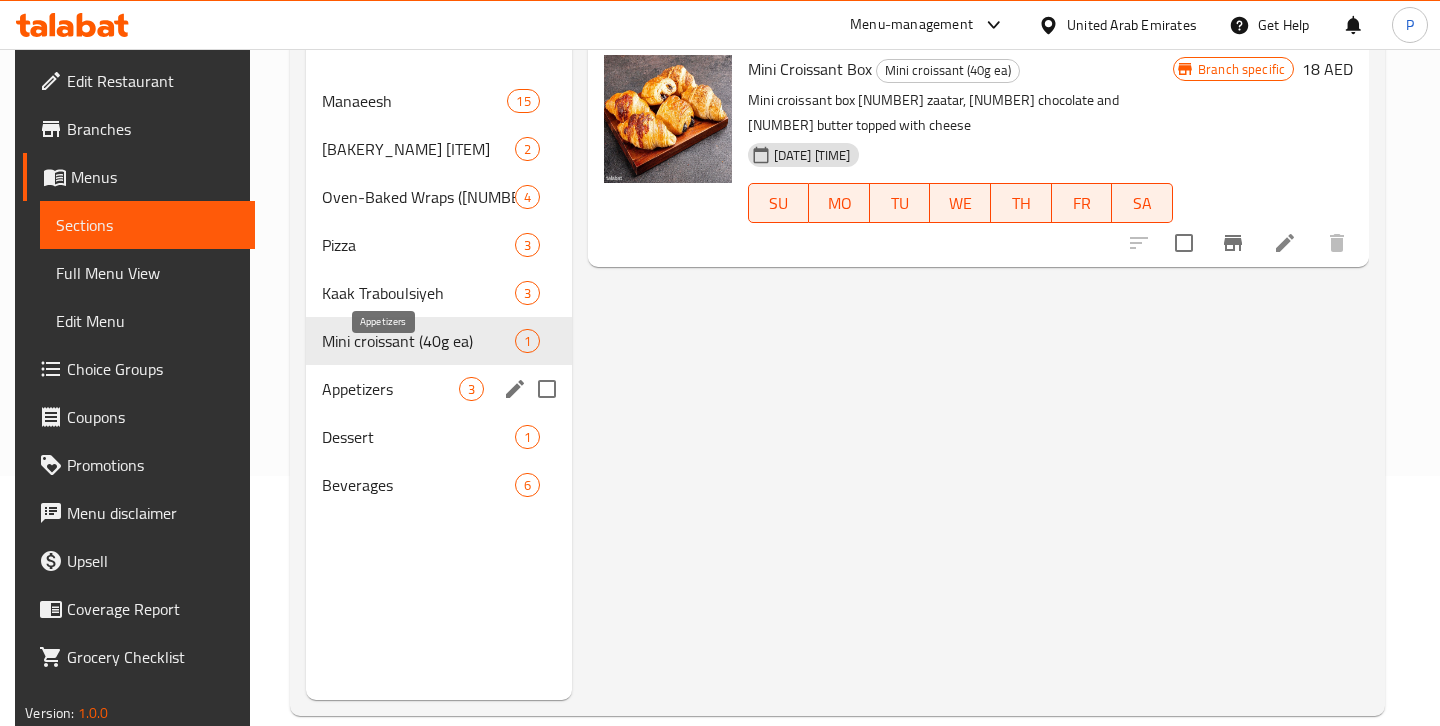 click on "Appetizers" at bounding box center (390, 389) 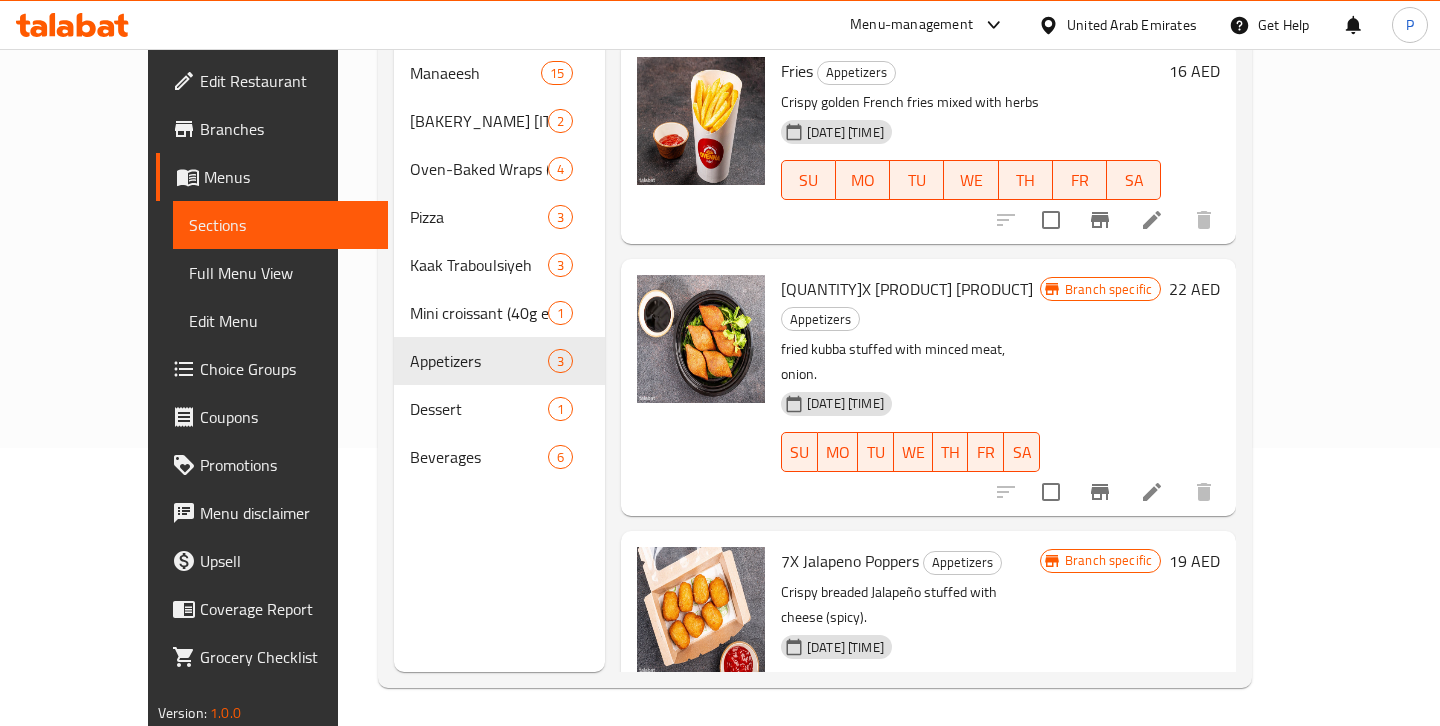scroll, scrollTop: 280, scrollLeft: 0, axis: vertical 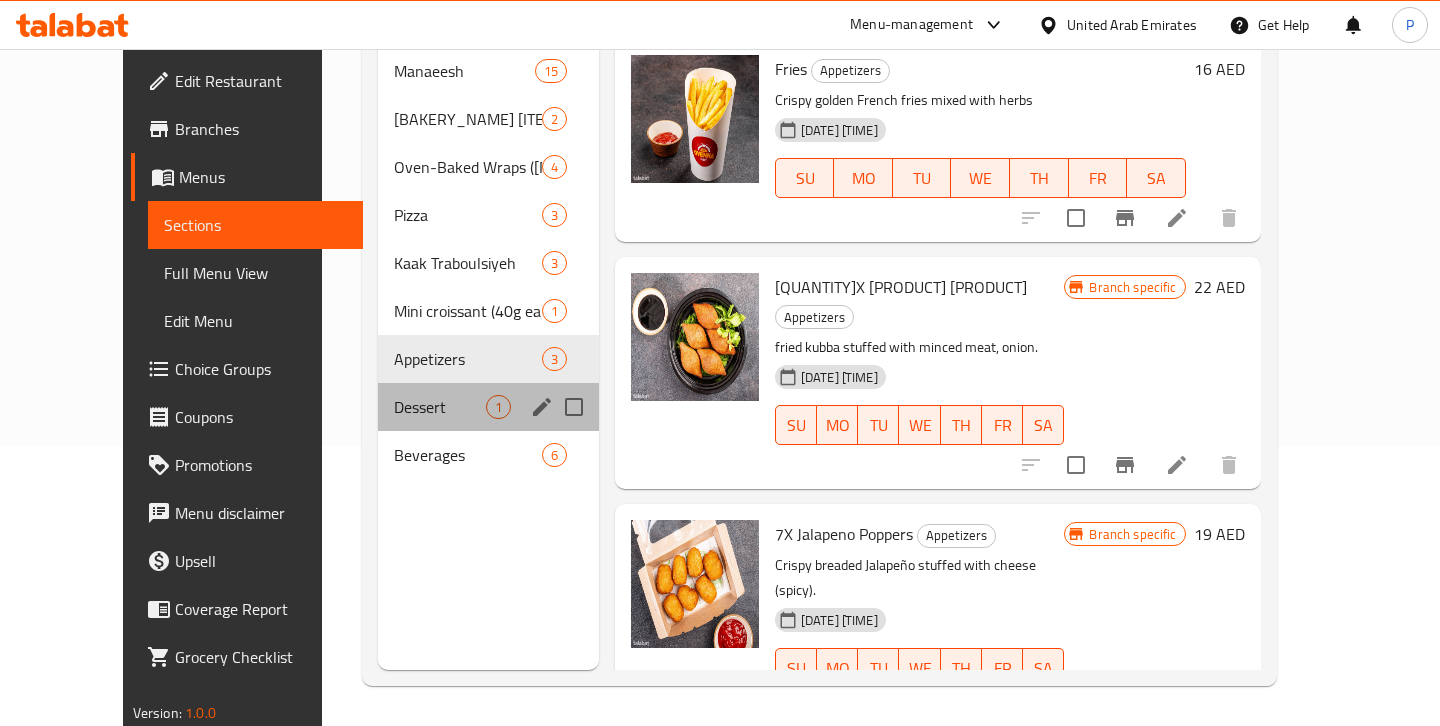 click on "Dessert 1" at bounding box center [488, 407] 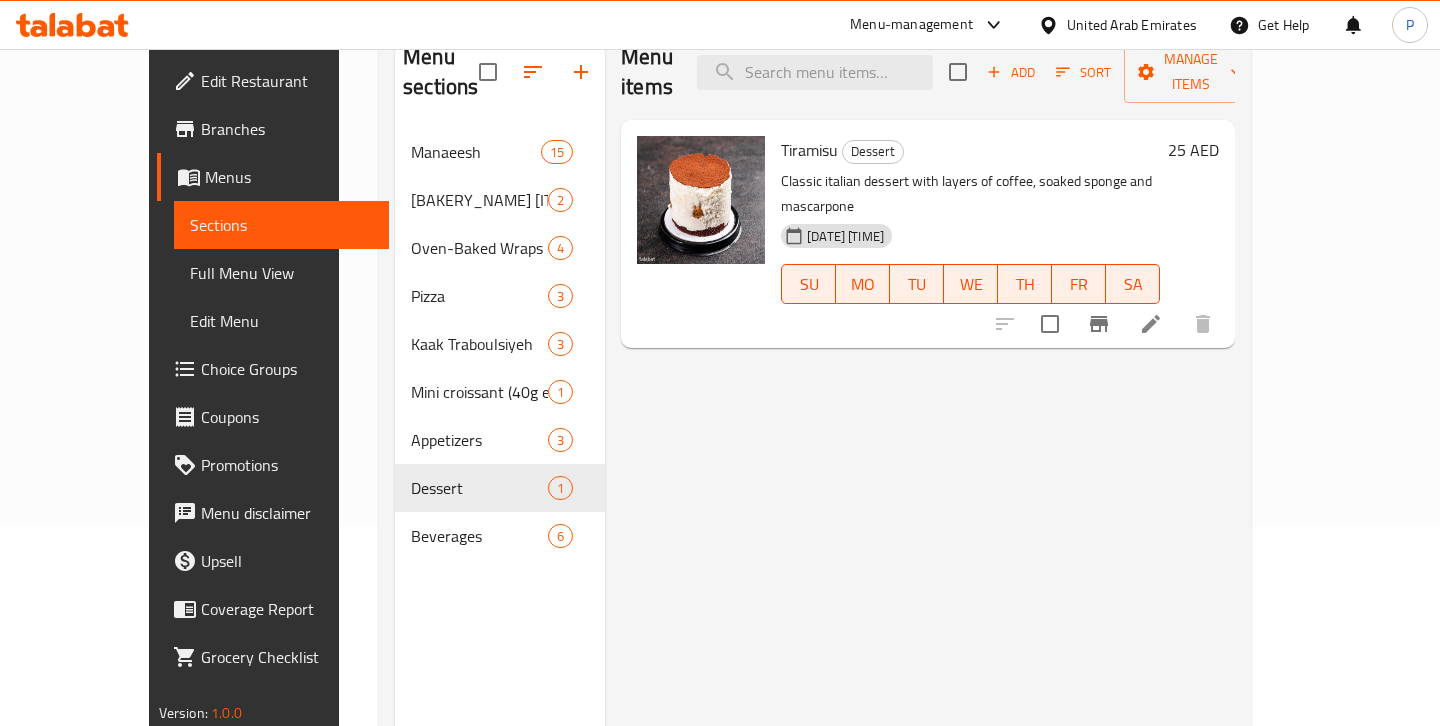 scroll, scrollTop: 103, scrollLeft: 0, axis: vertical 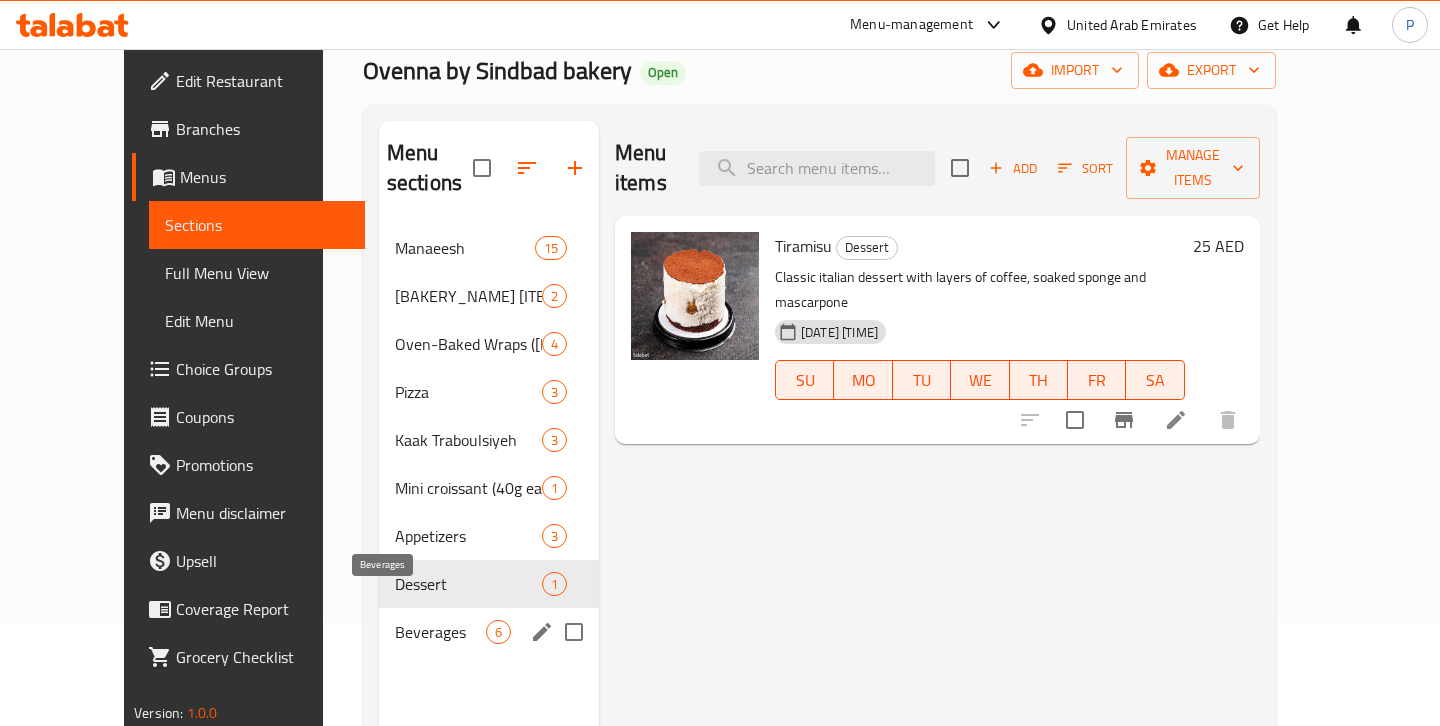 click on "Beverages" at bounding box center [440, 632] 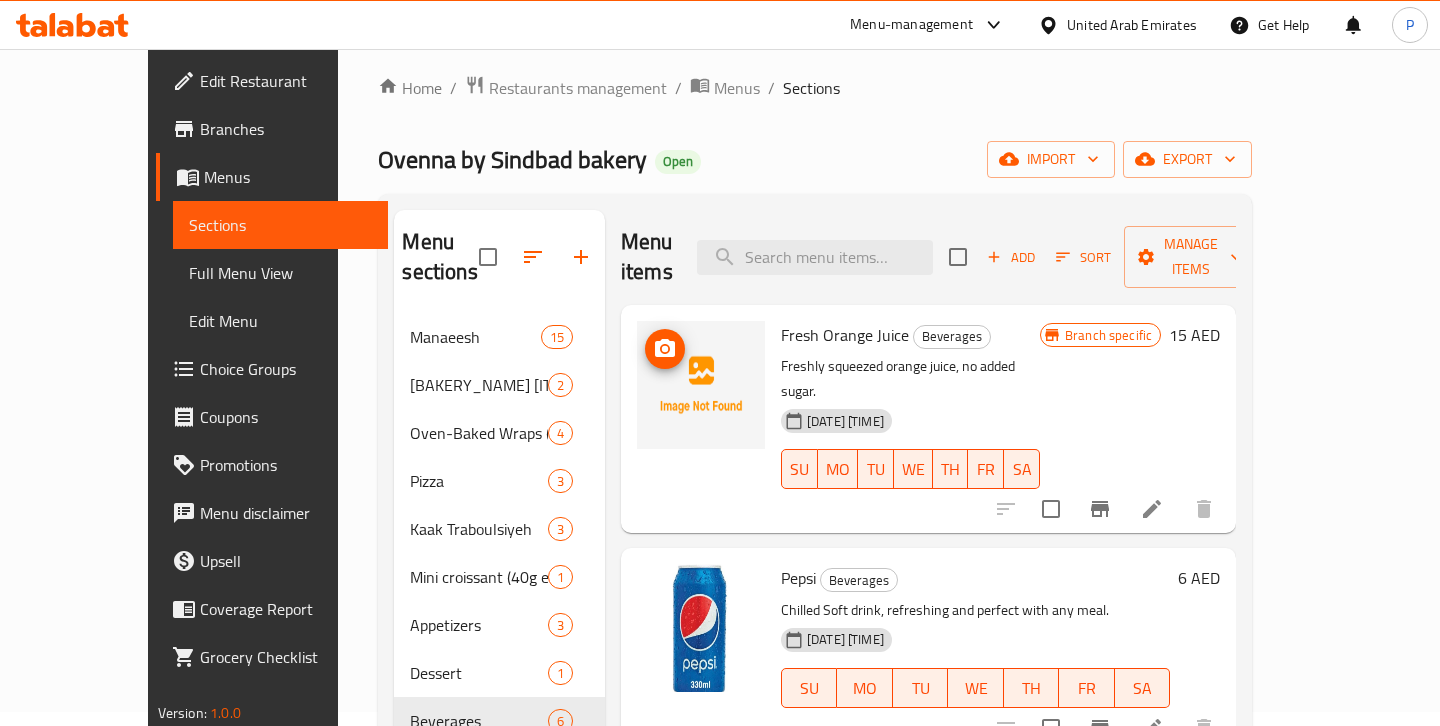scroll, scrollTop: 6, scrollLeft: 0, axis: vertical 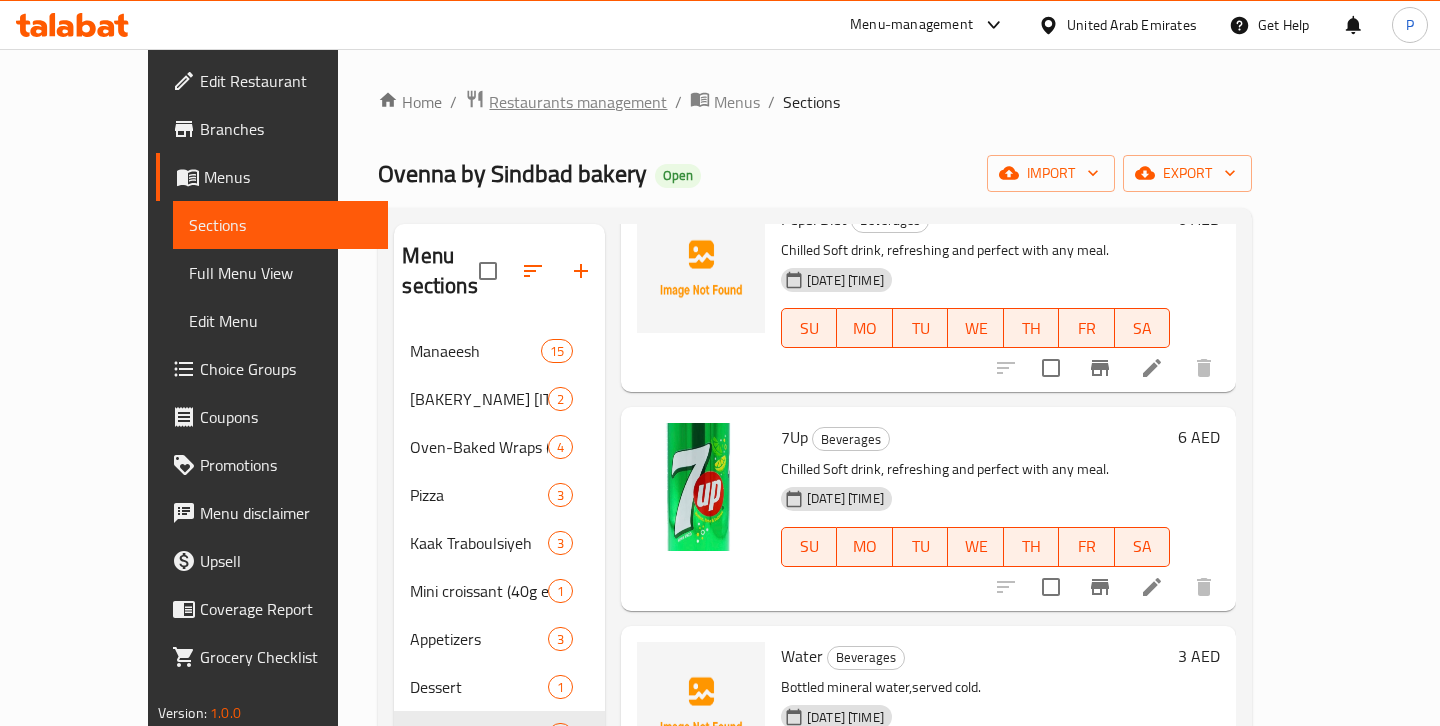 click on "Restaurants management" at bounding box center (578, 102) 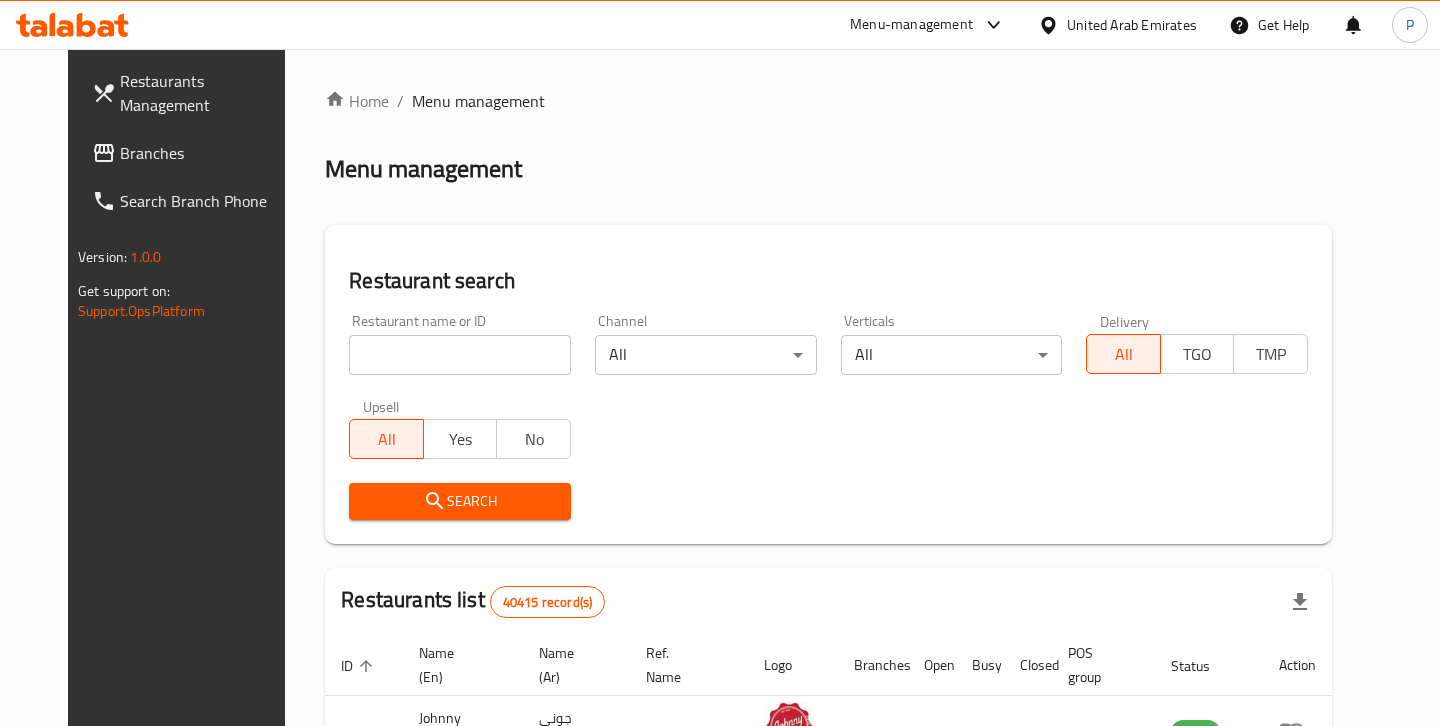 click at bounding box center (460, 355) 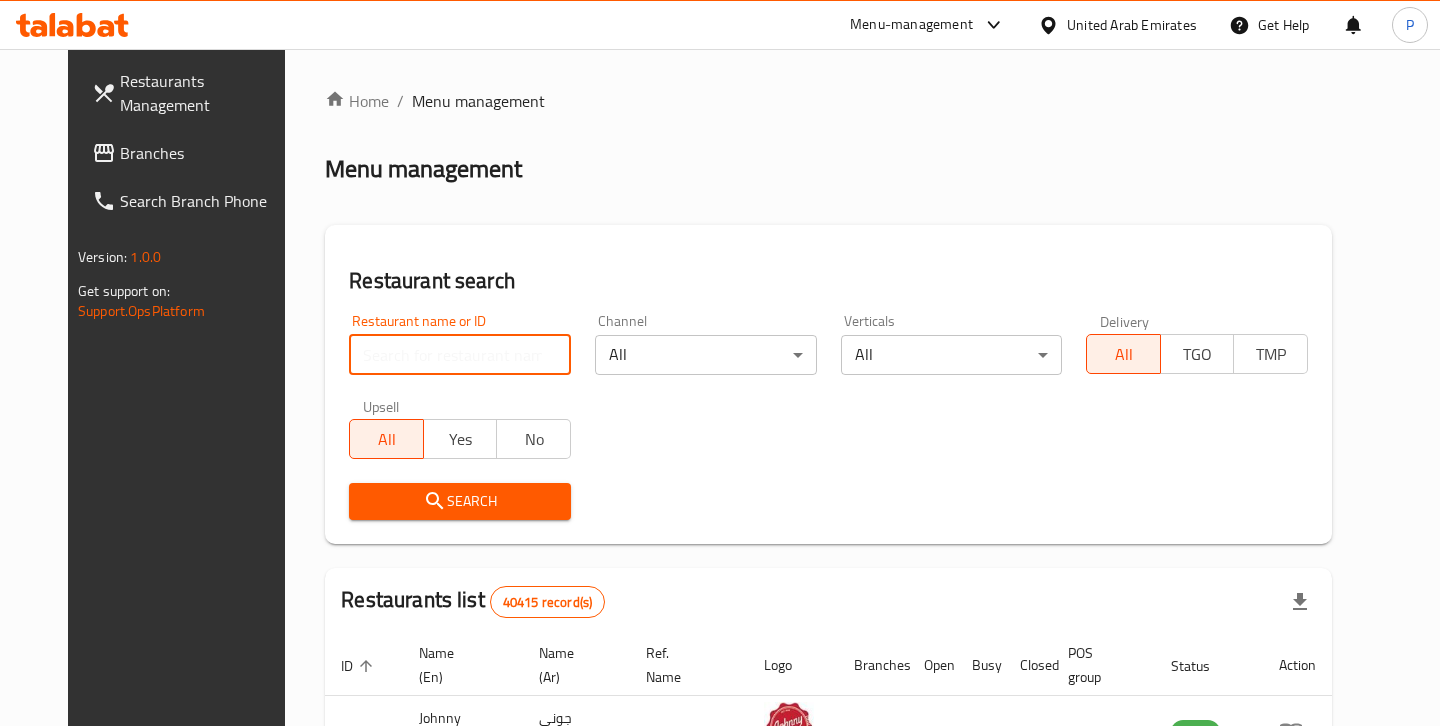 paste on "Mazmaza" 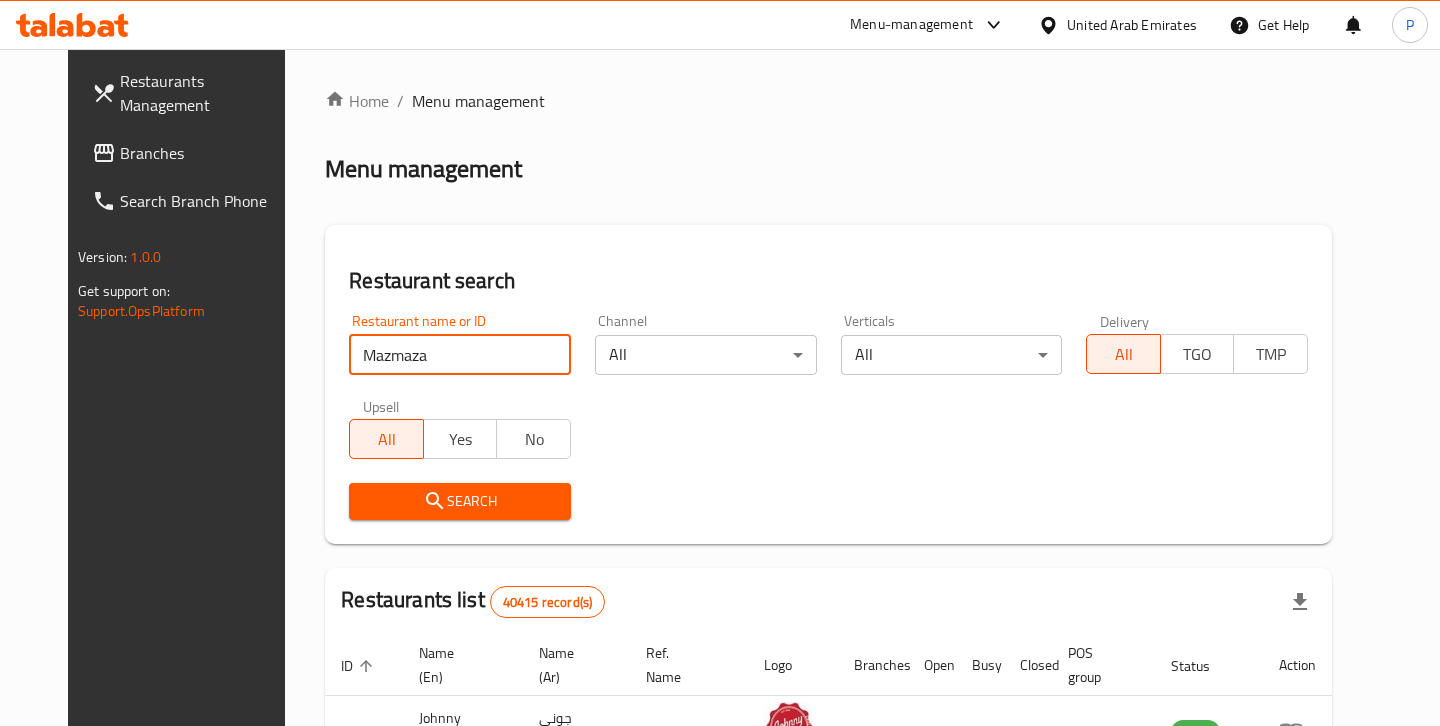 type on "Mazmaza" 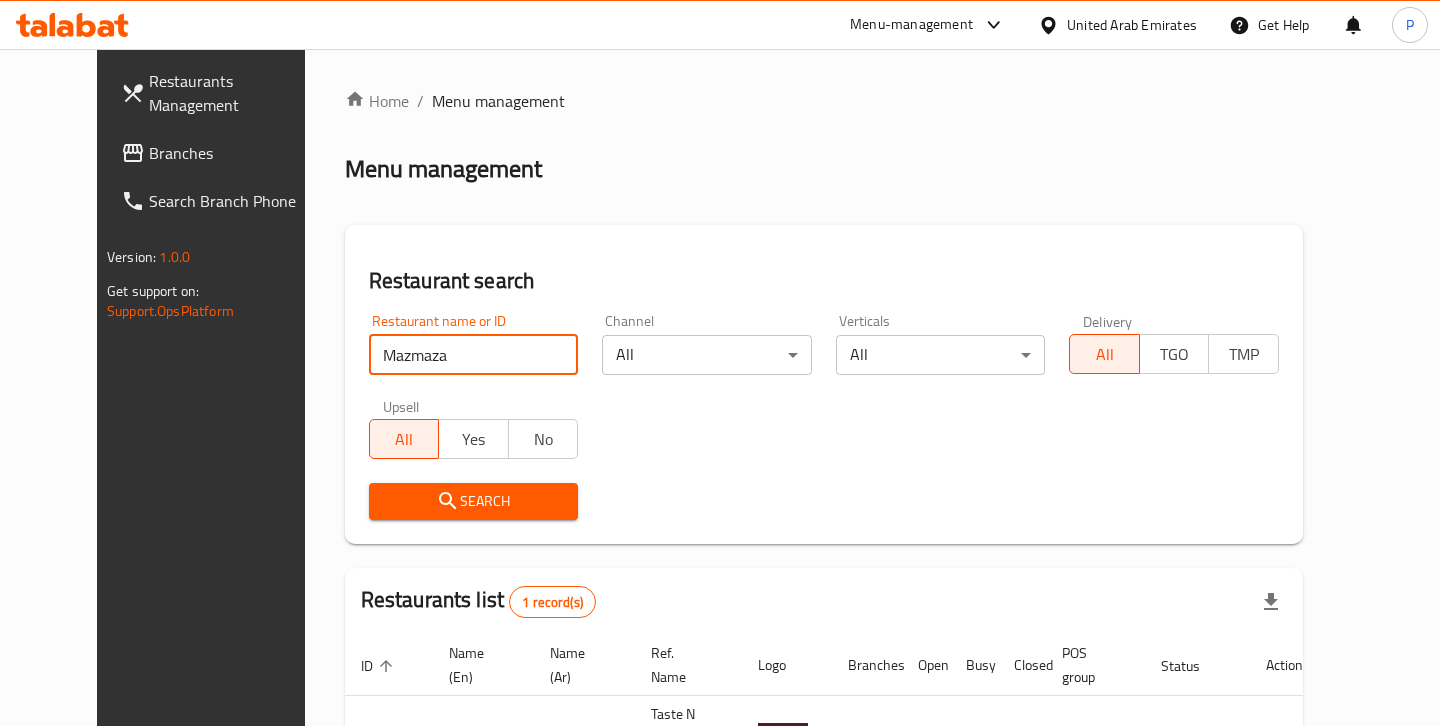 scroll, scrollTop: 150, scrollLeft: 0, axis: vertical 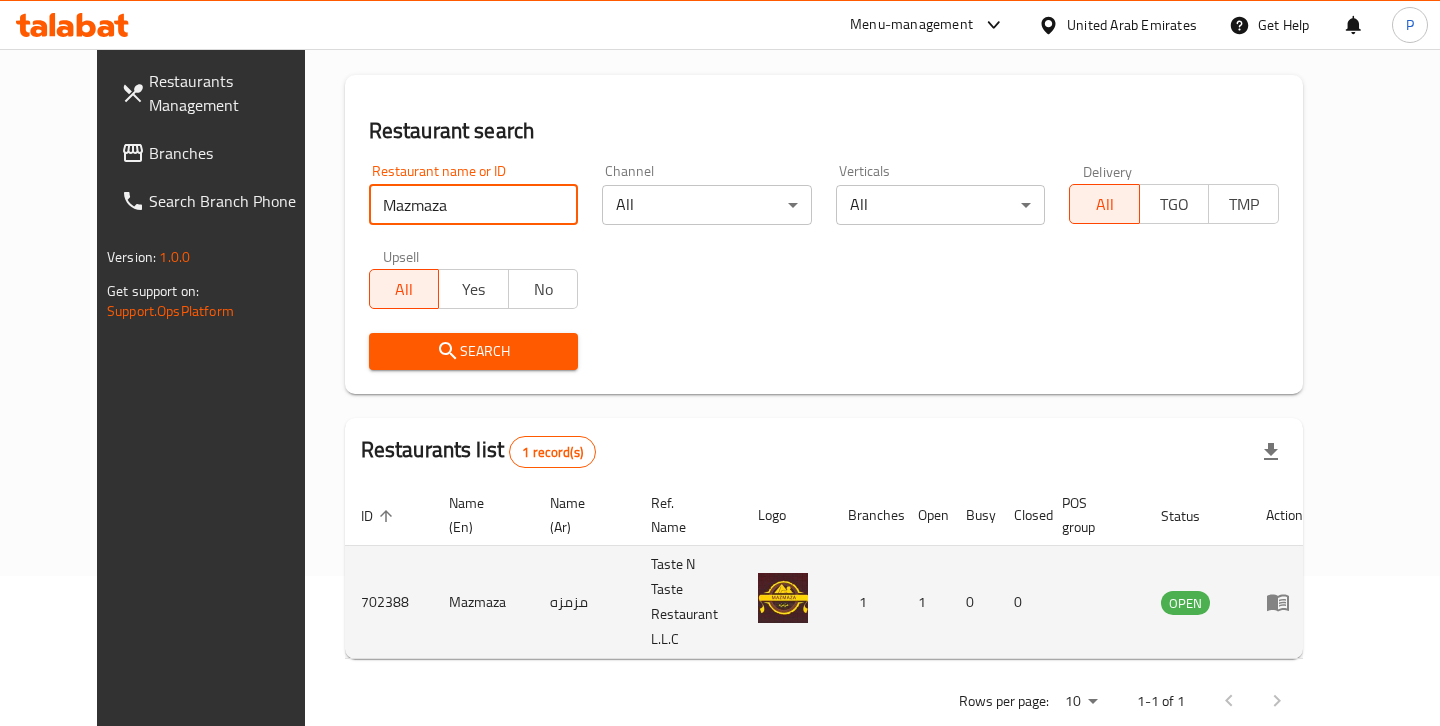 click 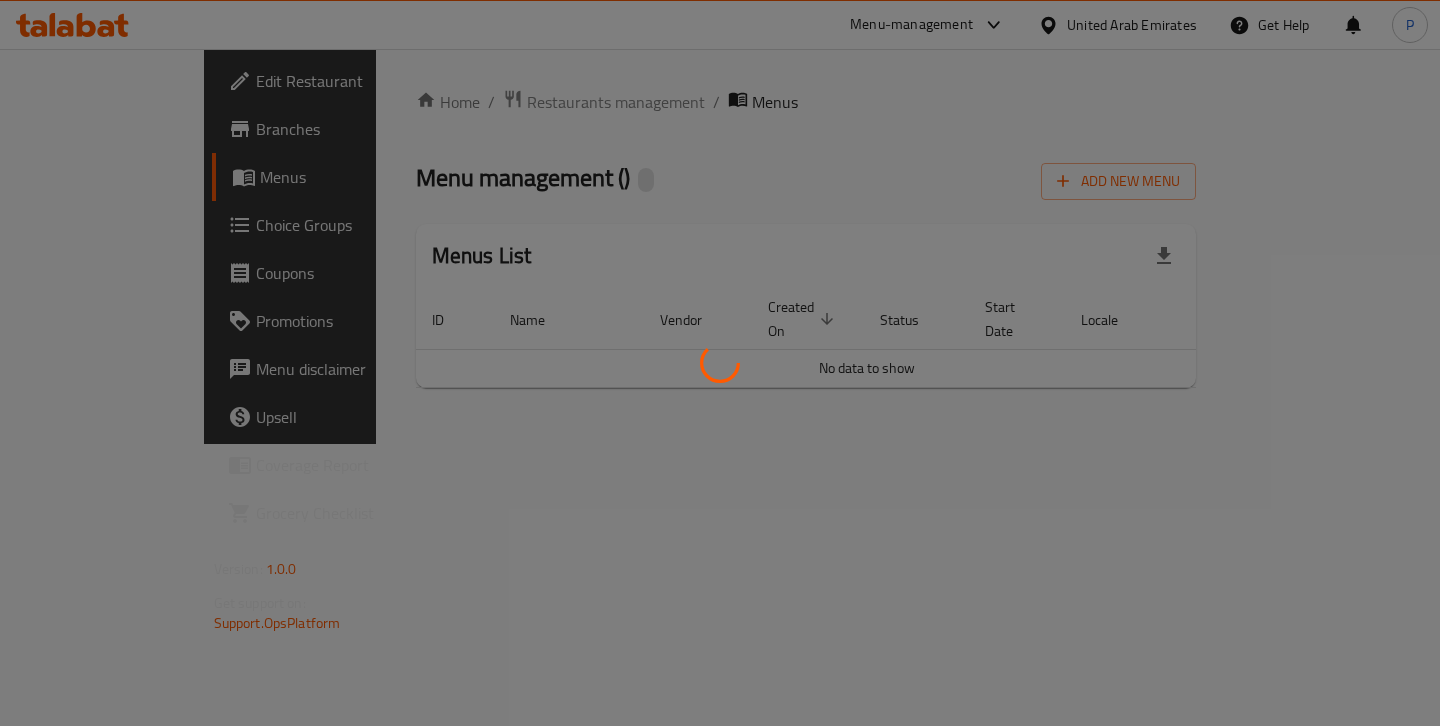 scroll, scrollTop: 0, scrollLeft: 0, axis: both 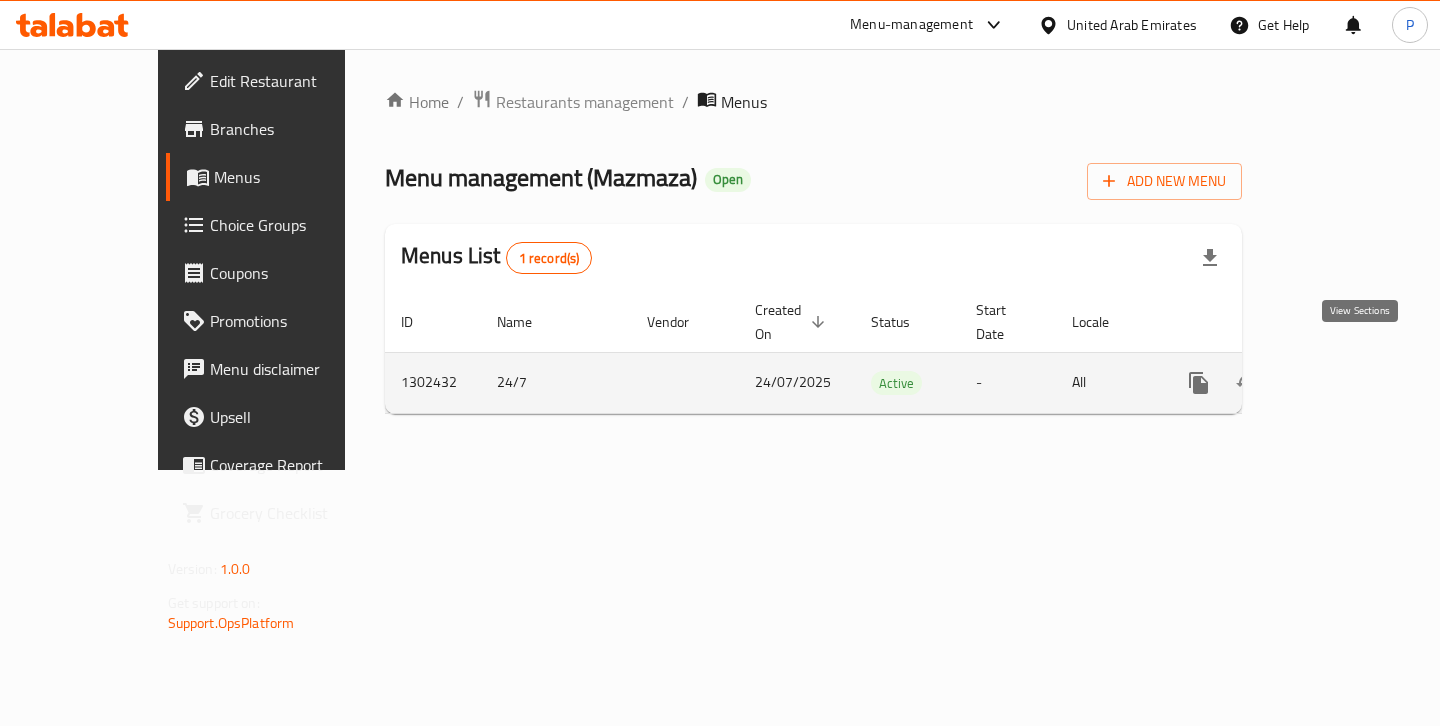 click at bounding box center [1343, 383] 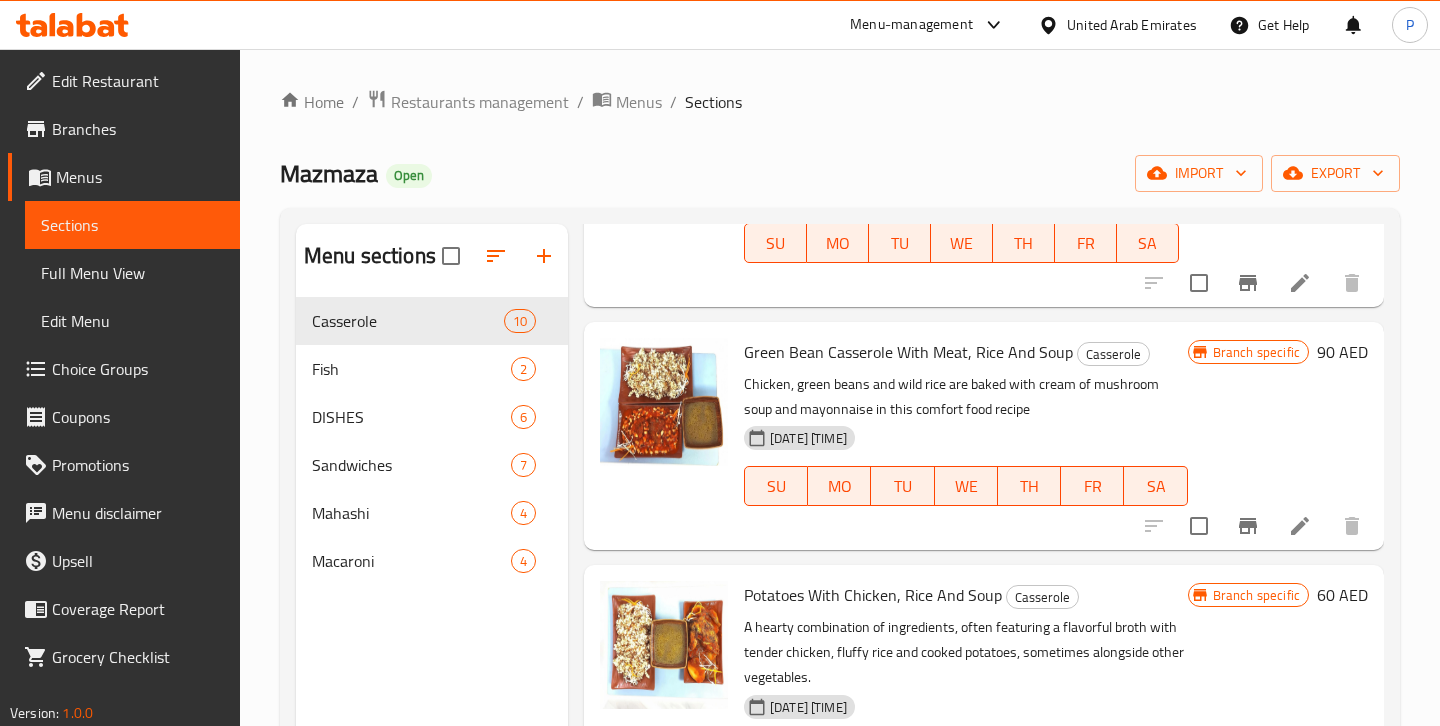scroll, scrollTop: 1808, scrollLeft: 0, axis: vertical 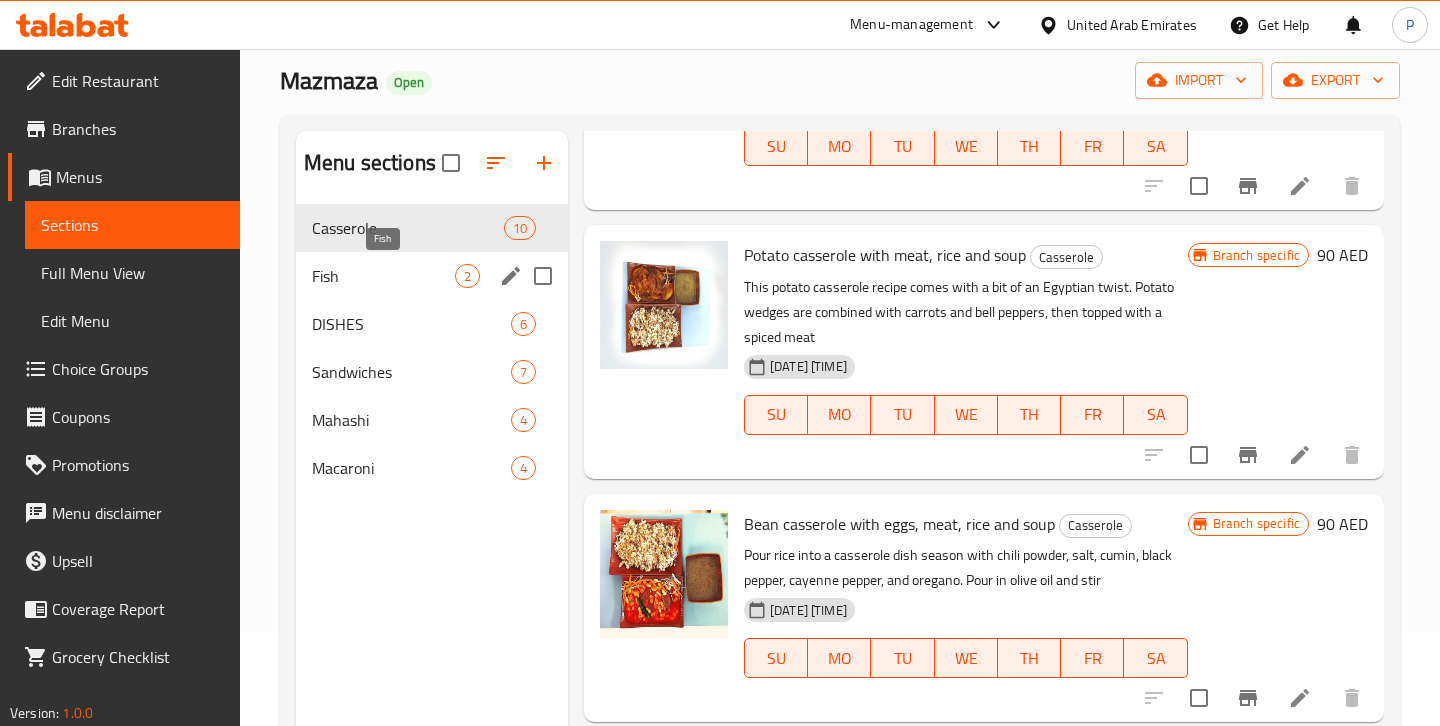 click on "Fish" at bounding box center [383, 276] 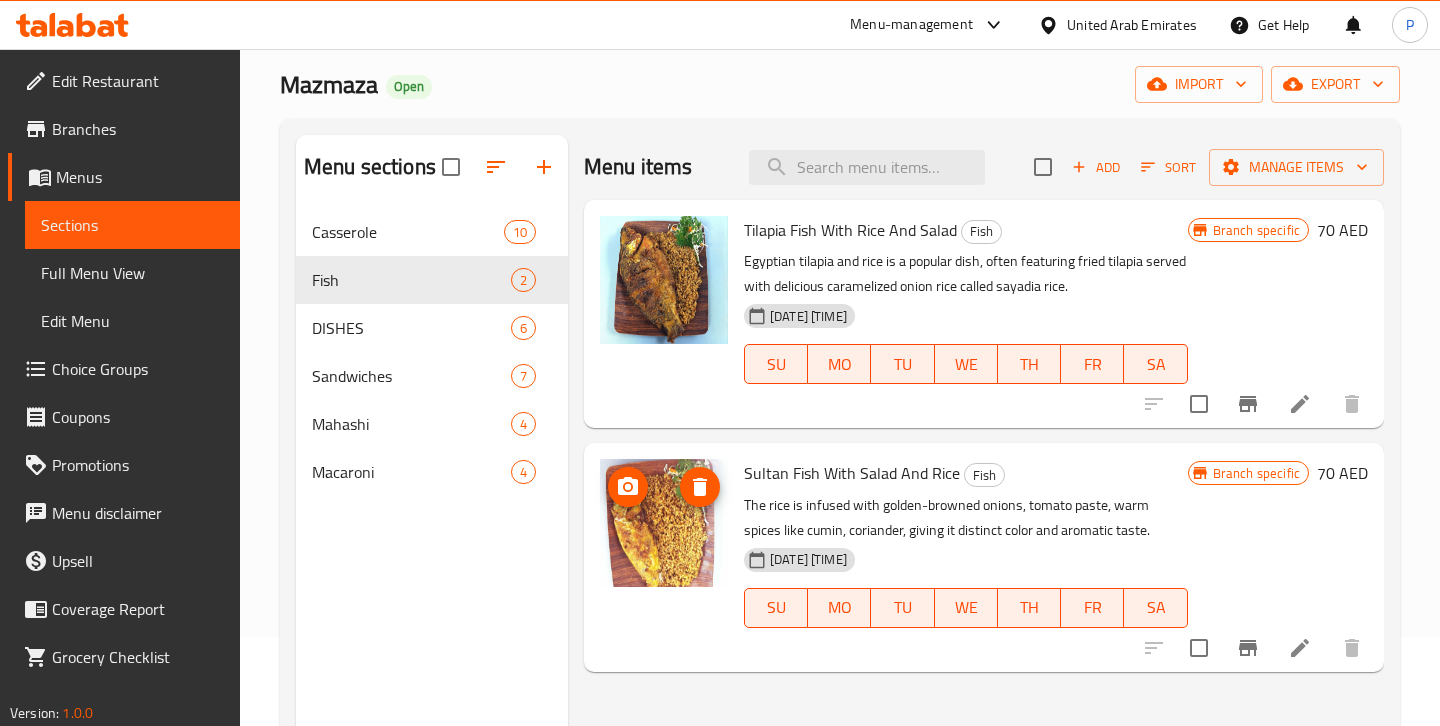 scroll, scrollTop: 83, scrollLeft: 0, axis: vertical 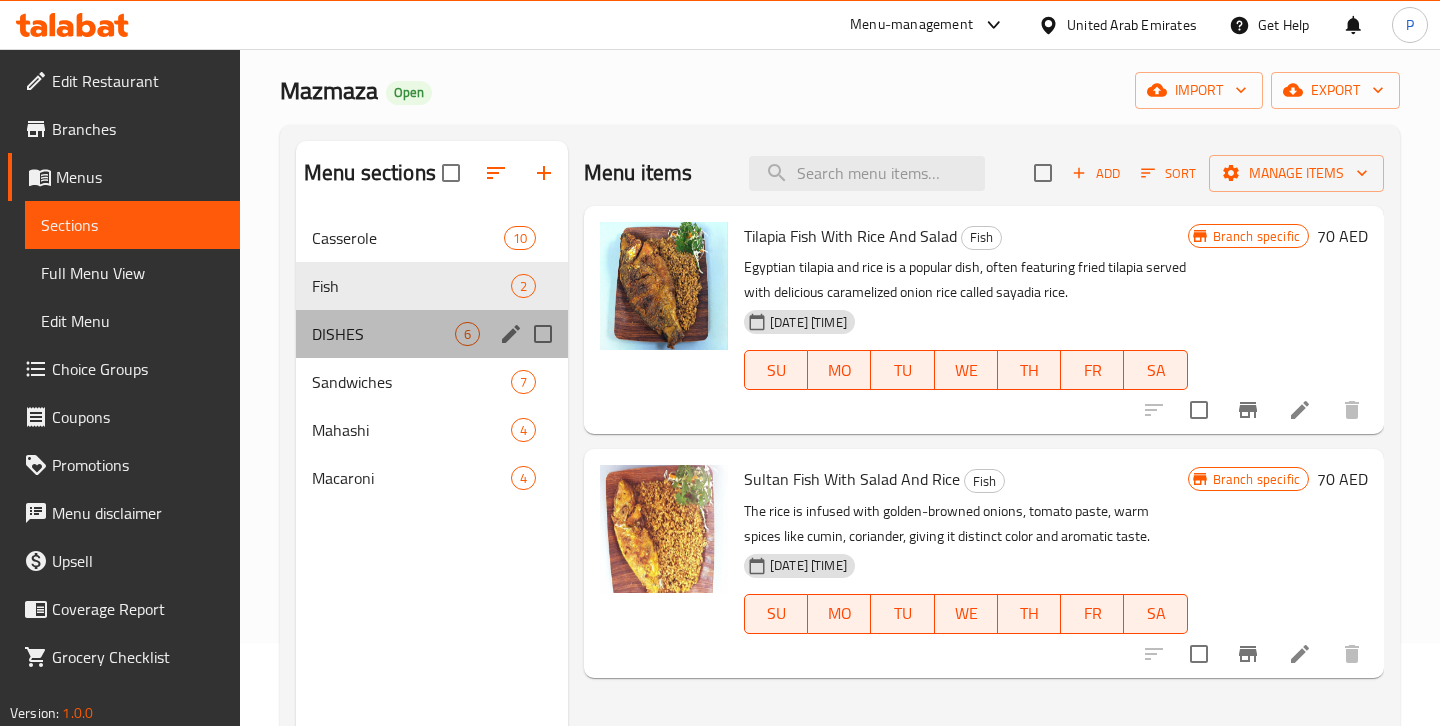 click on "DISHES [NUMBER]" at bounding box center (432, 334) 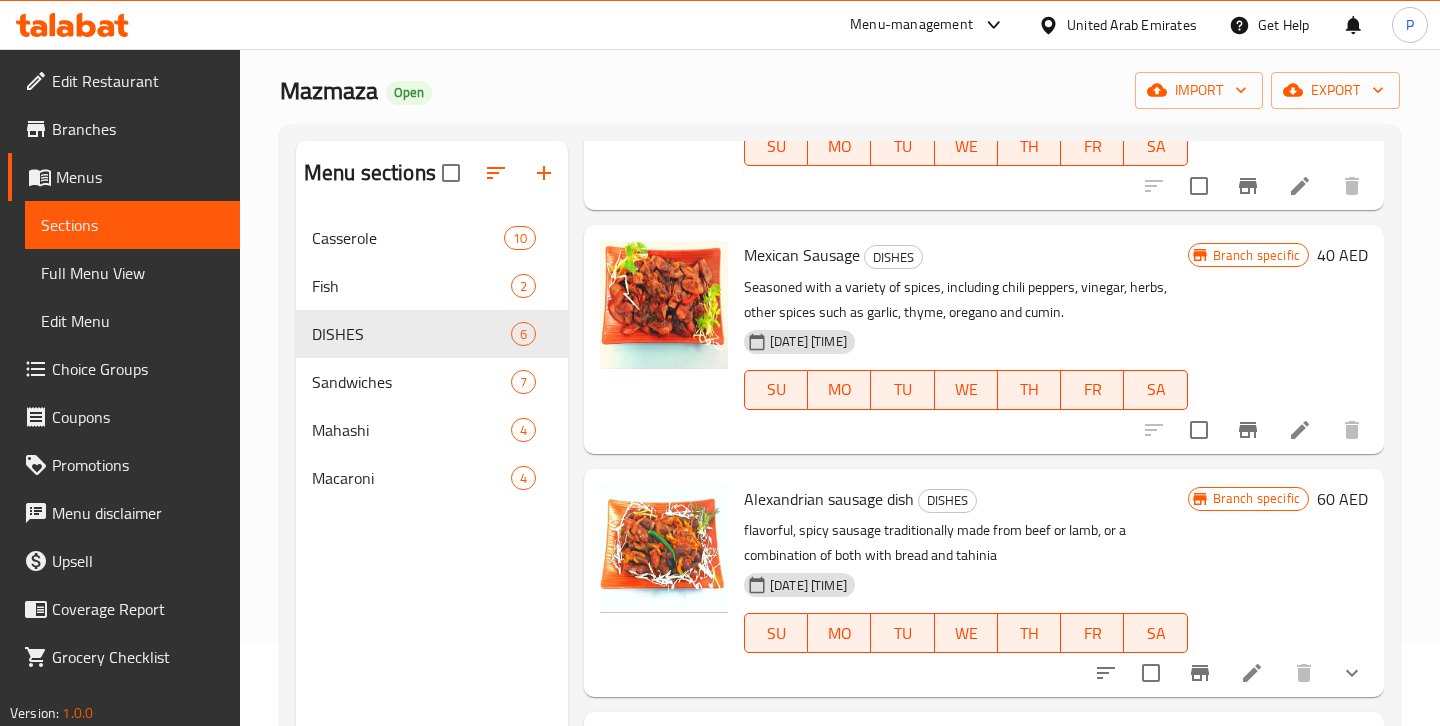 scroll, scrollTop: 784, scrollLeft: 0, axis: vertical 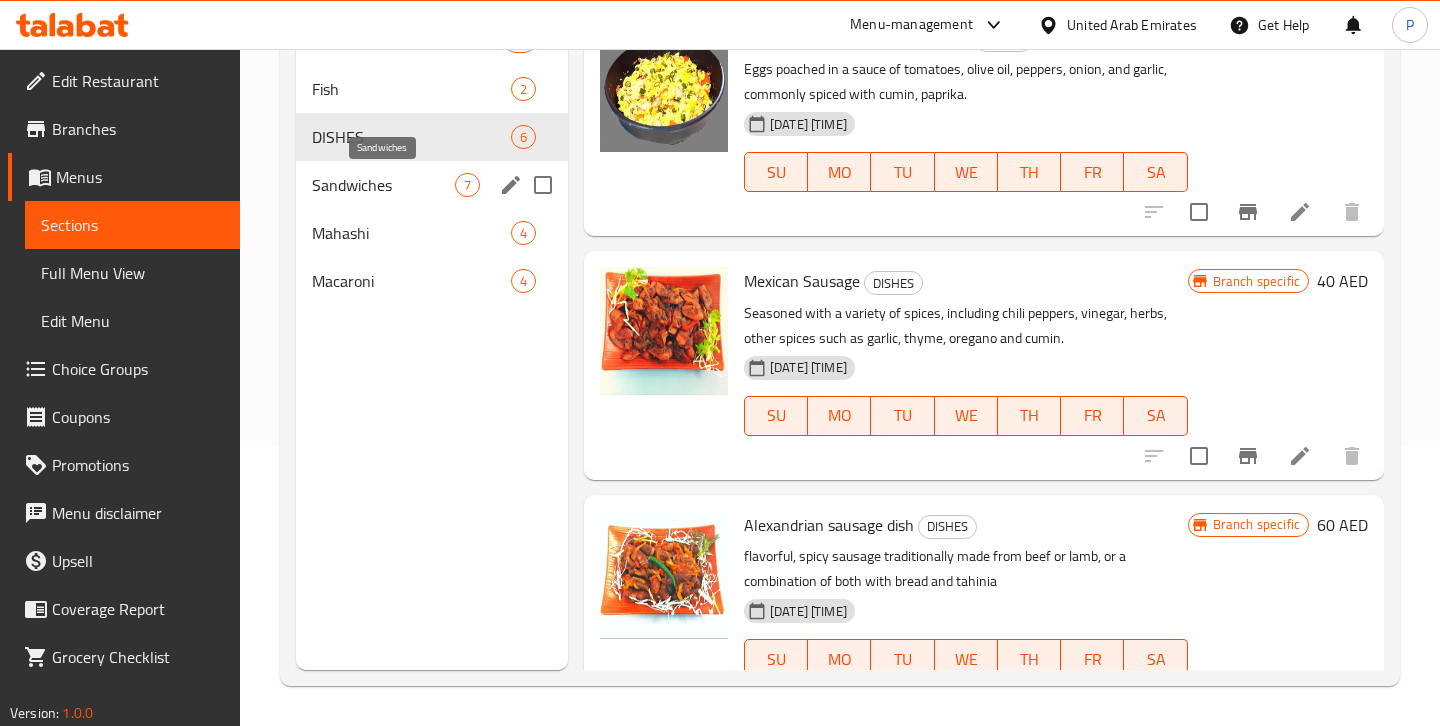 click on "Sandwiches" at bounding box center [383, 185] 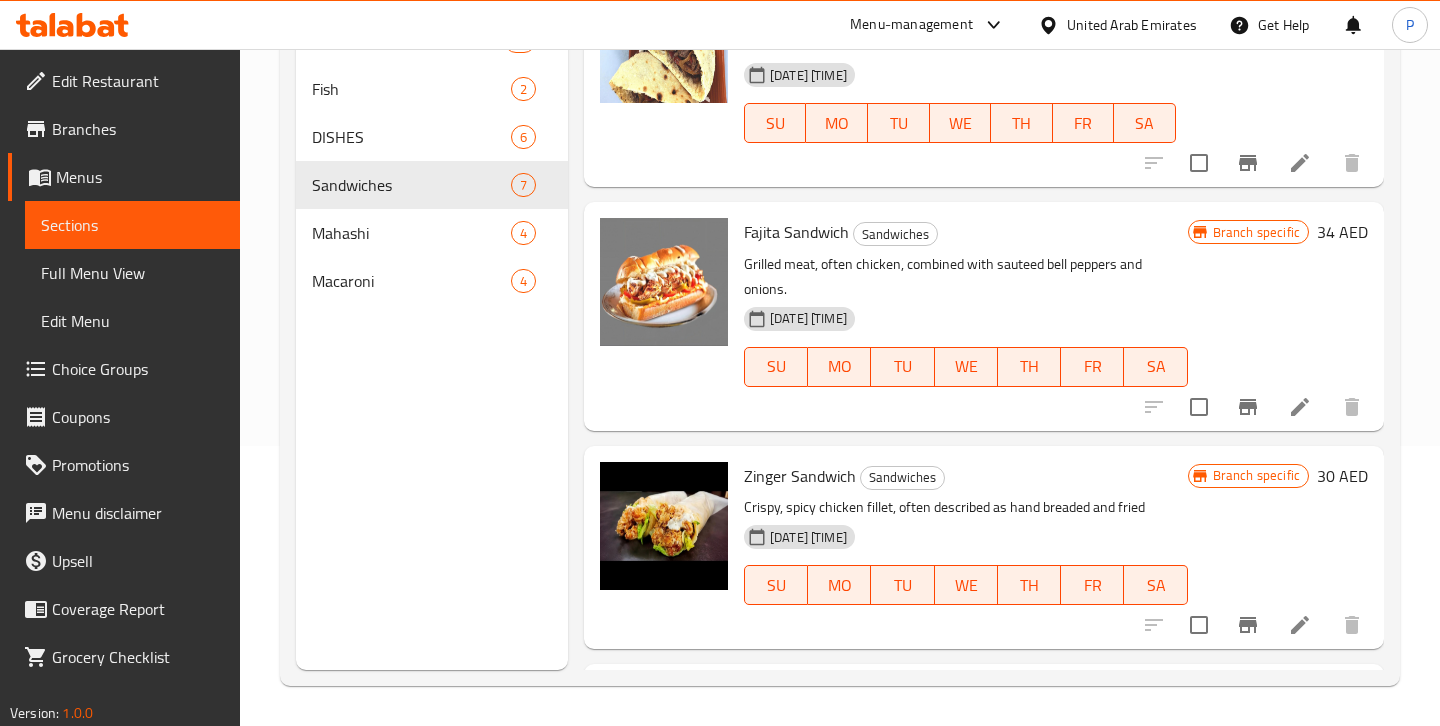 scroll, scrollTop: 0, scrollLeft: 0, axis: both 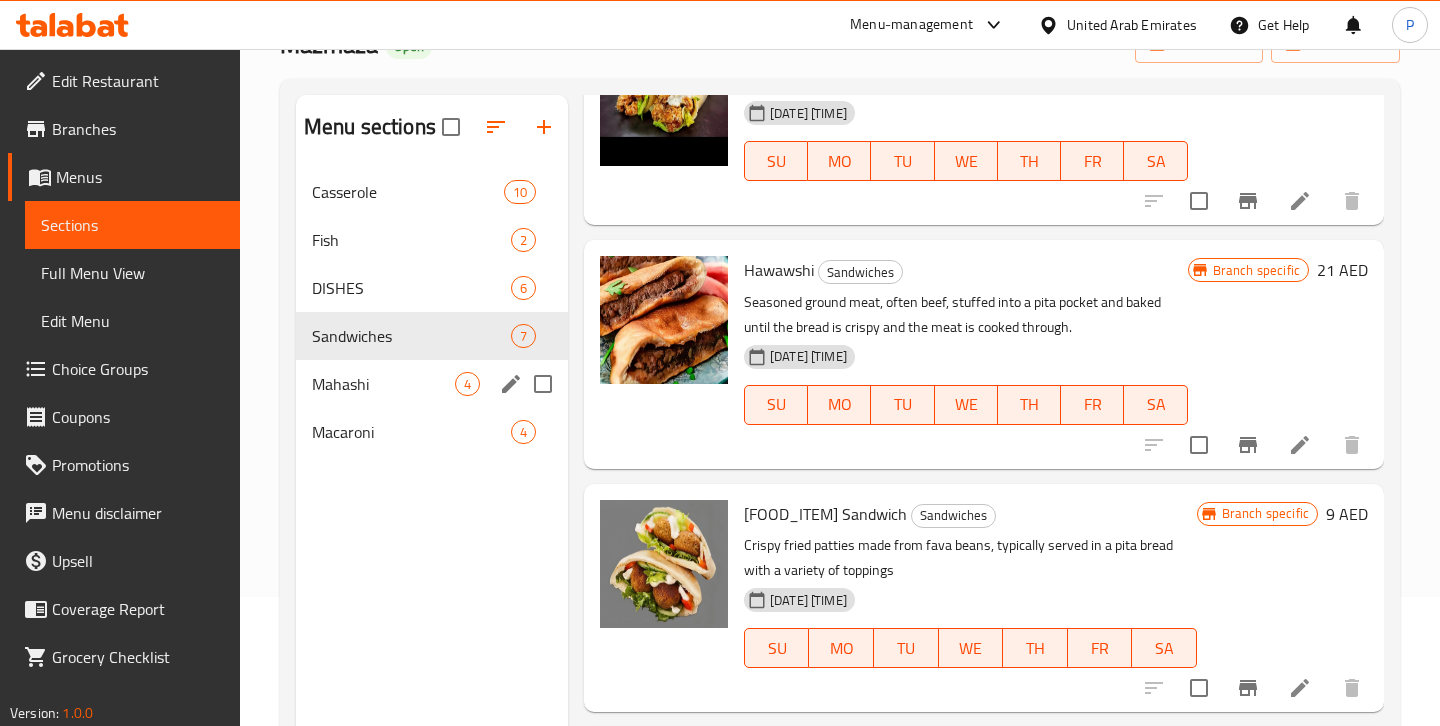 click on "[PRODUCT] [NUMBER]" at bounding box center (432, 384) 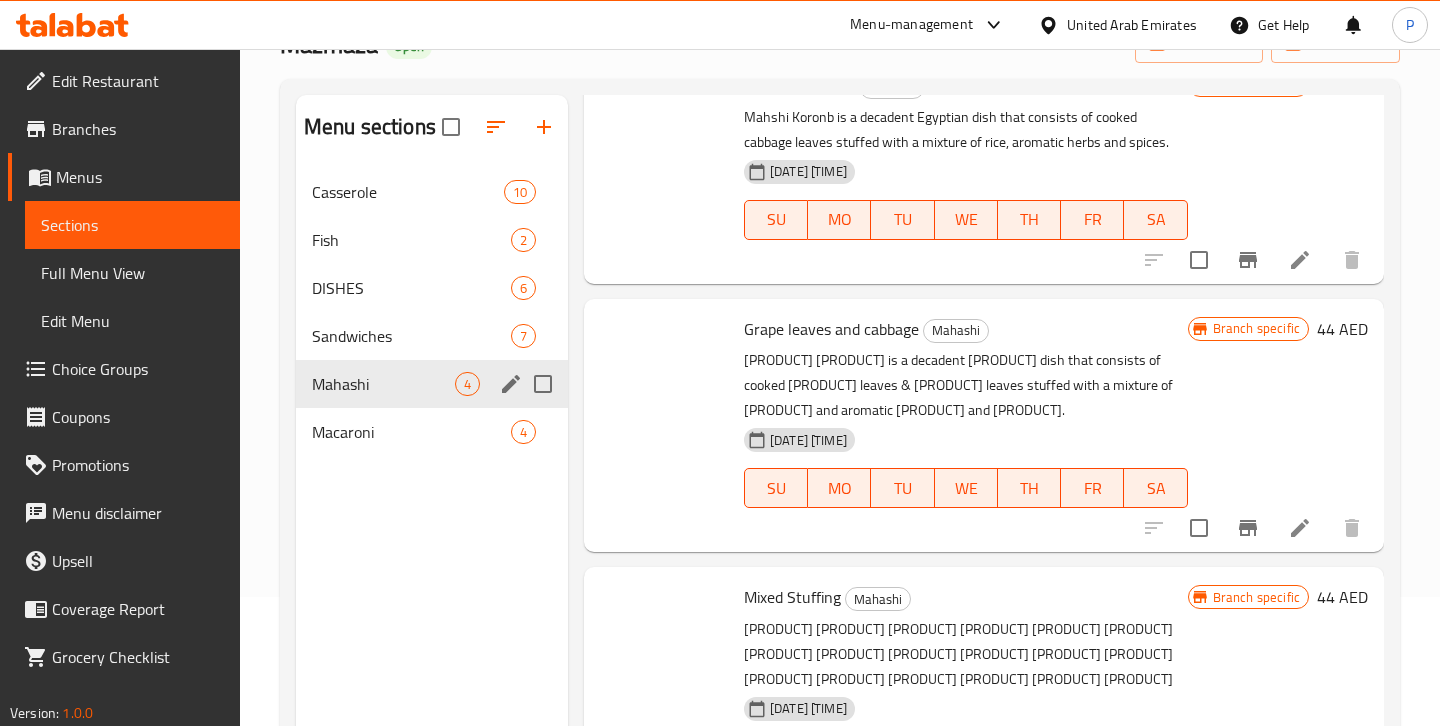 scroll, scrollTop: 297, scrollLeft: 0, axis: vertical 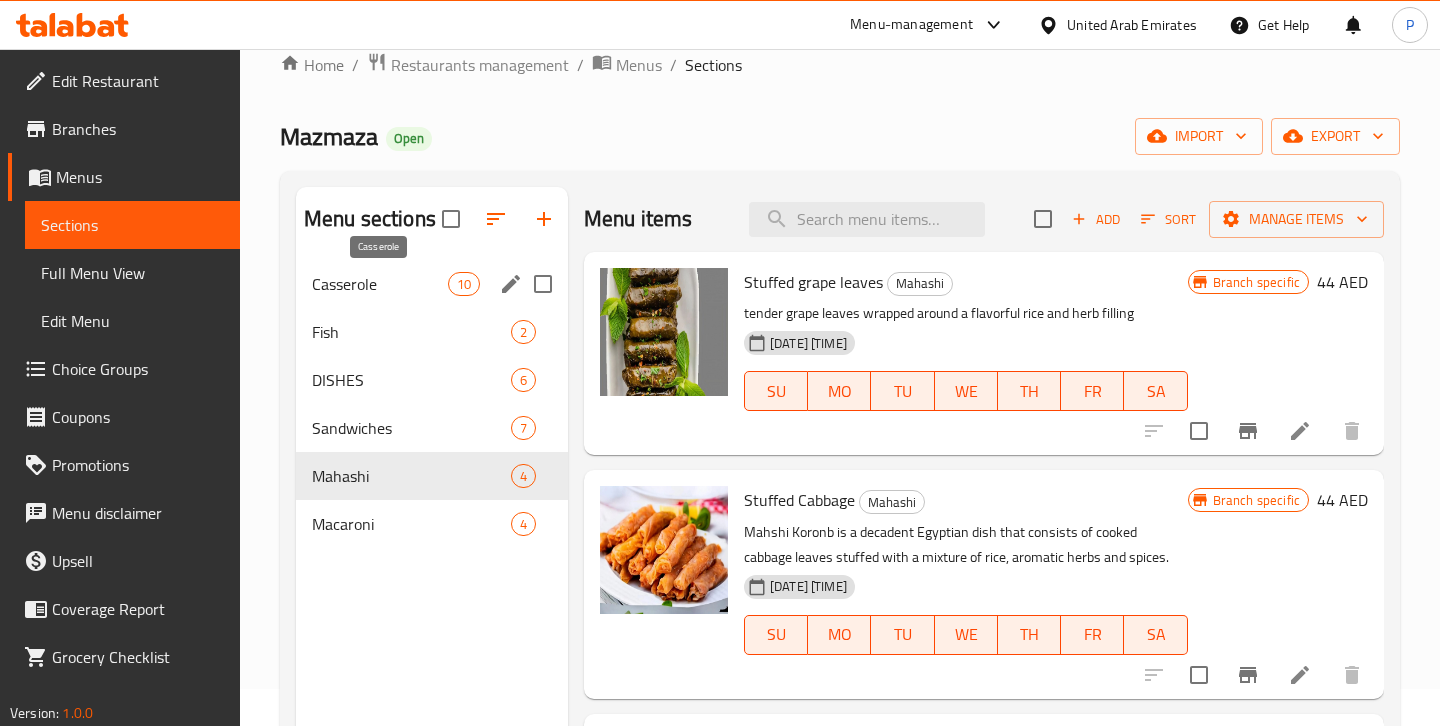 click on "Casserole" at bounding box center [380, 284] 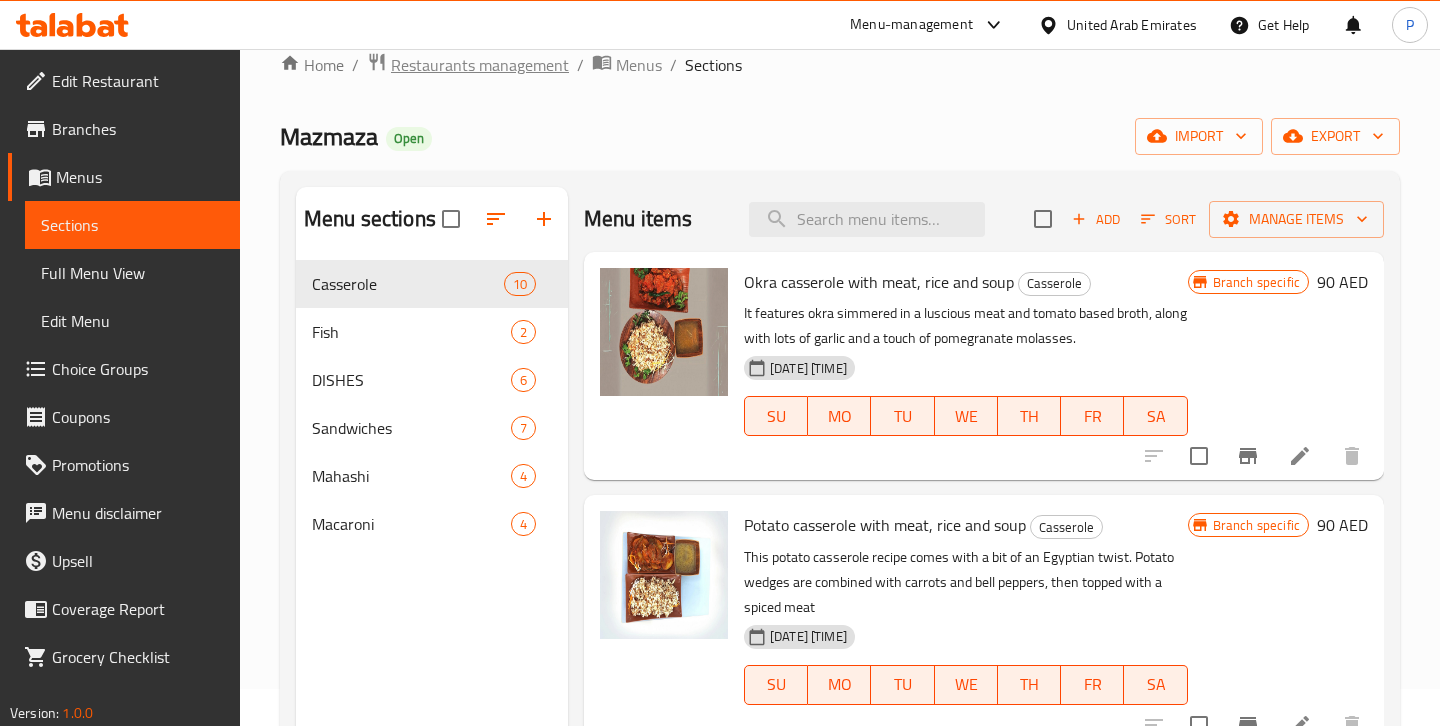 click on "Restaurants management" at bounding box center (480, 65) 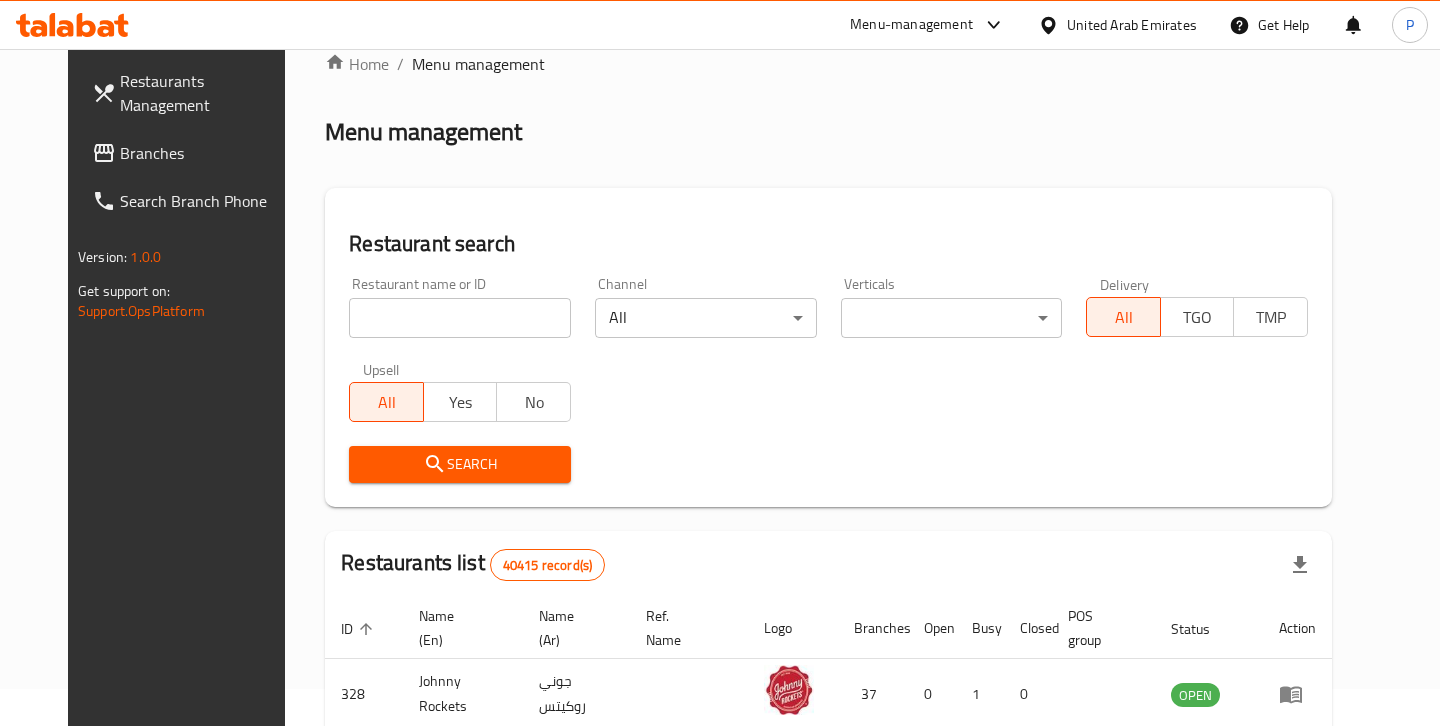click at bounding box center [460, 318] 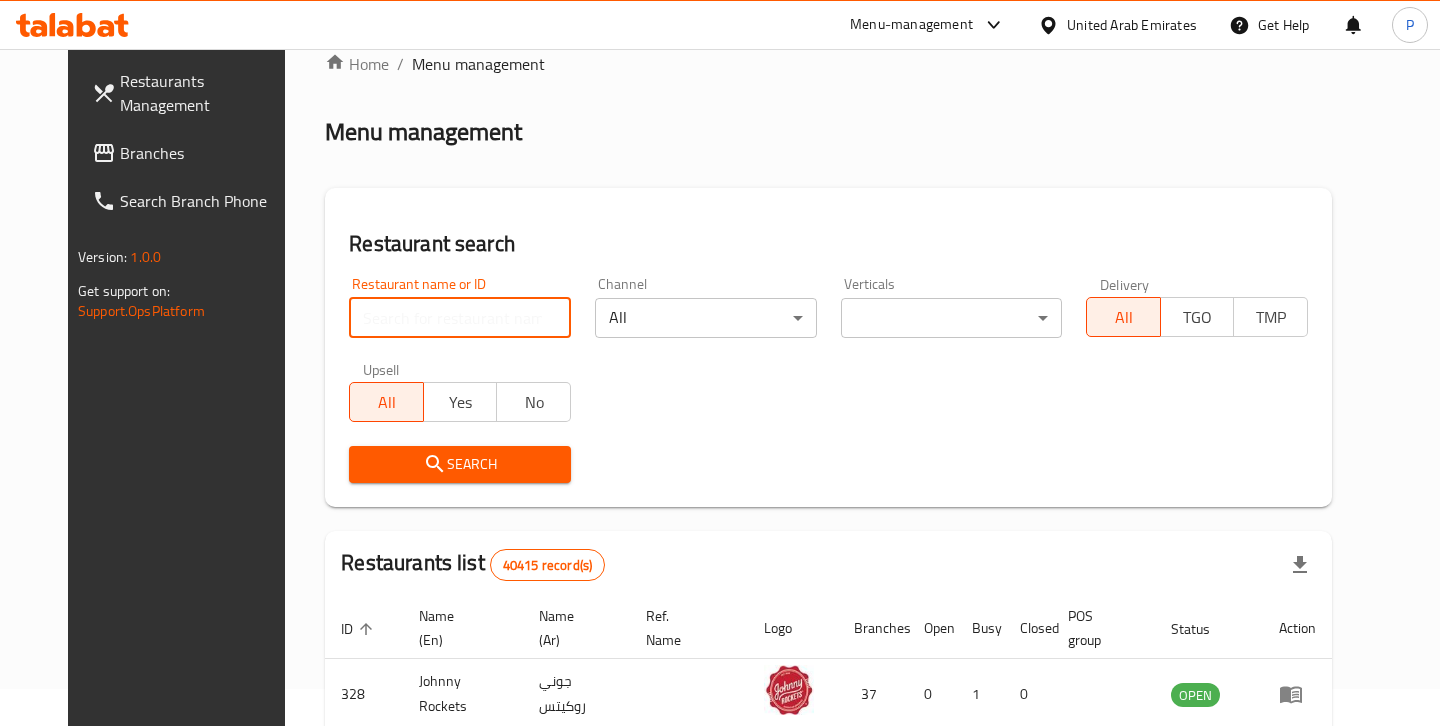 paste on "Humburger" 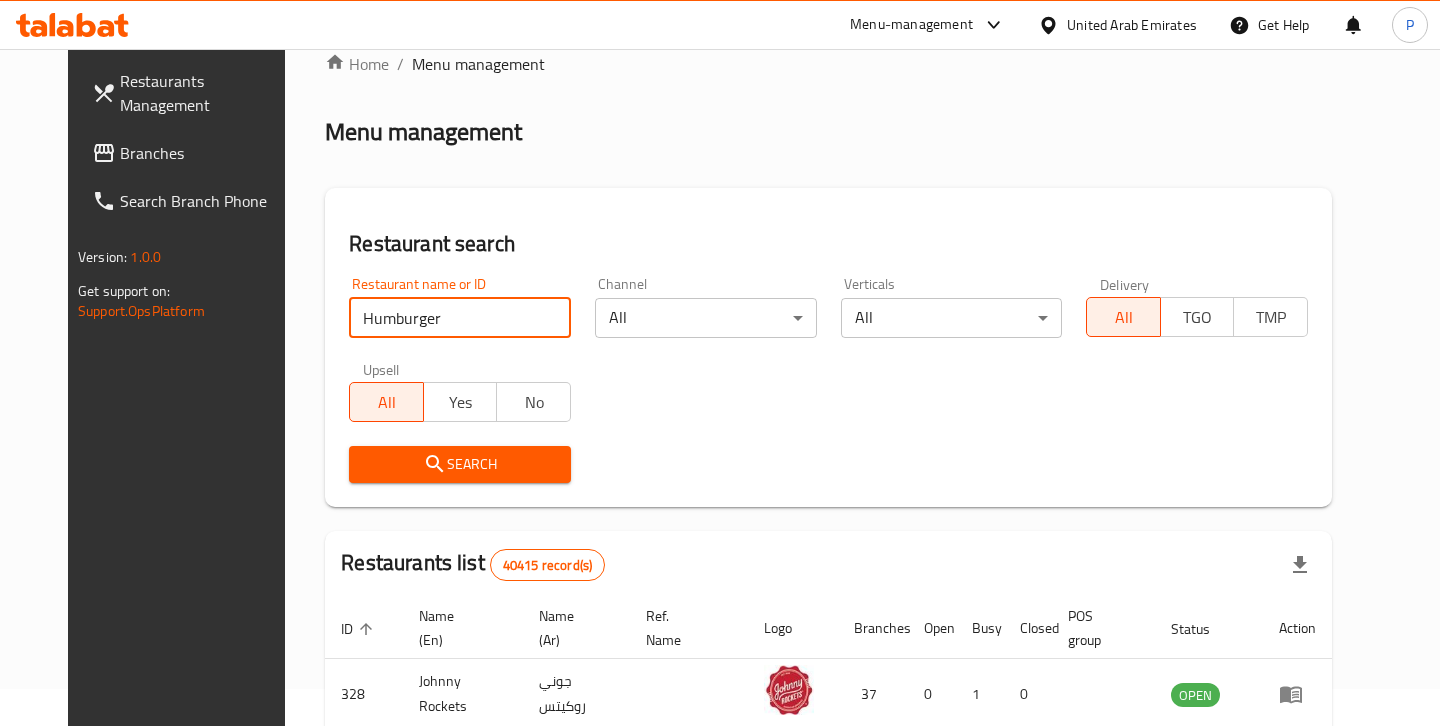 type on "Humburger" 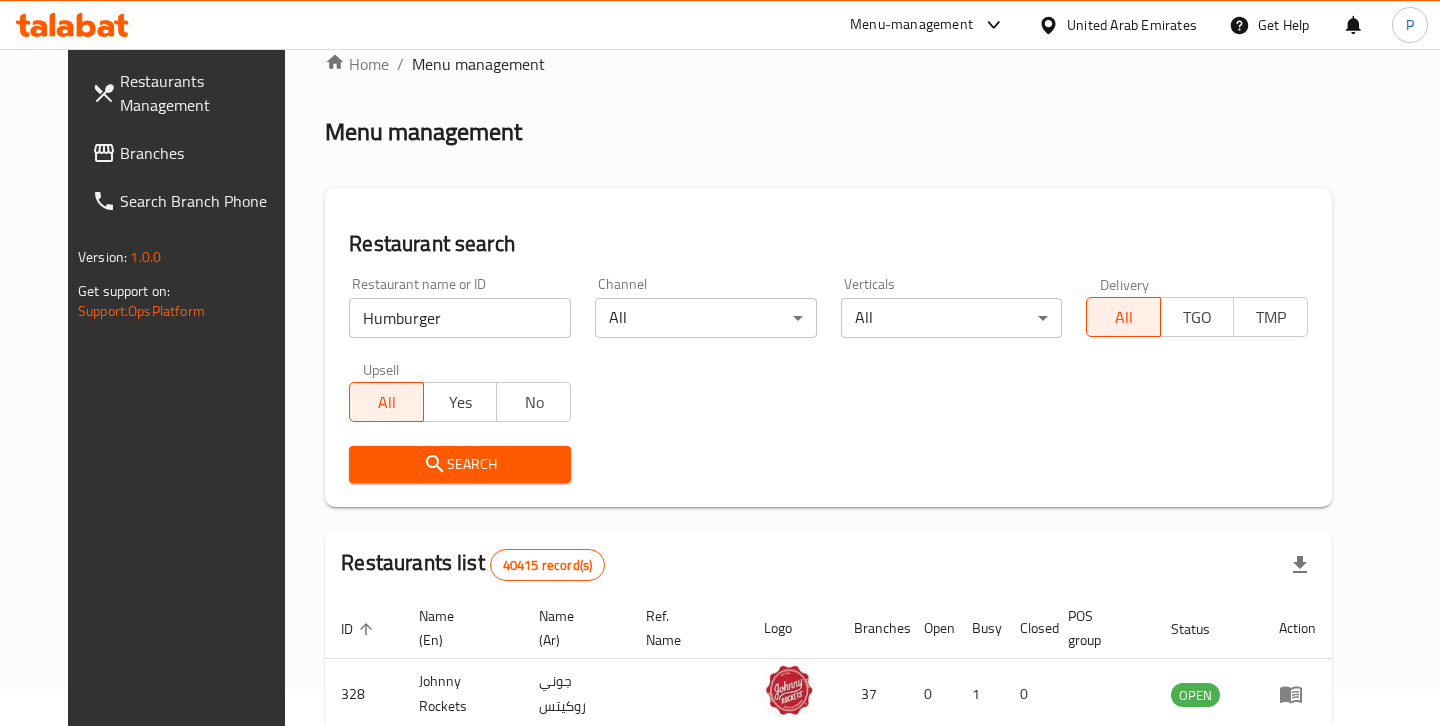 click 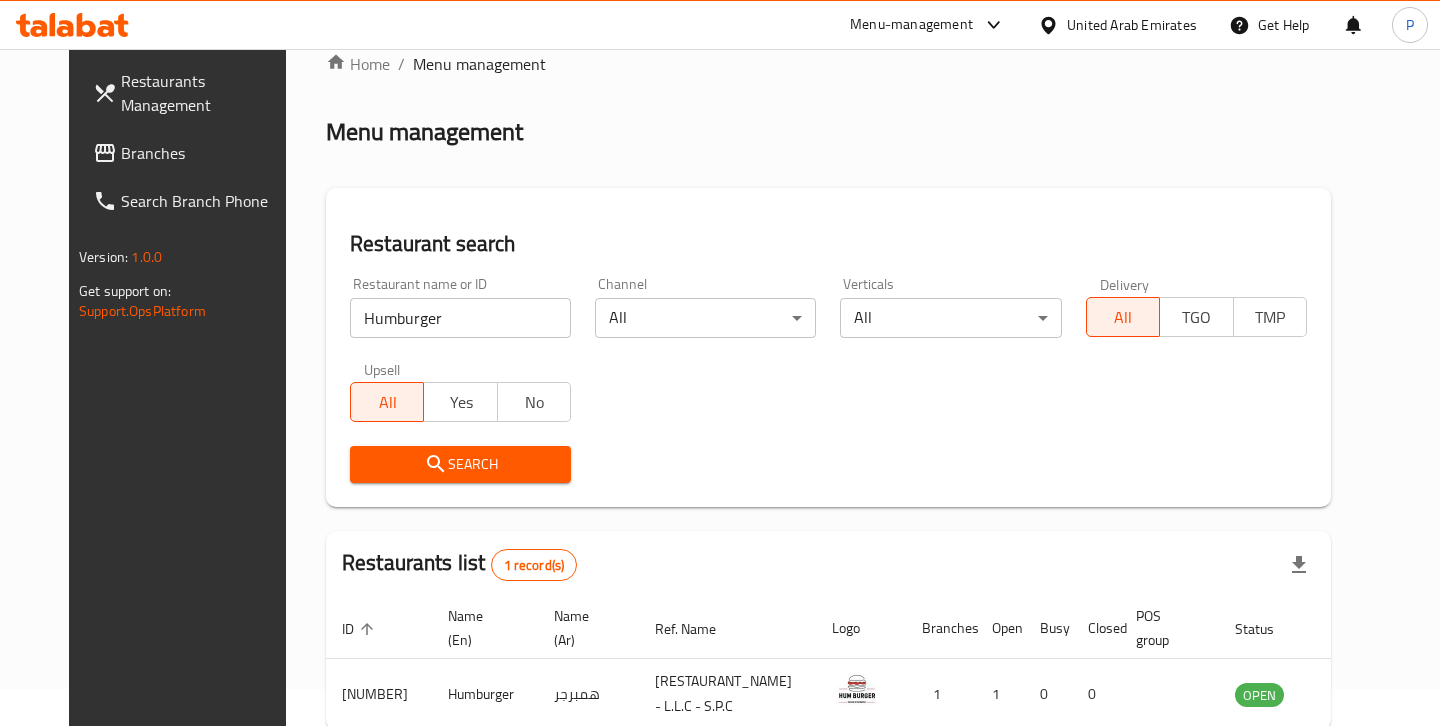 scroll, scrollTop: 150, scrollLeft: 0, axis: vertical 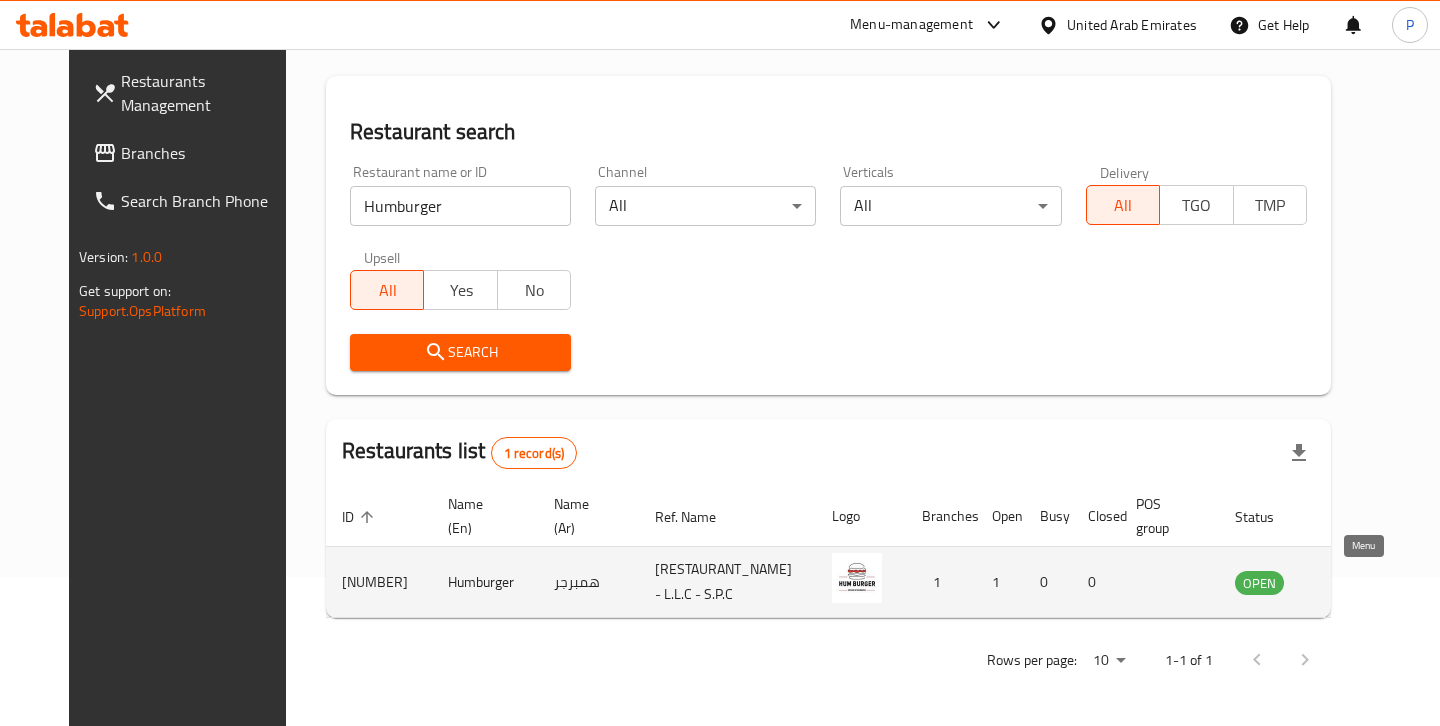 click 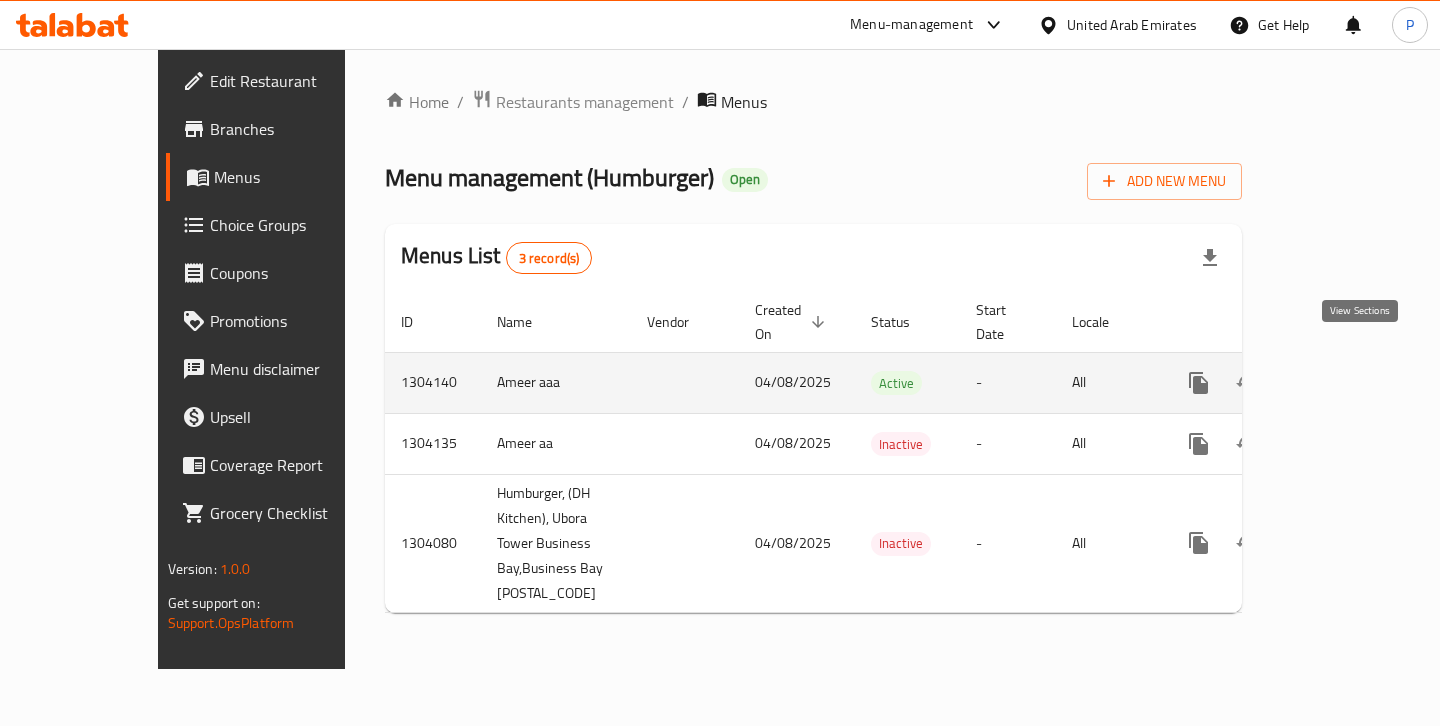 click 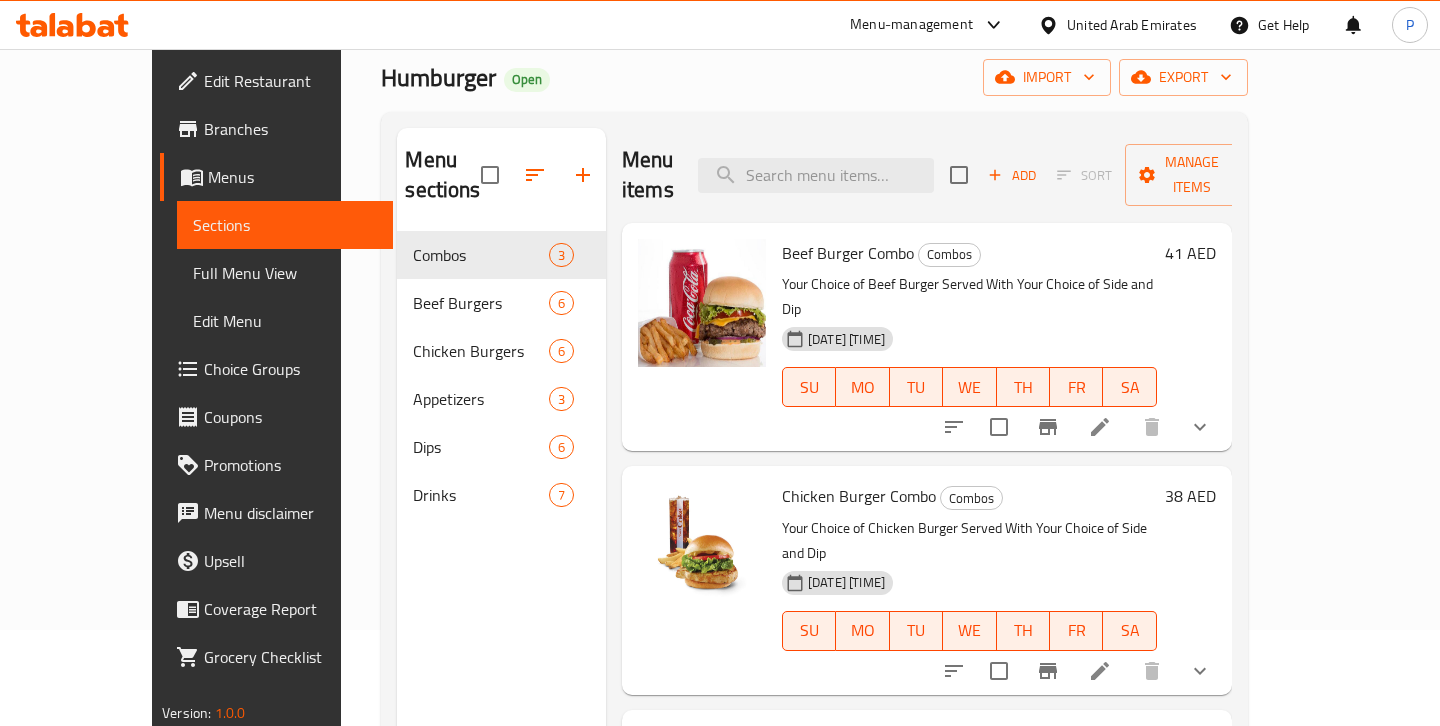 scroll, scrollTop: 92, scrollLeft: 0, axis: vertical 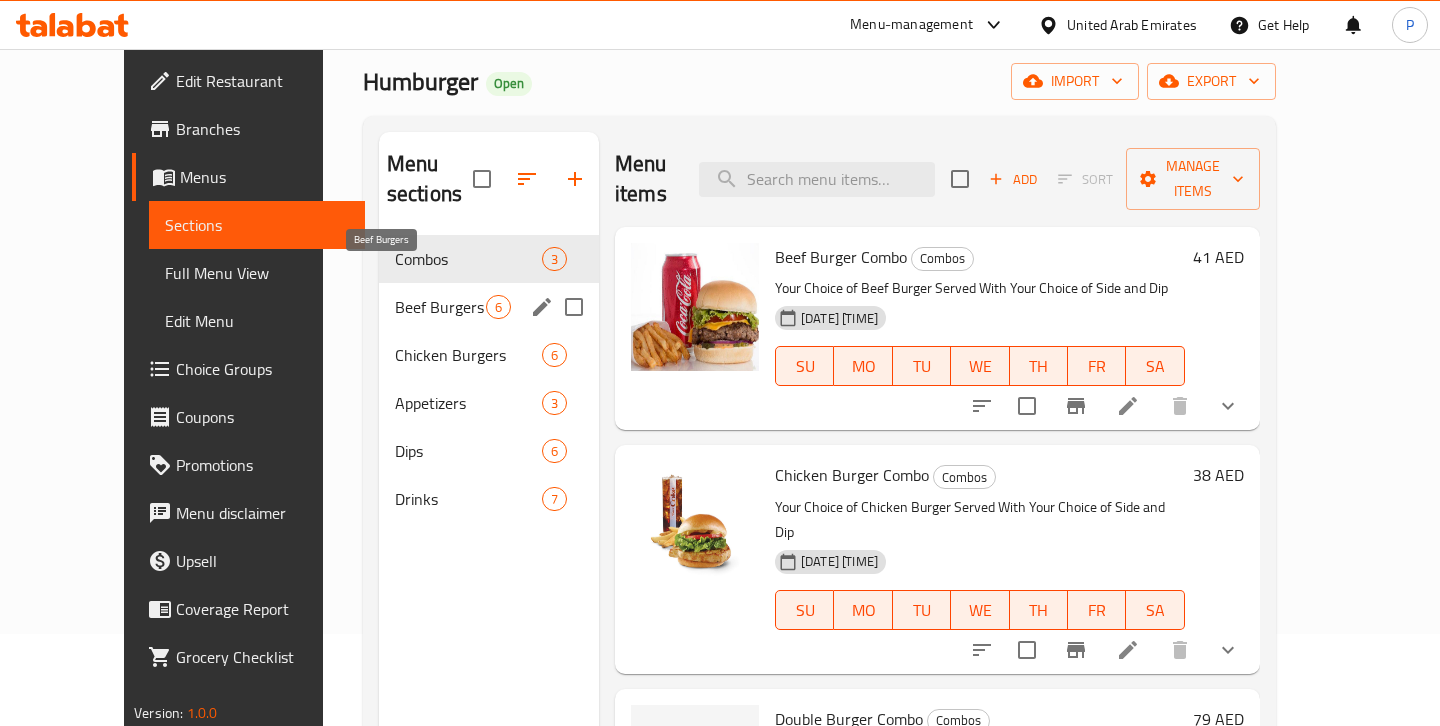 click on "Beef Burgers" at bounding box center (440, 307) 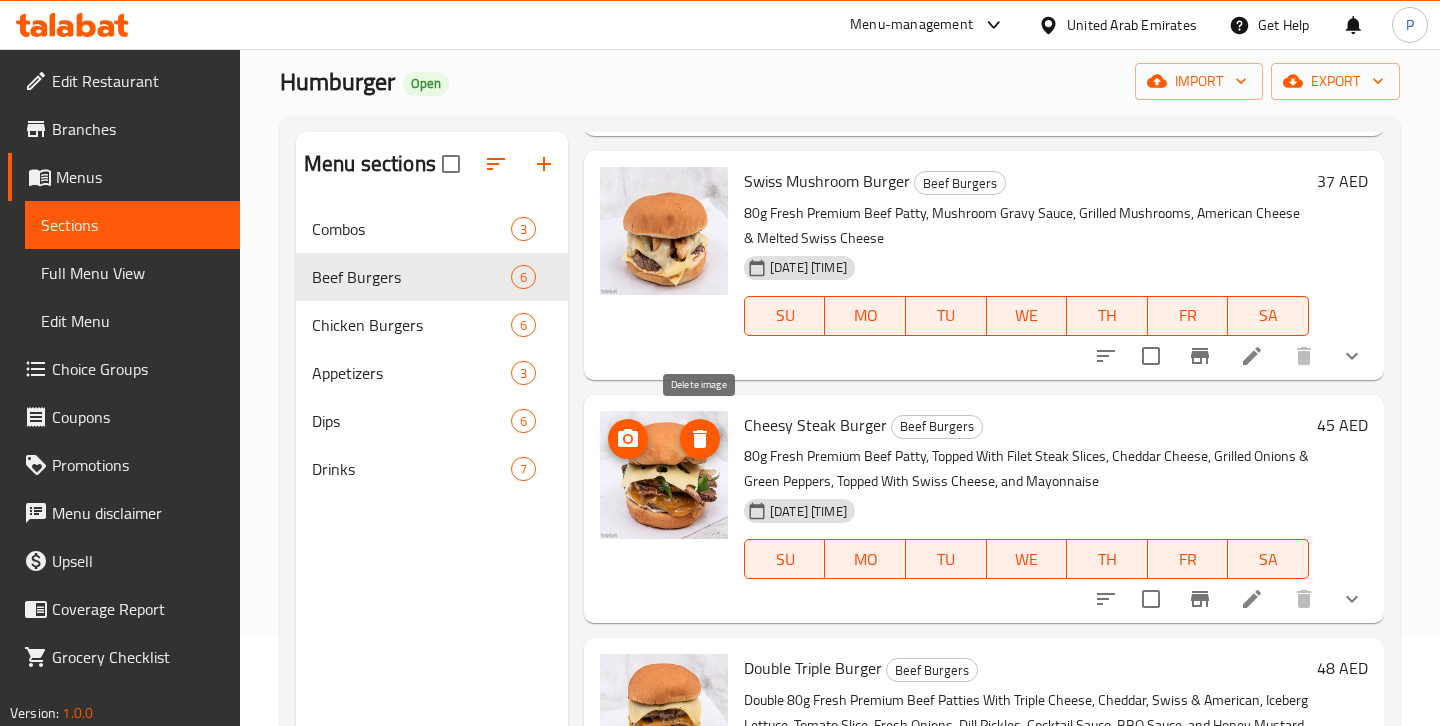 scroll, scrollTop: 759, scrollLeft: 0, axis: vertical 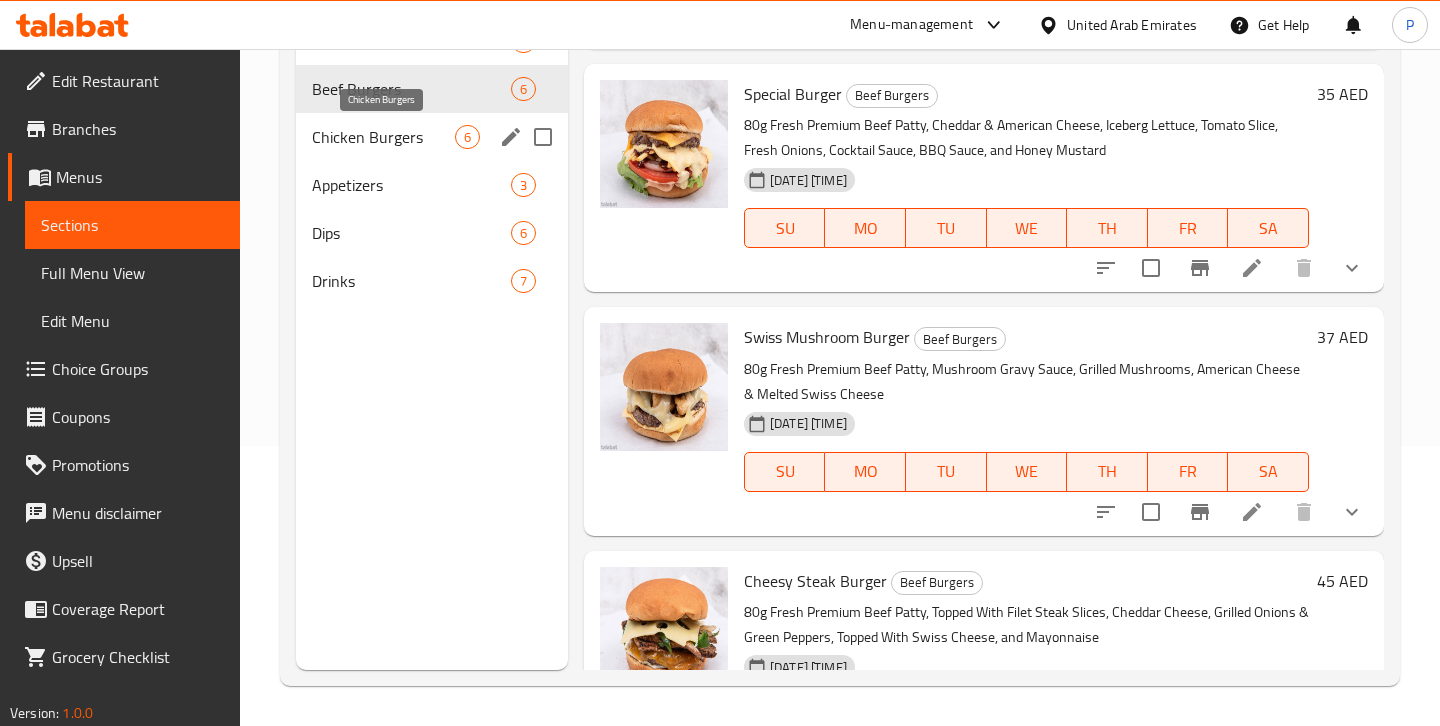 click on "Chicken Burgers" at bounding box center [383, 137] 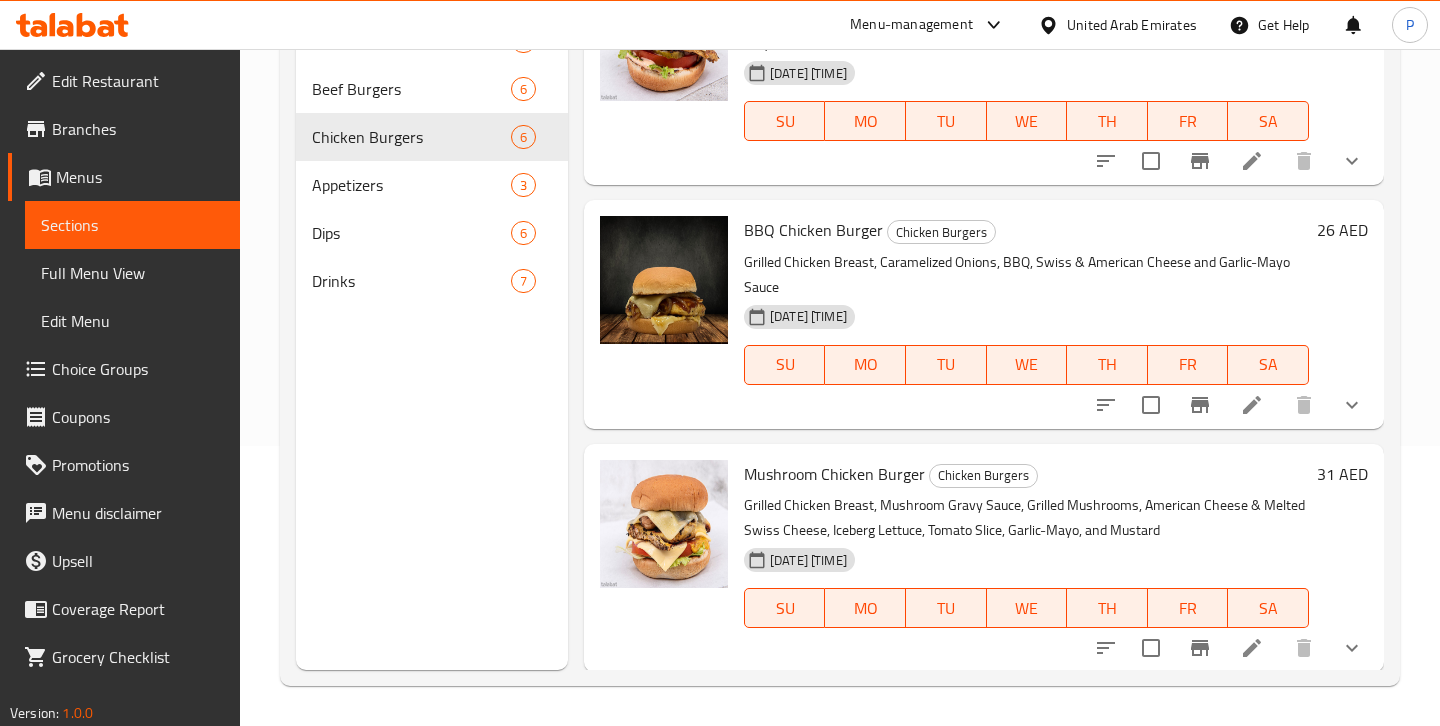 scroll, scrollTop: 0, scrollLeft: 0, axis: both 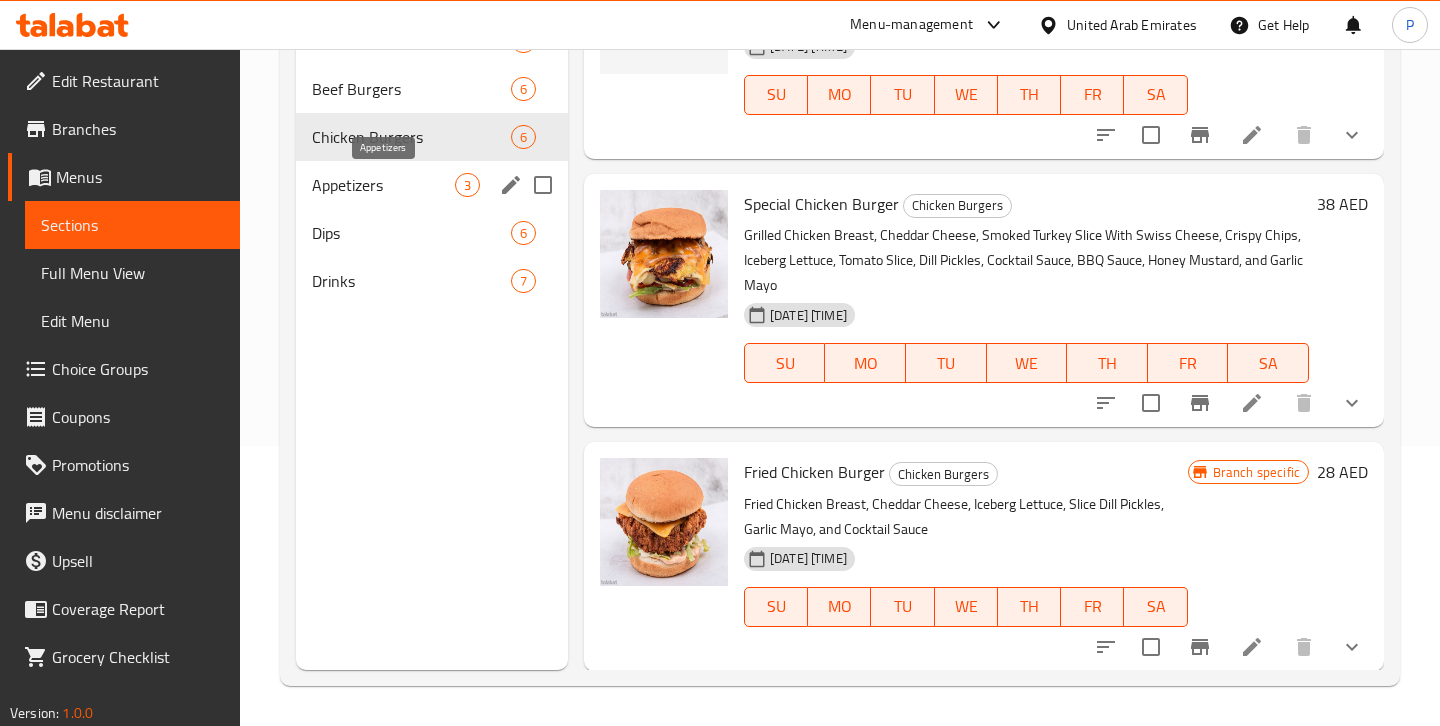 click on "Appetizers" at bounding box center [383, 185] 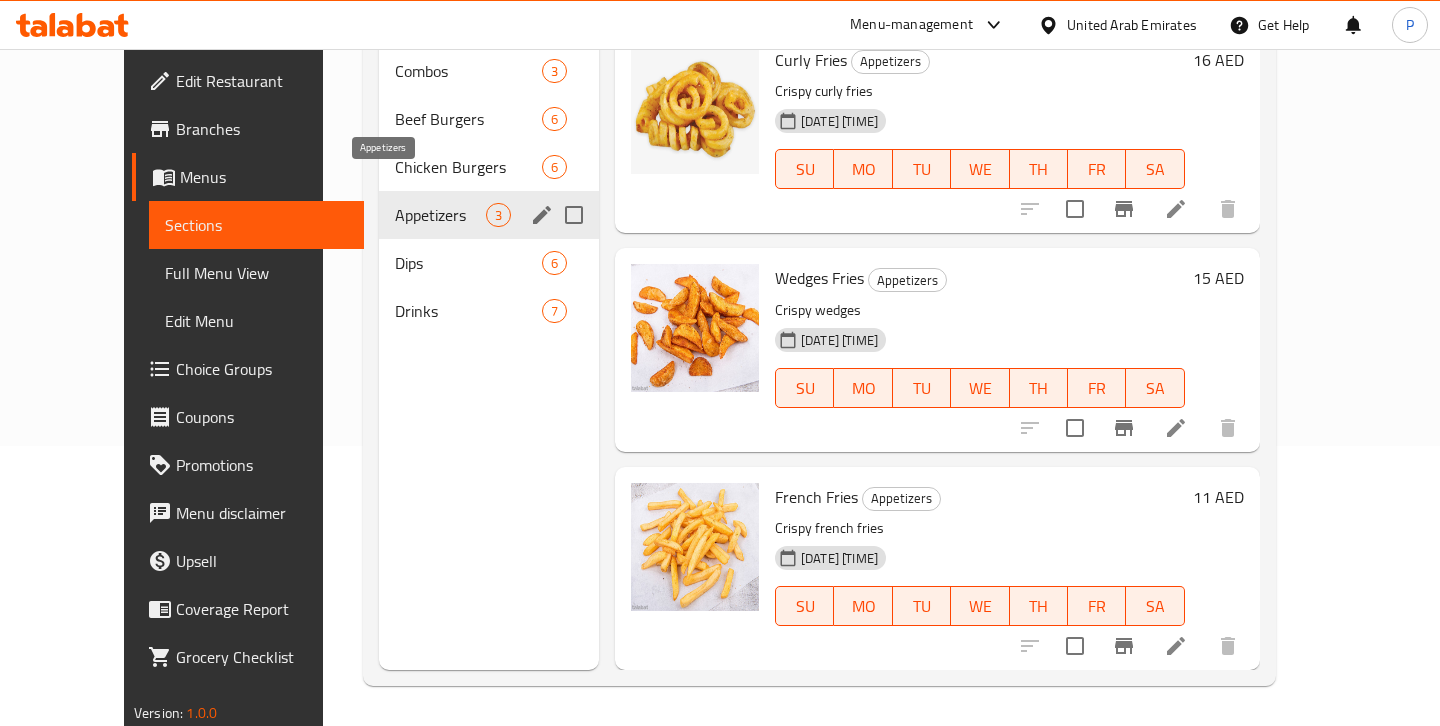 scroll, scrollTop: 0, scrollLeft: 0, axis: both 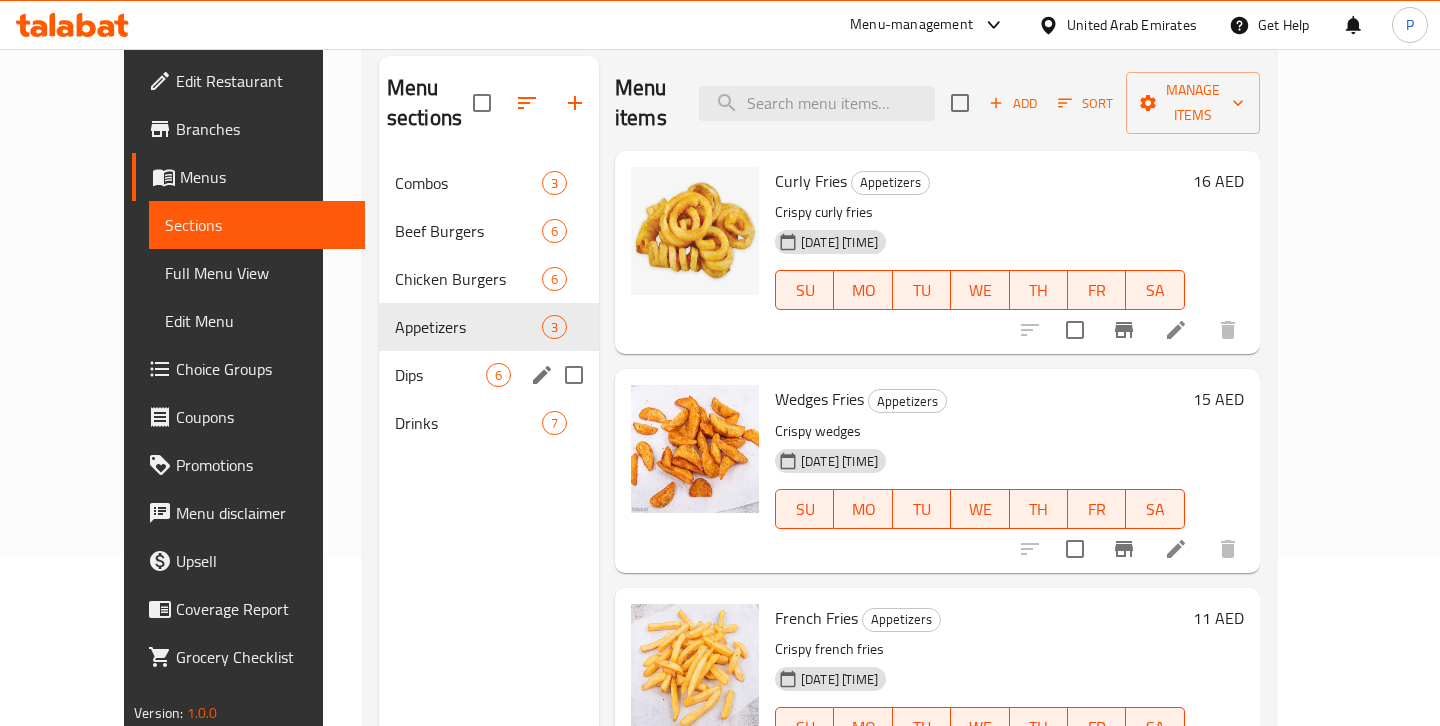 click on "Dips 6" at bounding box center (489, 375) 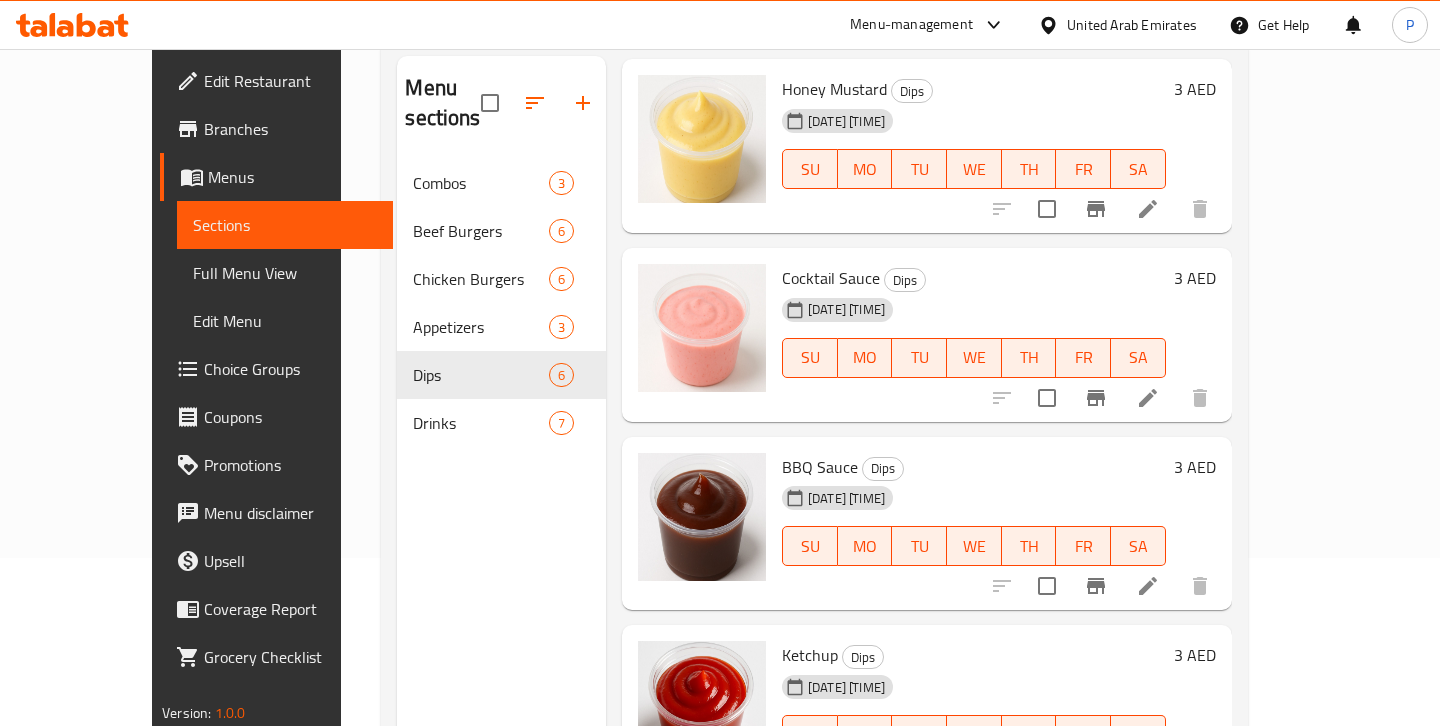 scroll, scrollTop: 455, scrollLeft: 0, axis: vertical 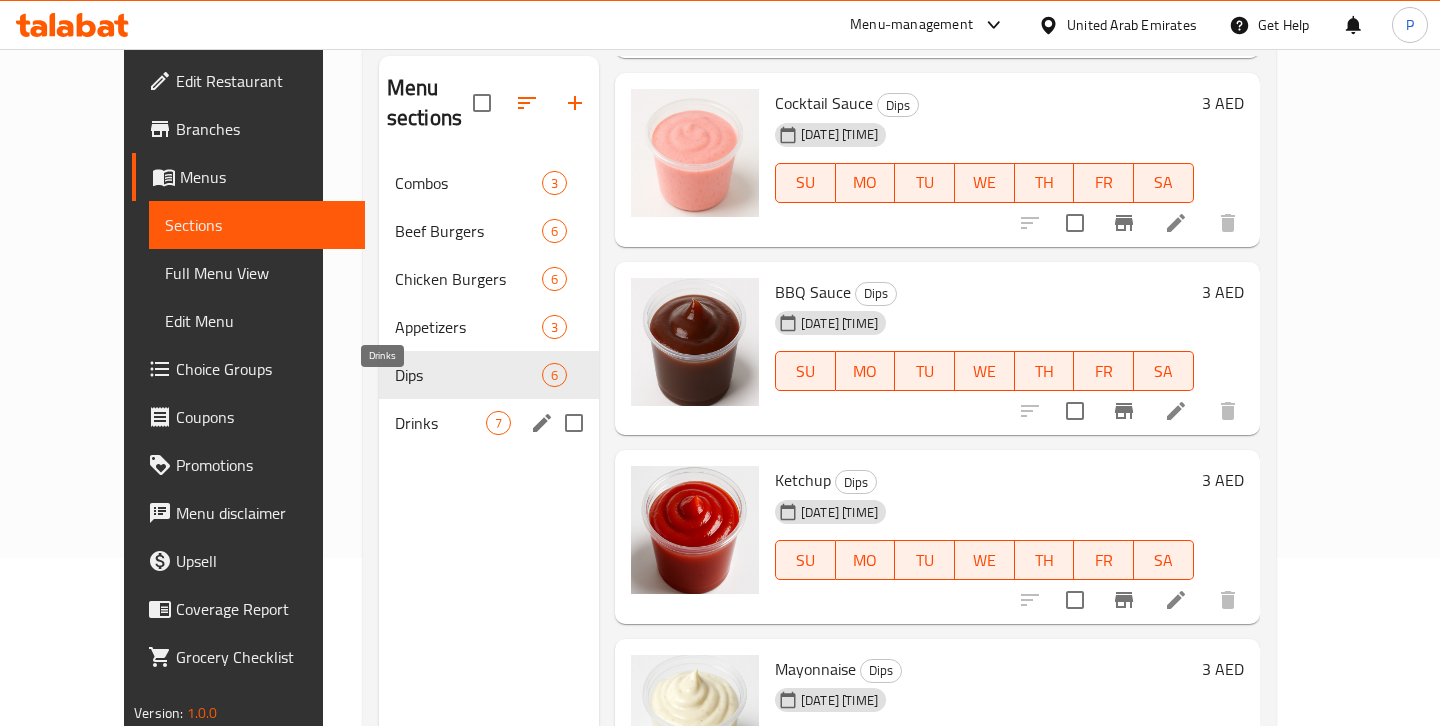 click on "Drinks" at bounding box center (440, 423) 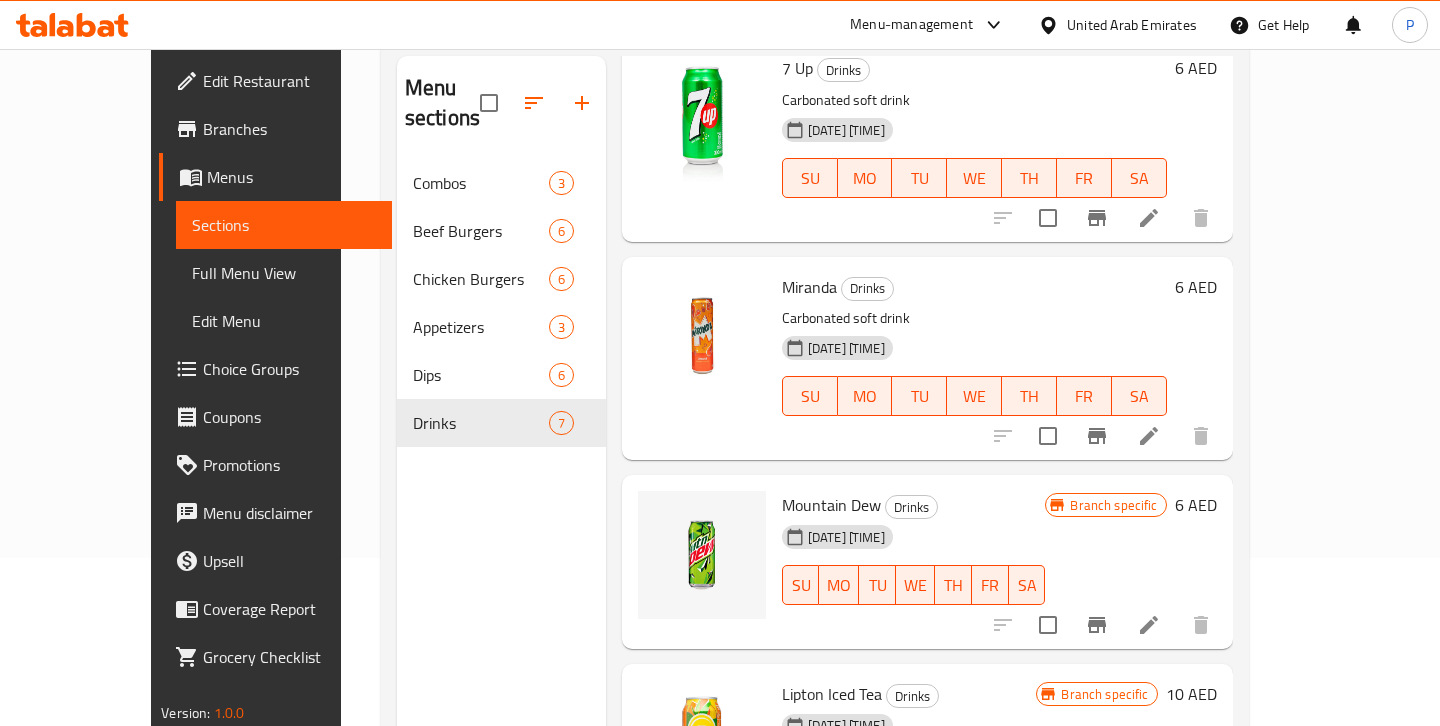 scroll, scrollTop: 763, scrollLeft: 0, axis: vertical 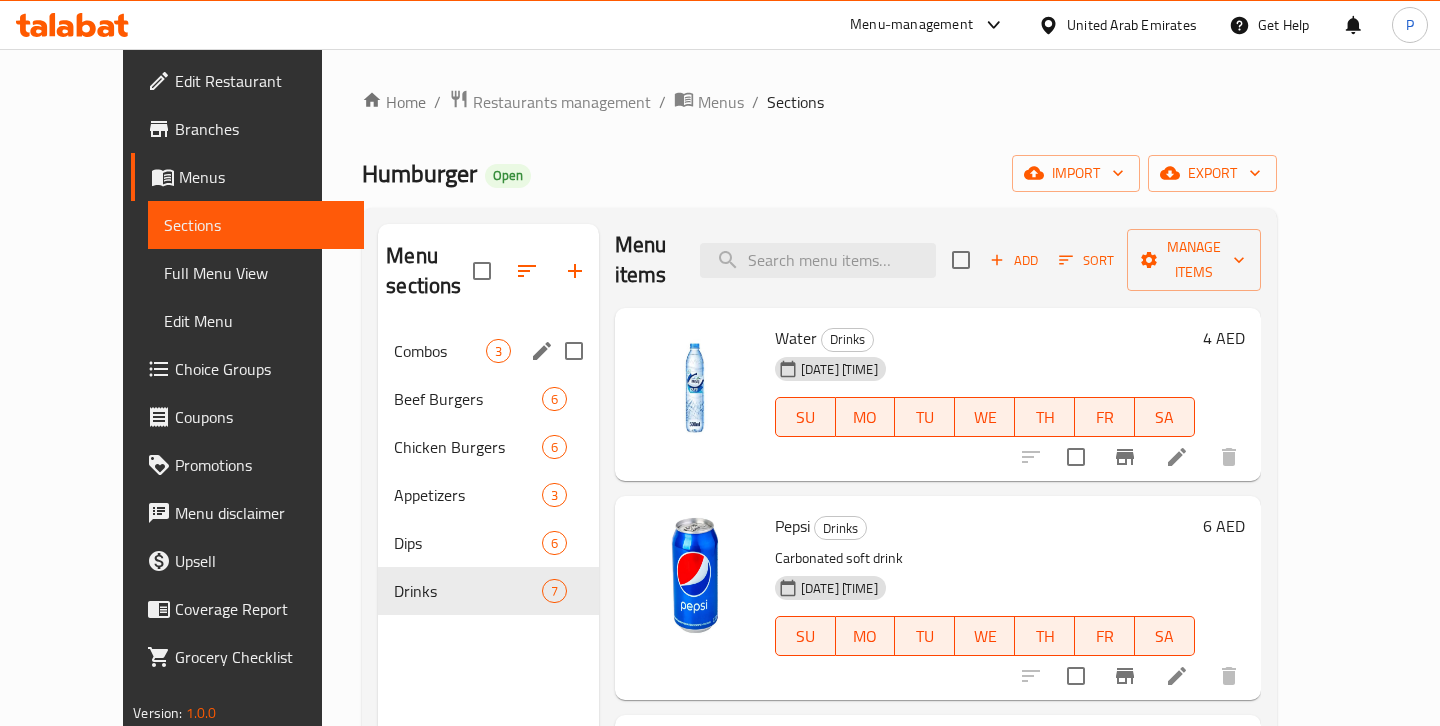 click on "Combos 3" at bounding box center (488, 351) 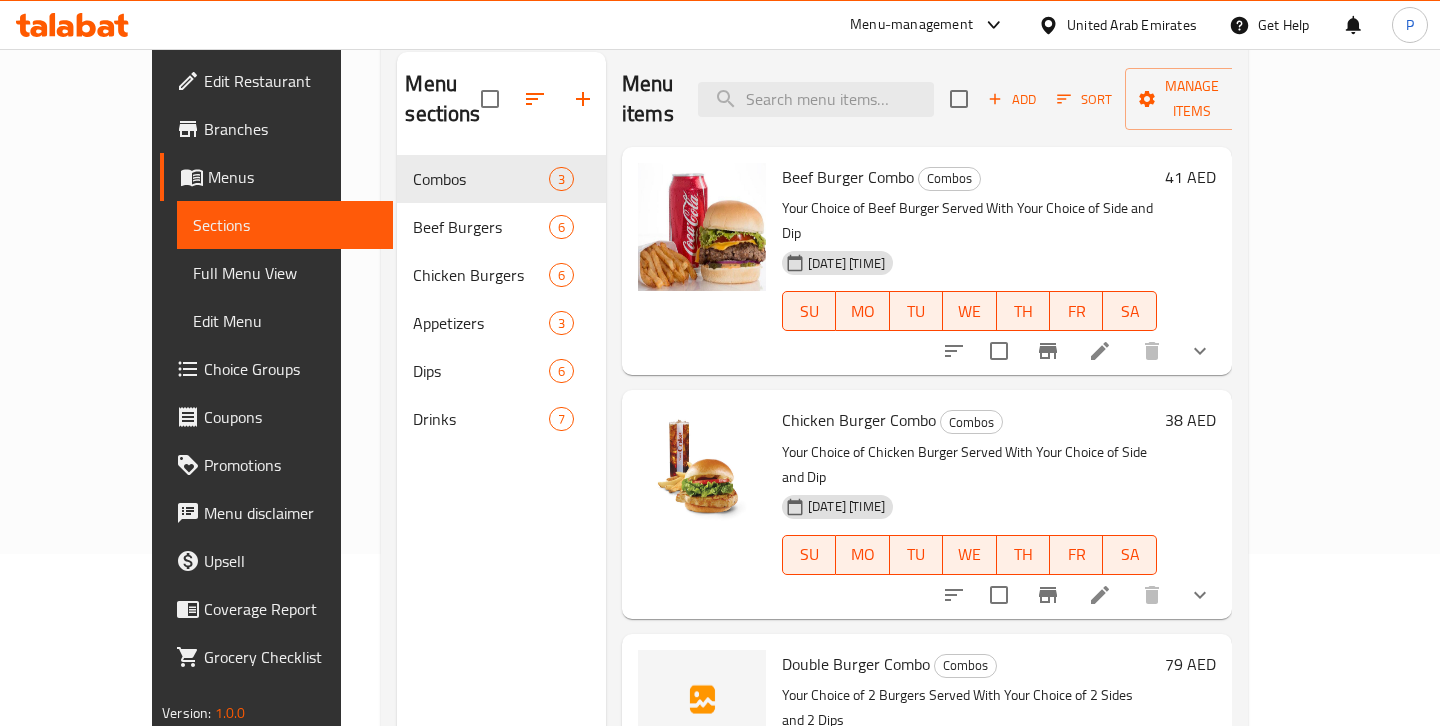 scroll, scrollTop: 107, scrollLeft: 0, axis: vertical 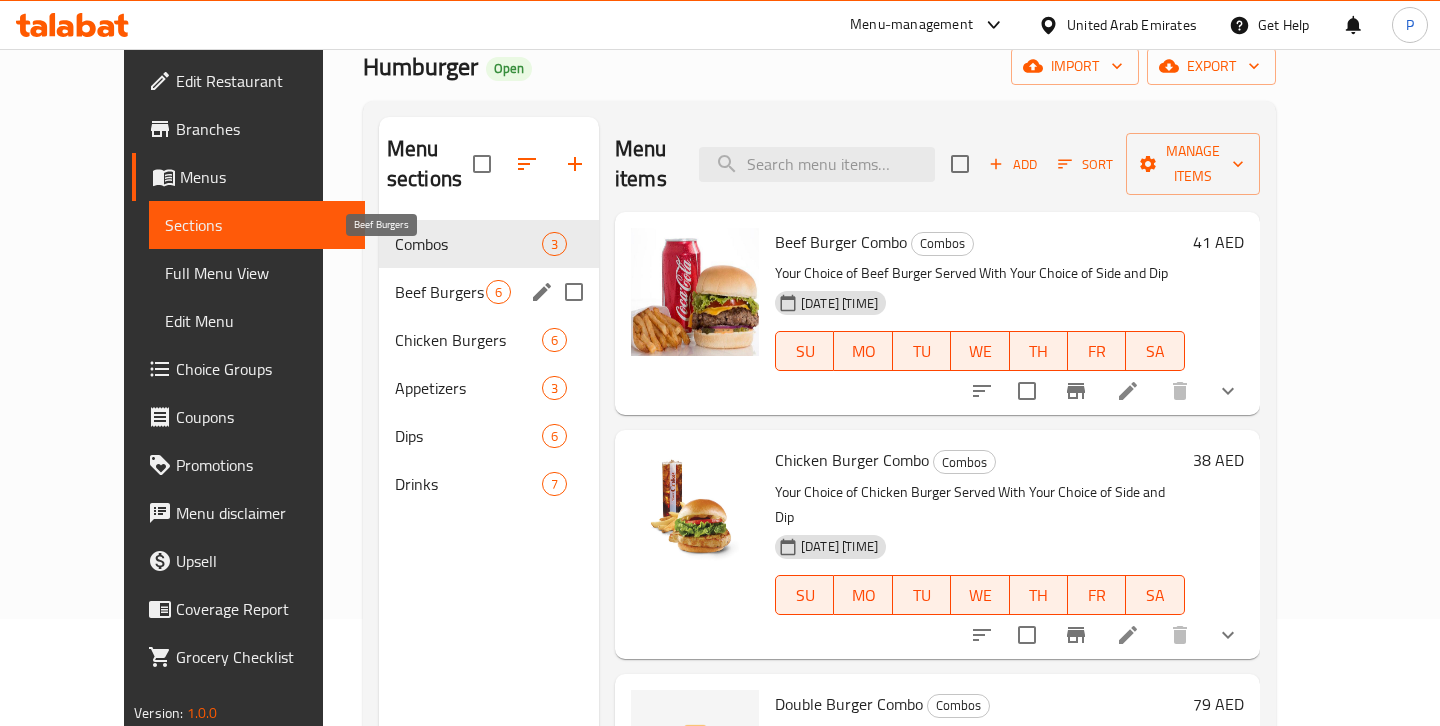 click on "Beef Burgers" at bounding box center [440, 292] 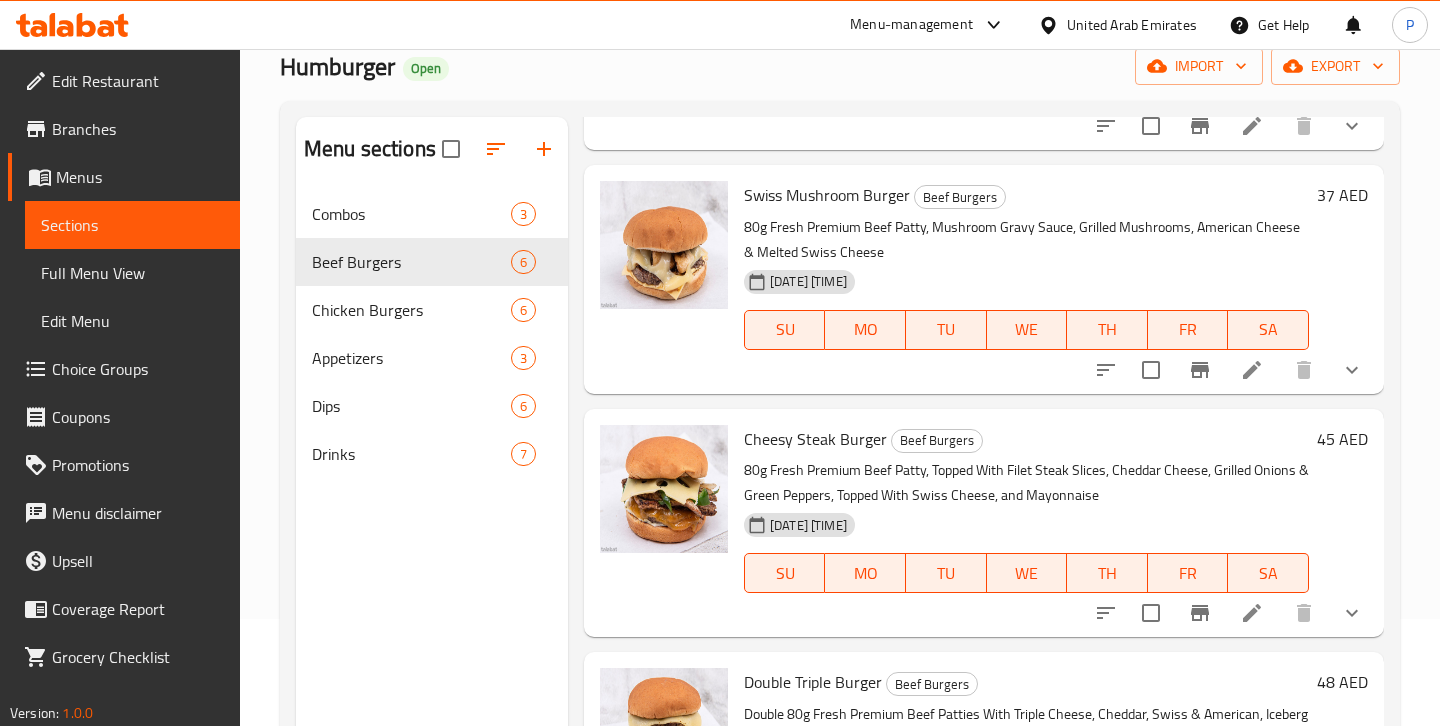 scroll, scrollTop: 759, scrollLeft: 0, axis: vertical 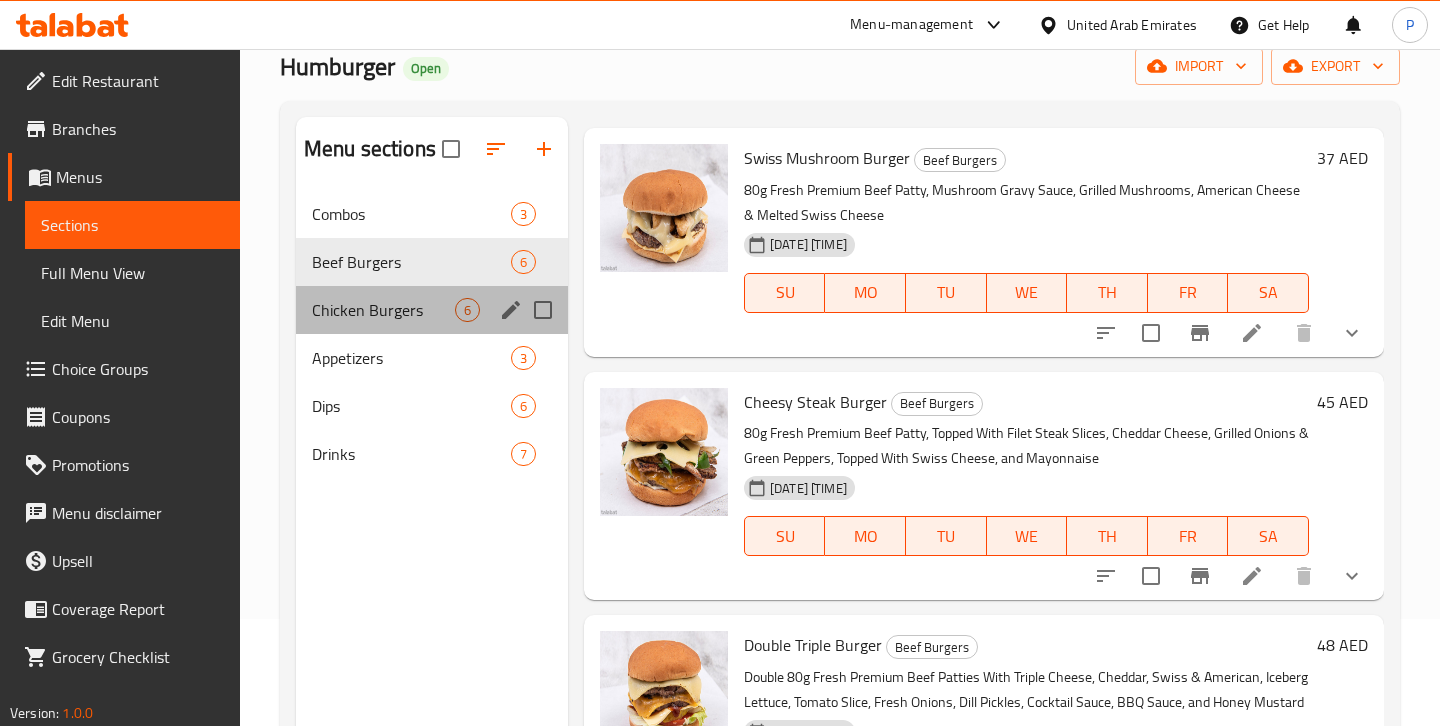 click on "Chicken Burgers 6" at bounding box center [432, 310] 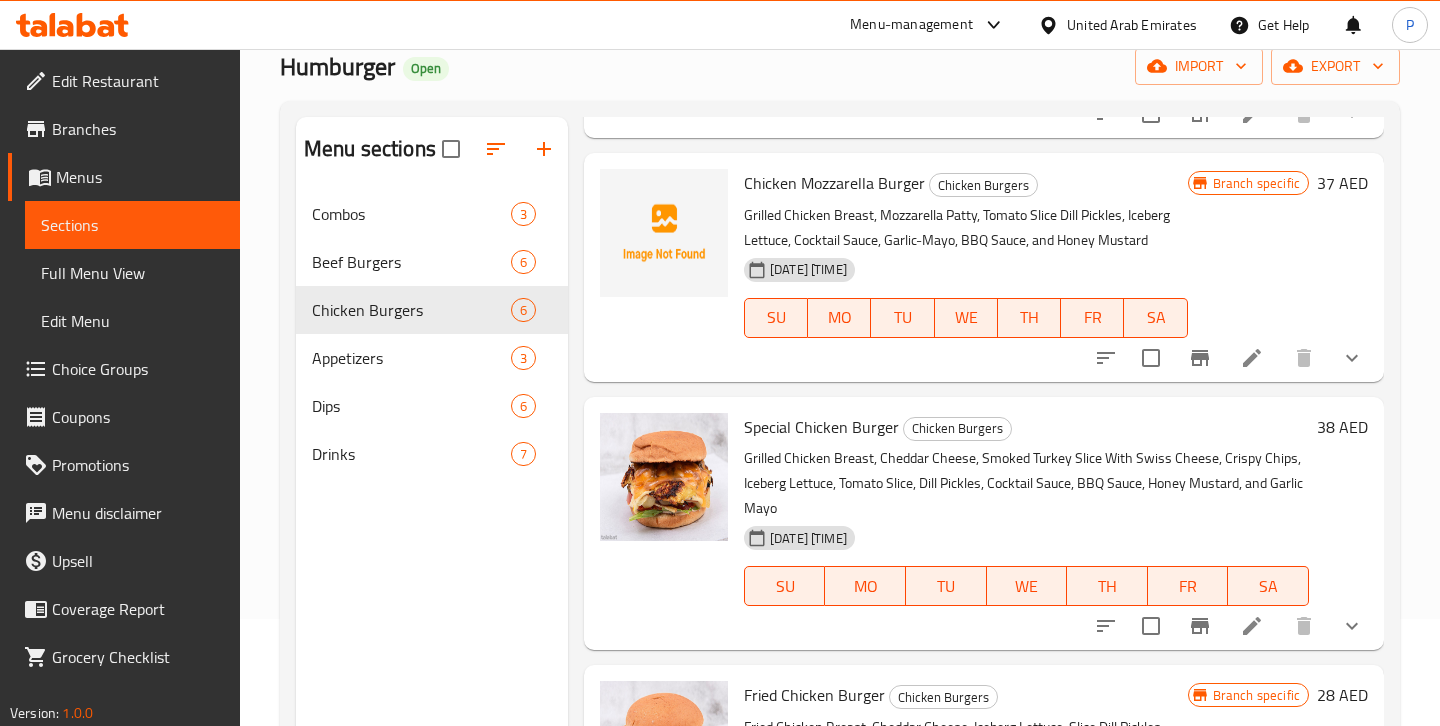 scroll, scrollTop: 809, scrollLeft: 0, axis: vertical 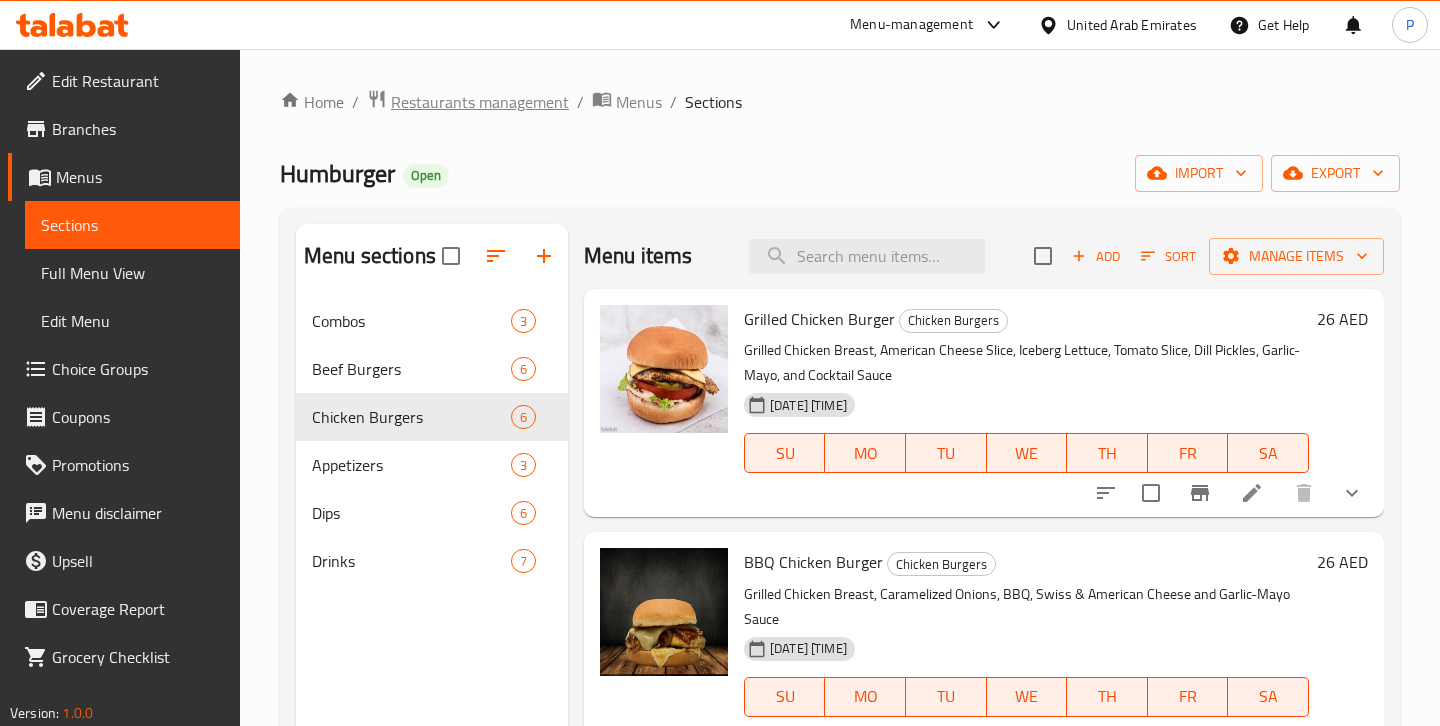 click on "Restaurants management" at bounding box center (480, 102) 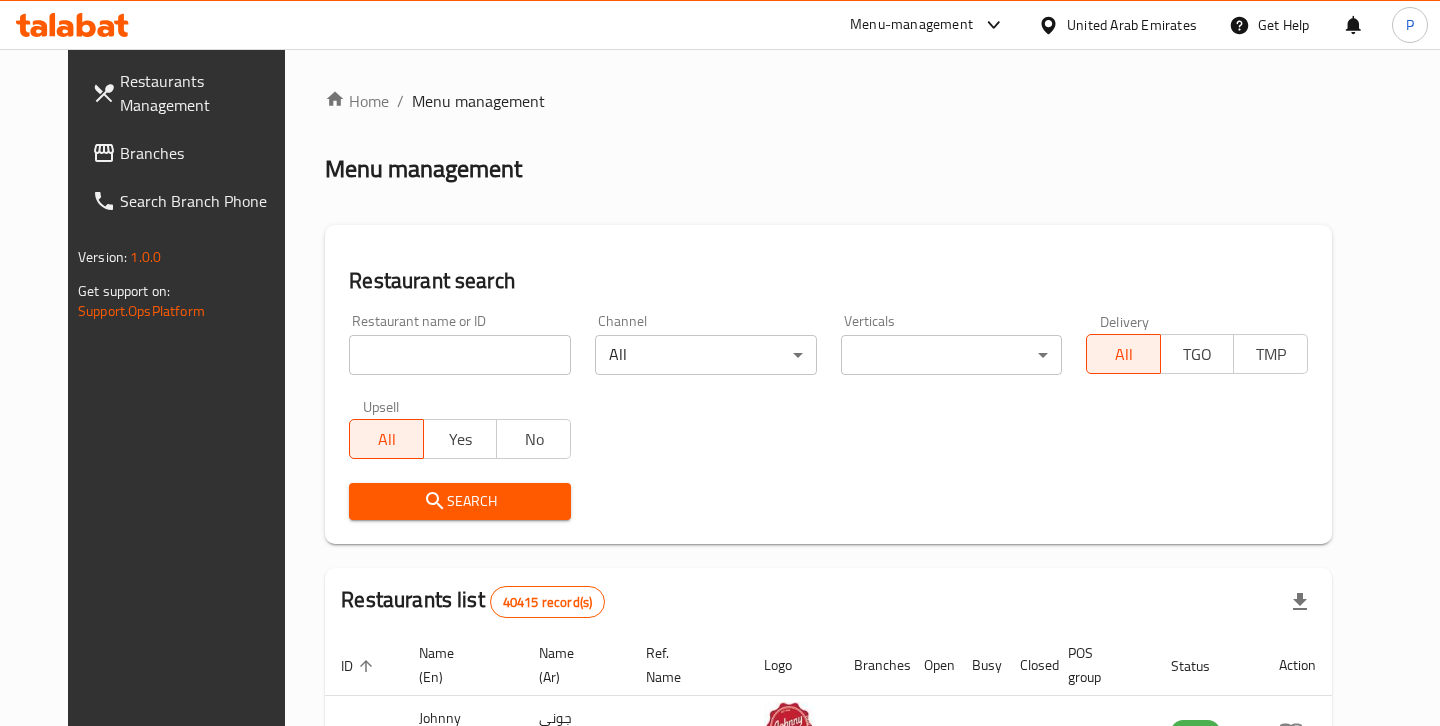 click at bounding box center (460, 355) 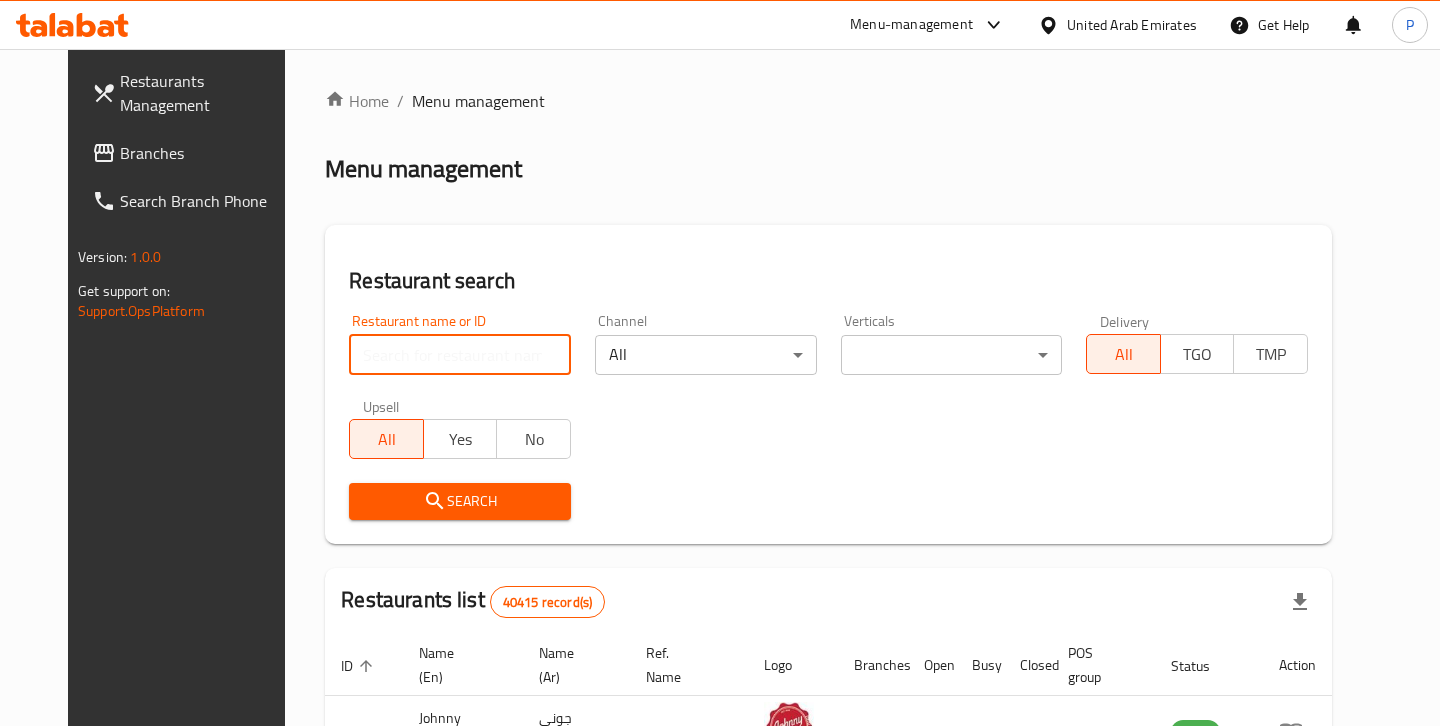 paste on "[BUSINESS_NAME]" 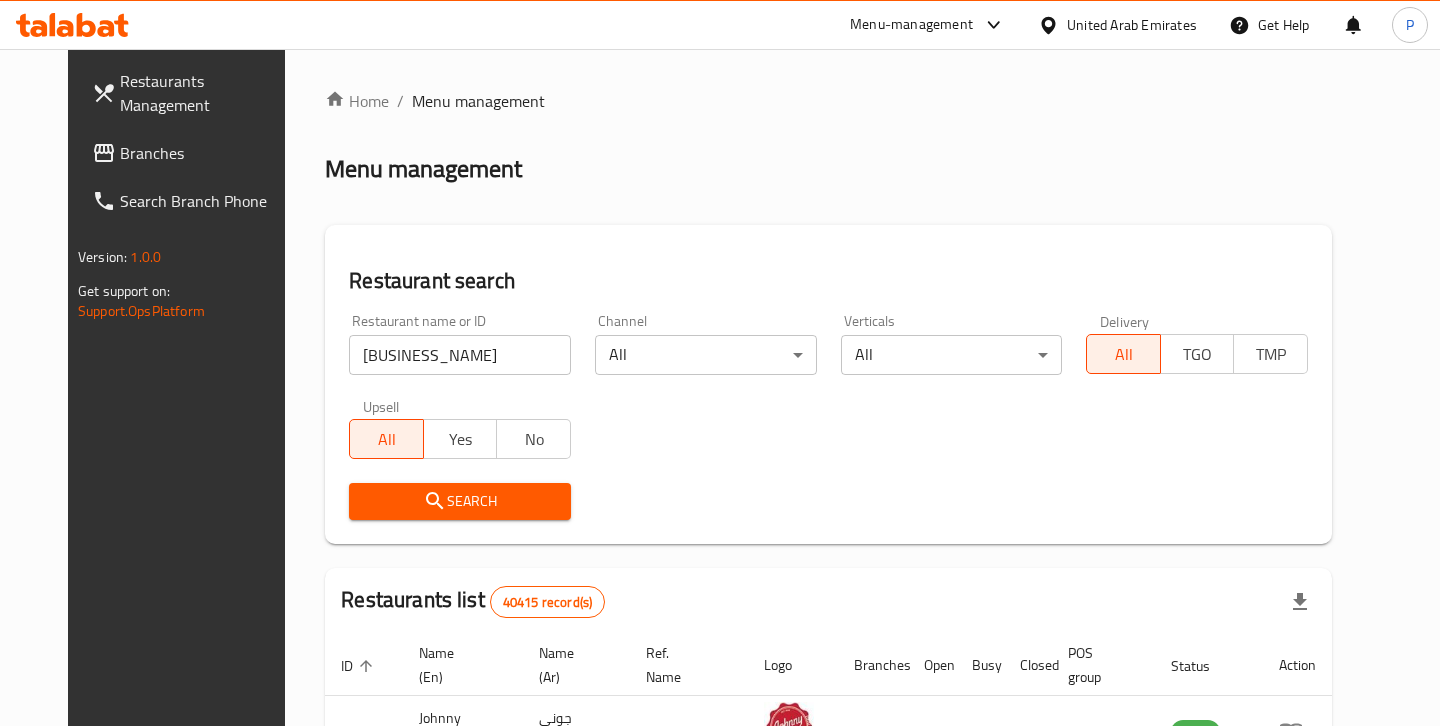click on "Search" at bounding box center [460, 501] 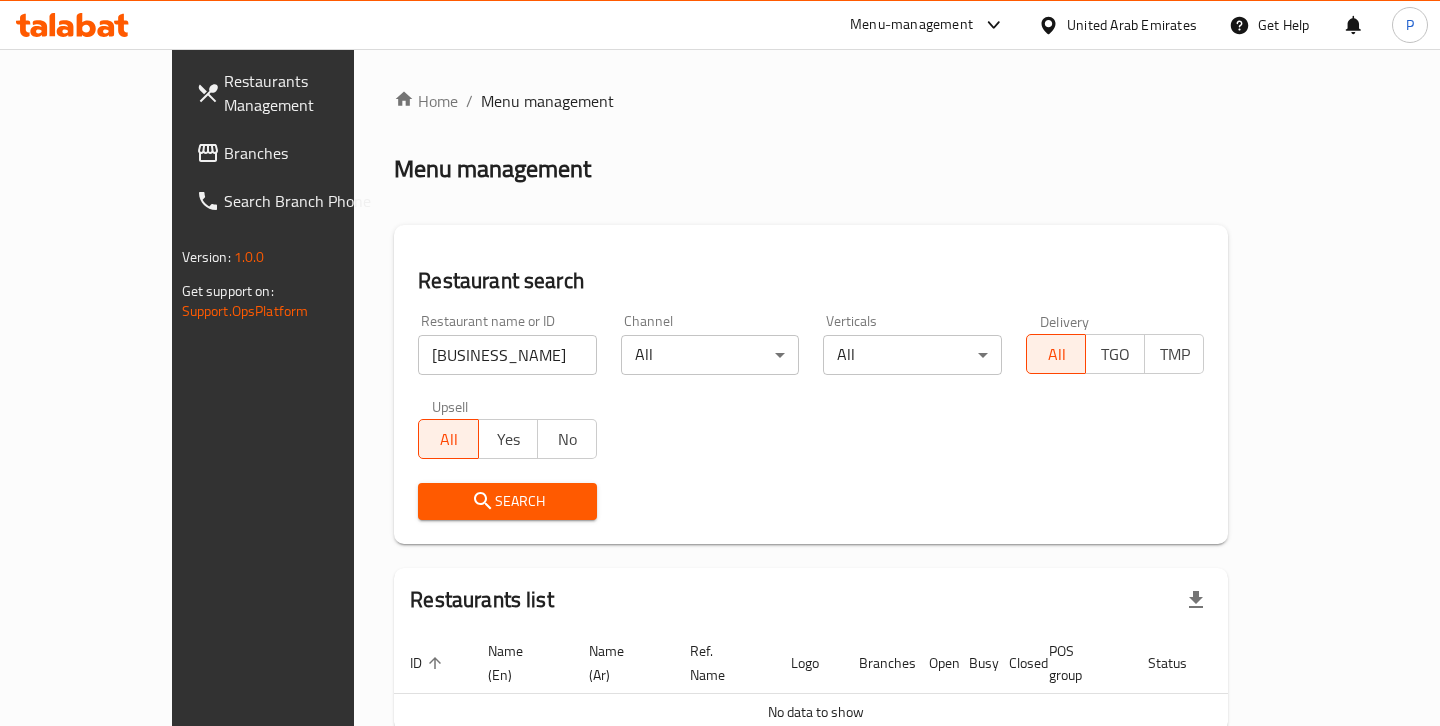 click on "Restaurant search Restaurant name or ID Kabab Ji House Restaurant name or ID Channel All ​ Verticals All ​ Delivery All TGO TMP Upsell All Yes No   Search" at bounding box center (811, 384) 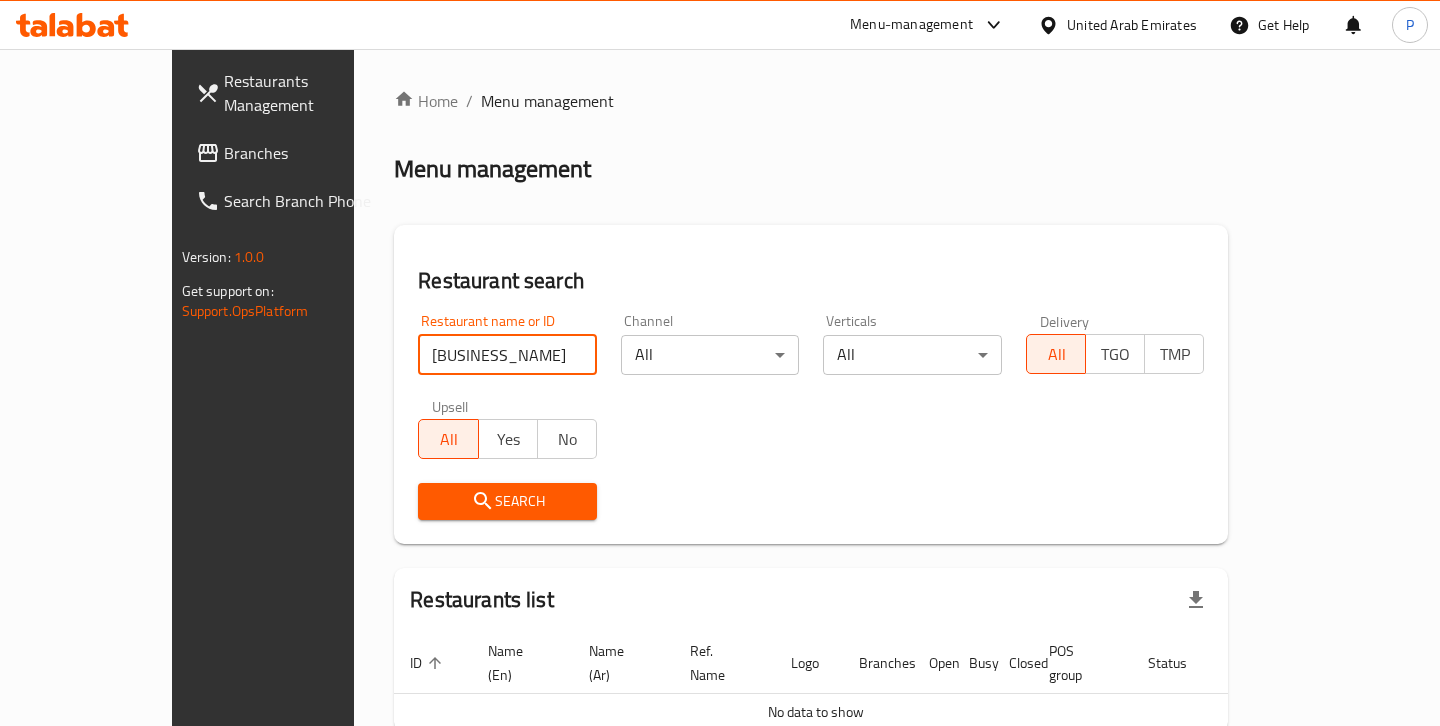 click on "Search" at bounding box center [507, 501] 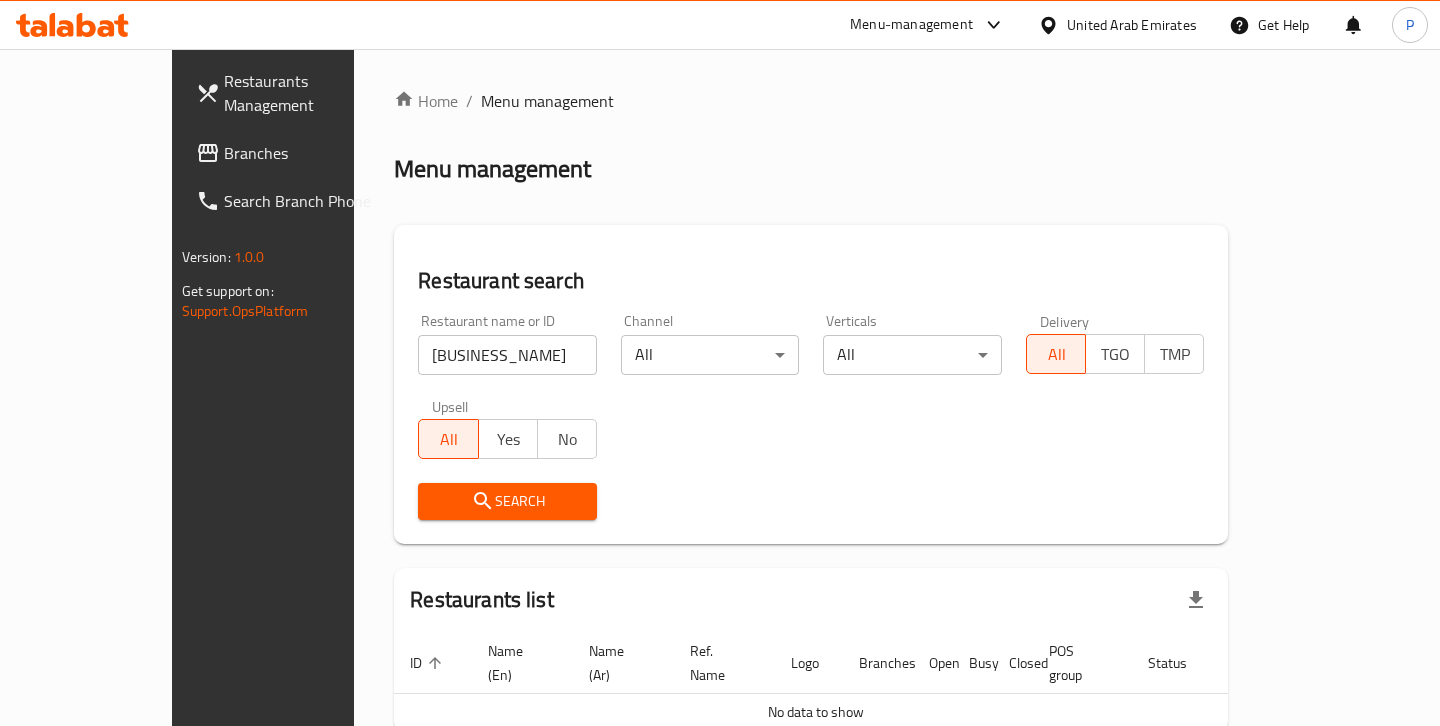 click on "[BUSINESS_NAME]" at bounding box center [507, 355] 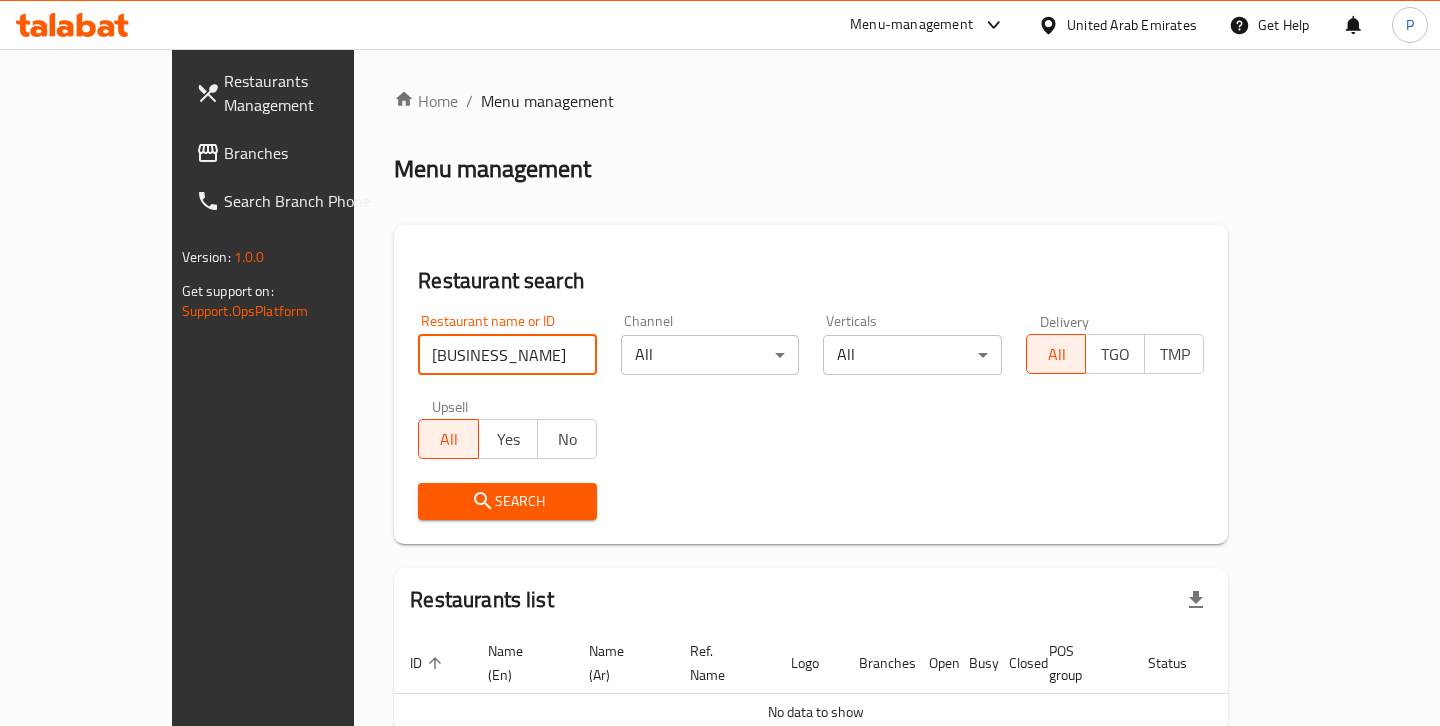 click on "Search" at bounding box center (507, 501) 